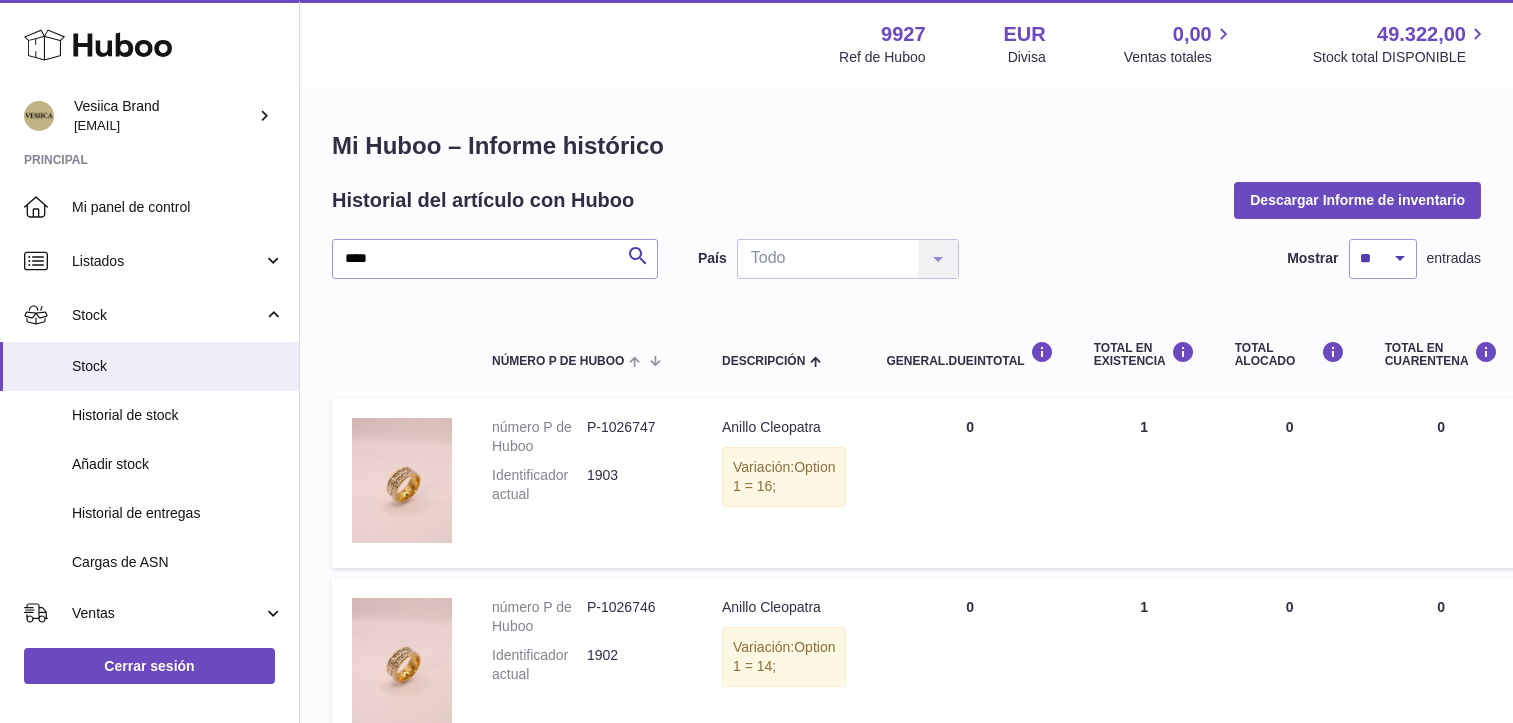scroll, scrollTop: 1629, scrollLeft: 0, axis: vertical 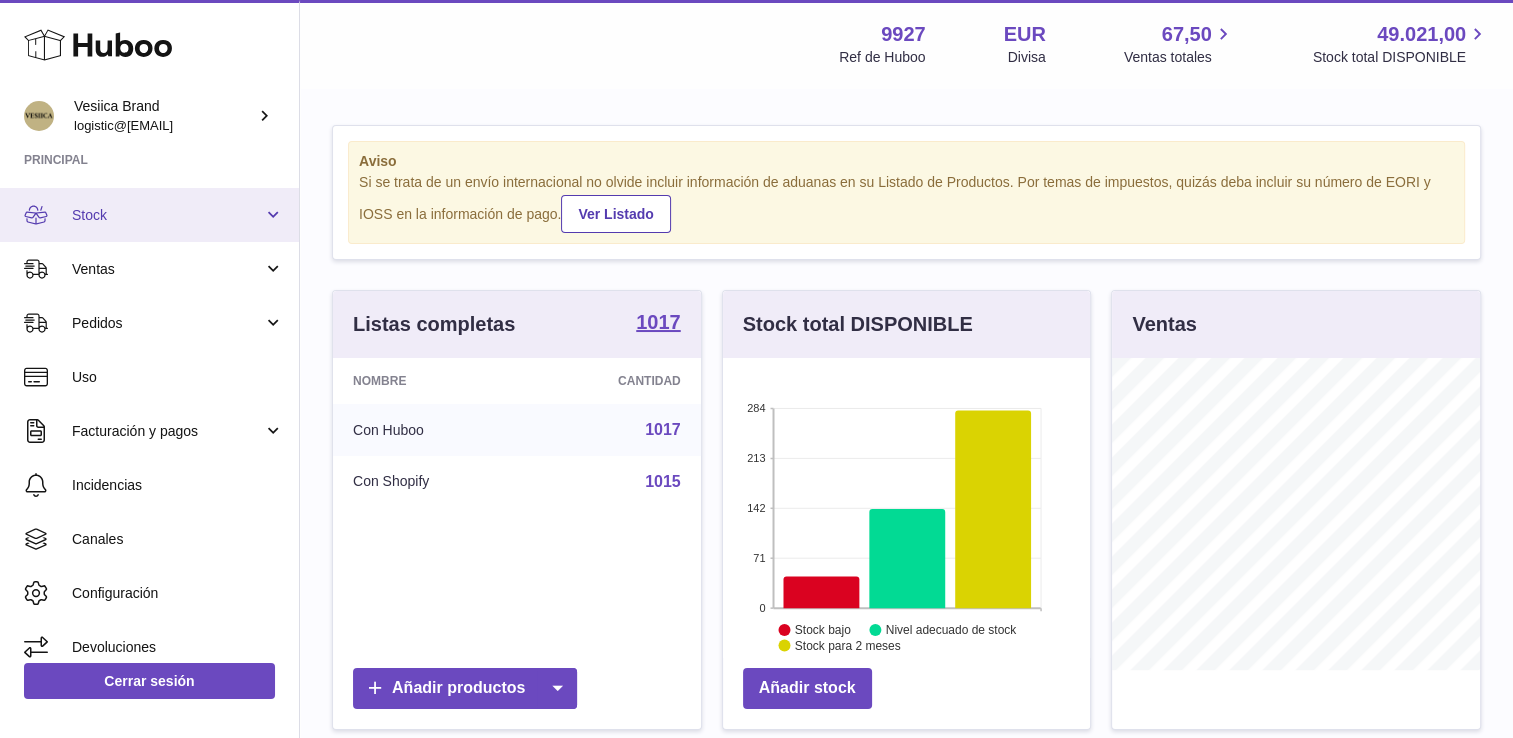 click on "Stock" at bounding box center [149, 215] 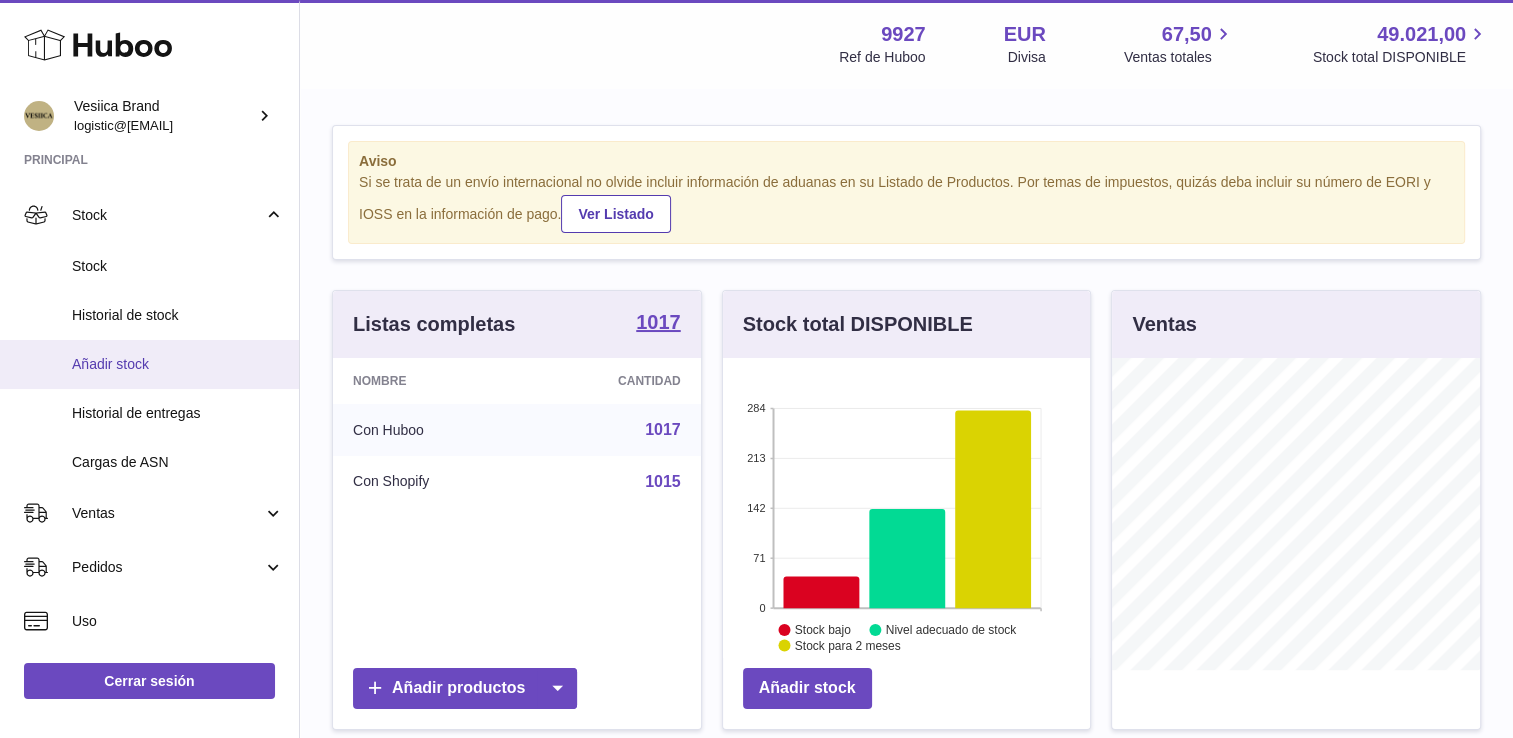 click on "Añadir stock" at bounding box center (178, 364) 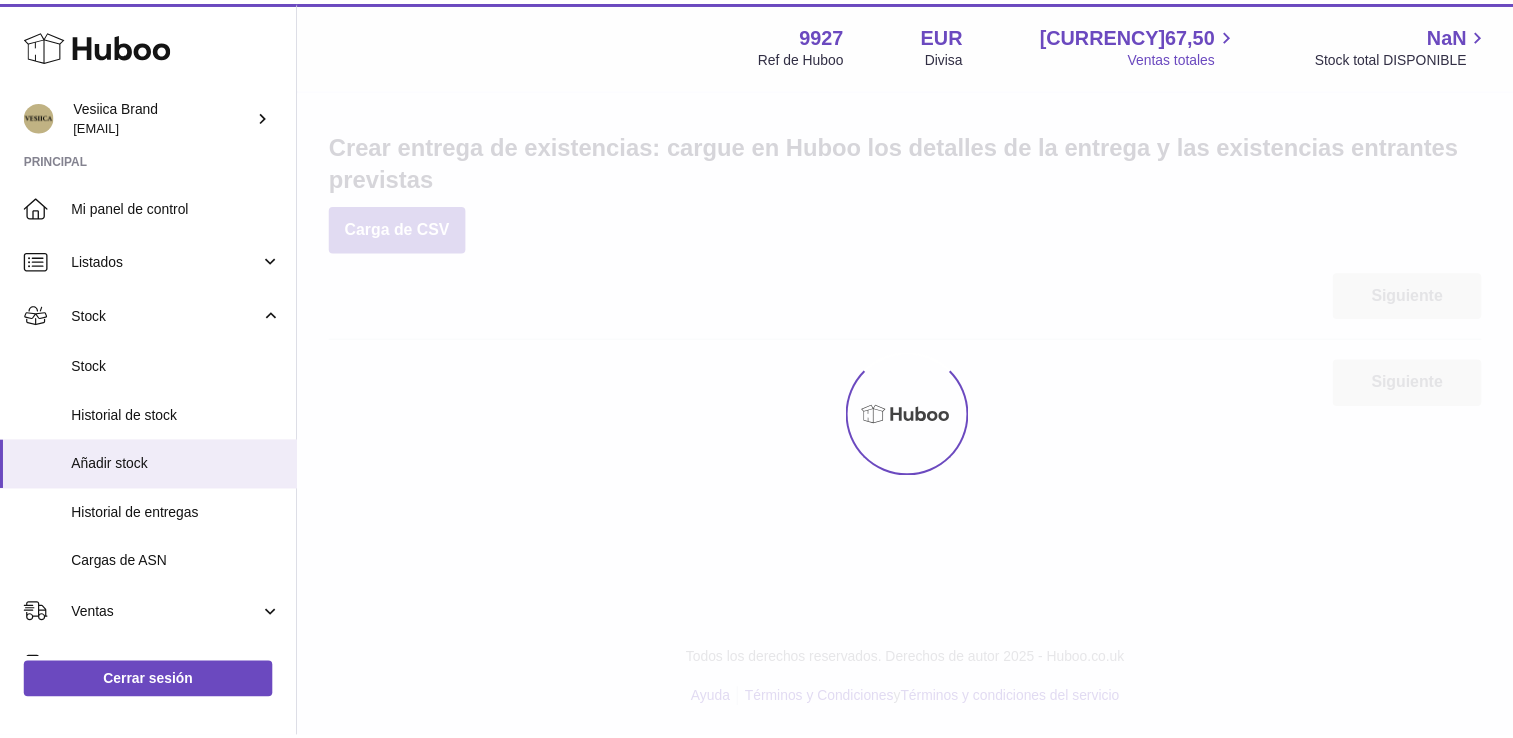 scroll, scrollTop: 0, scrollLeft: 0, axis: both 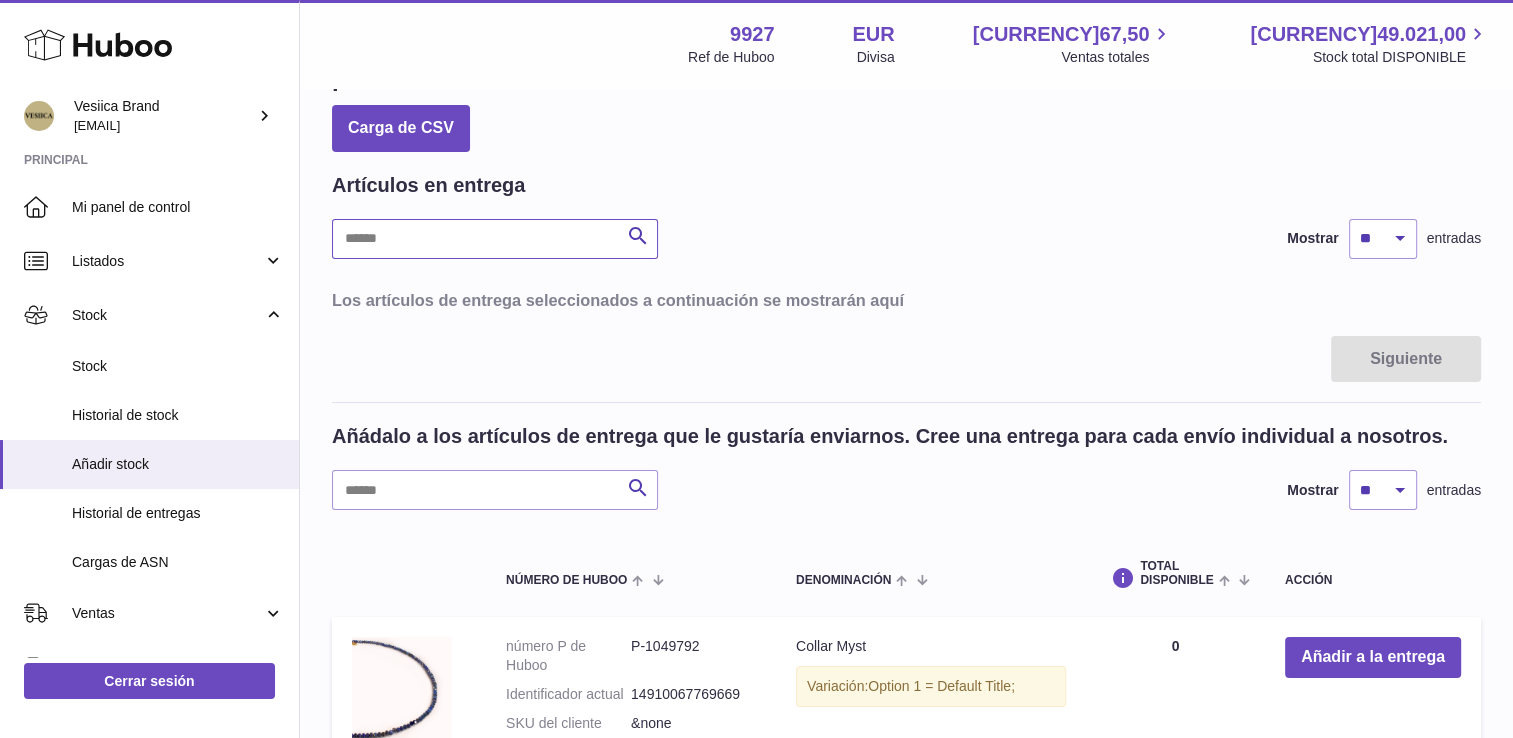click at bounding box center (495, 239) 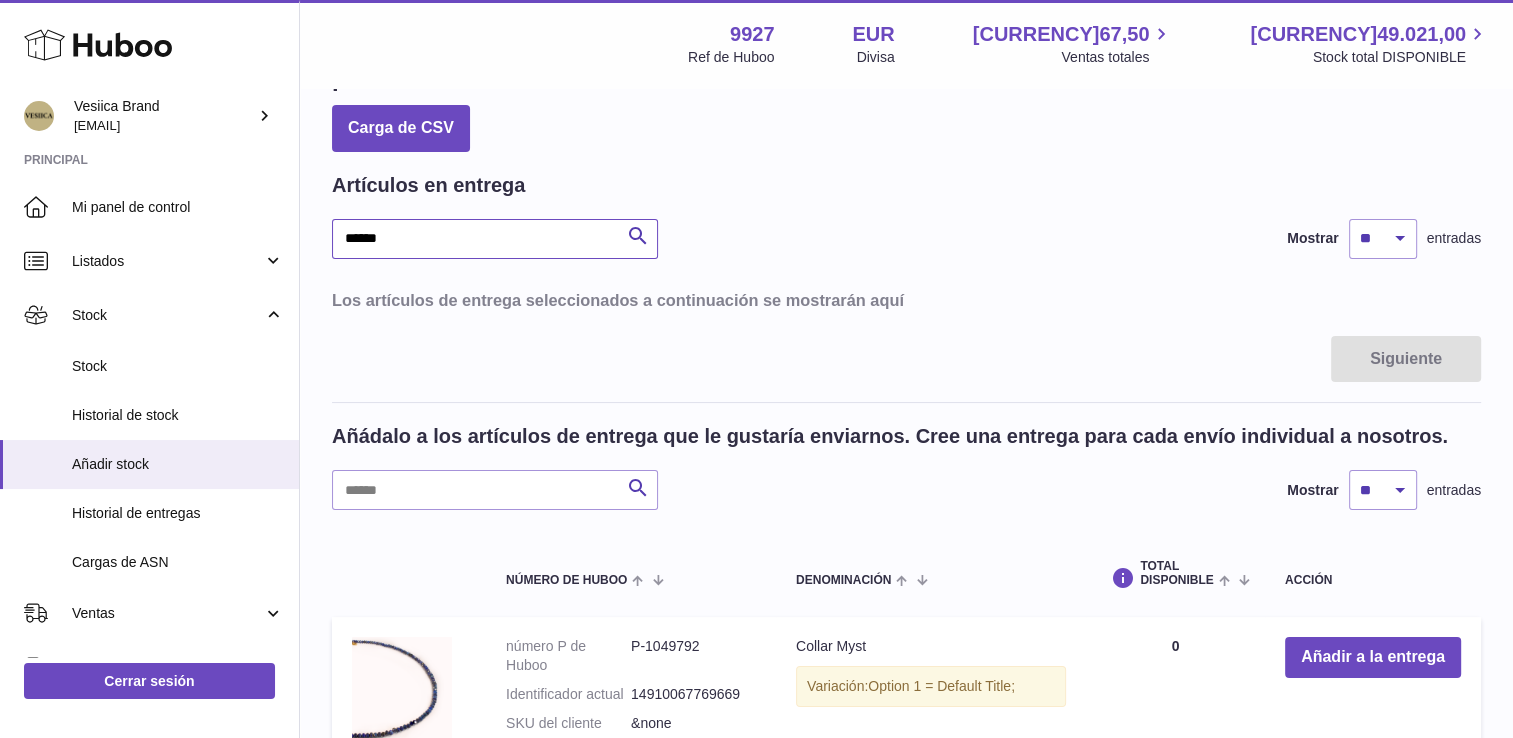 type on "******" 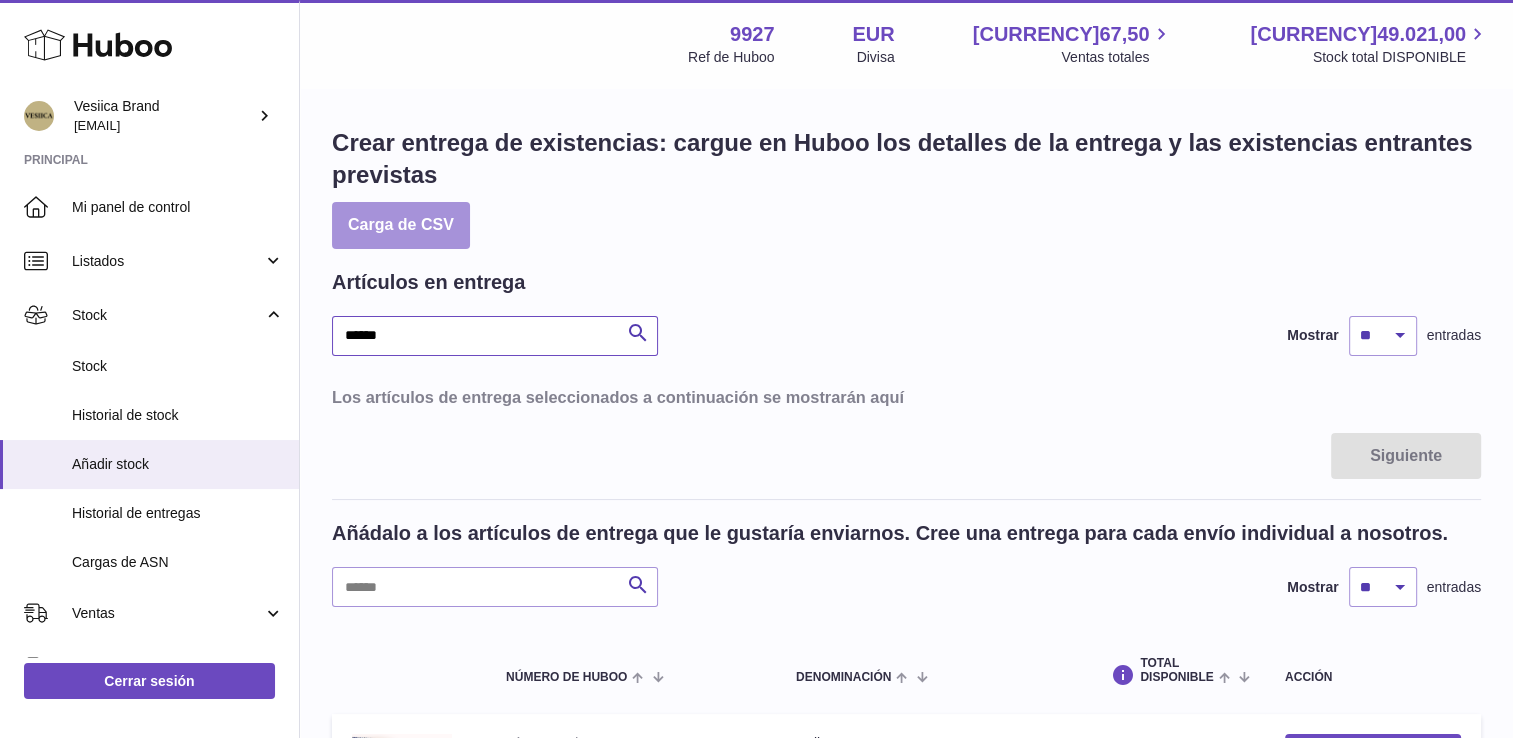 scroll, scrollTop: 0, scrollLeft: 0, axis: both 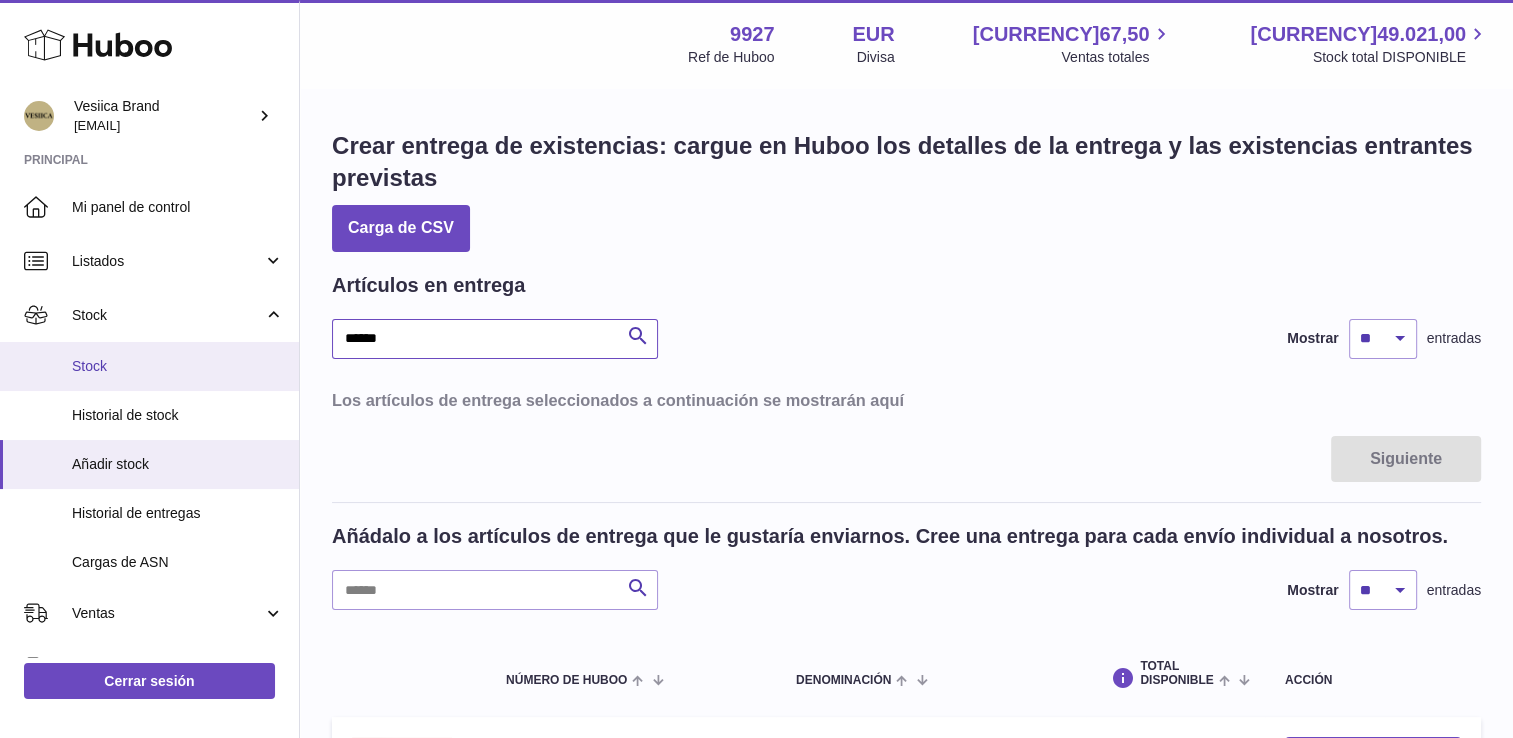 click on "Huboo
Vesiica Brand
logistic@vesiica.com     Principal     Mi panel de control       Listados     No está con Huboo Listados con Huboo Paquetes   Stock     Stock Historial de stock Añadir stock Historial de entregas Cargas de ASN   Ventas     Ventas Añadir pedido manual   Pedidos     Pedidos Añadir pedido manual   Uso       Facturación y pagos     Historial de facturación Historial de almacenamiento Domiciliaciones bancarias general.accountBalance   Incidencias       Canales       Configuración       Devoluciones       Cerrar sesión   Menú   Huboo     9927   Ref de Huboo    EUR   Divisa   67,50     Ventas totales   49.021,00     Stock total DISPONIBLE   Divisa   EUR   Ventas totales   67,50   Stock total DISPONIBLE   49.021,00   Crear entrega de existencias: cargue en Huboo los detalles de la entrega y las existencias entrantes previstas
Carga de CSV
Artículos en entrega   ******     Buscar
Mostrar
** ** ** ***" at bounding box center (756, 1340) 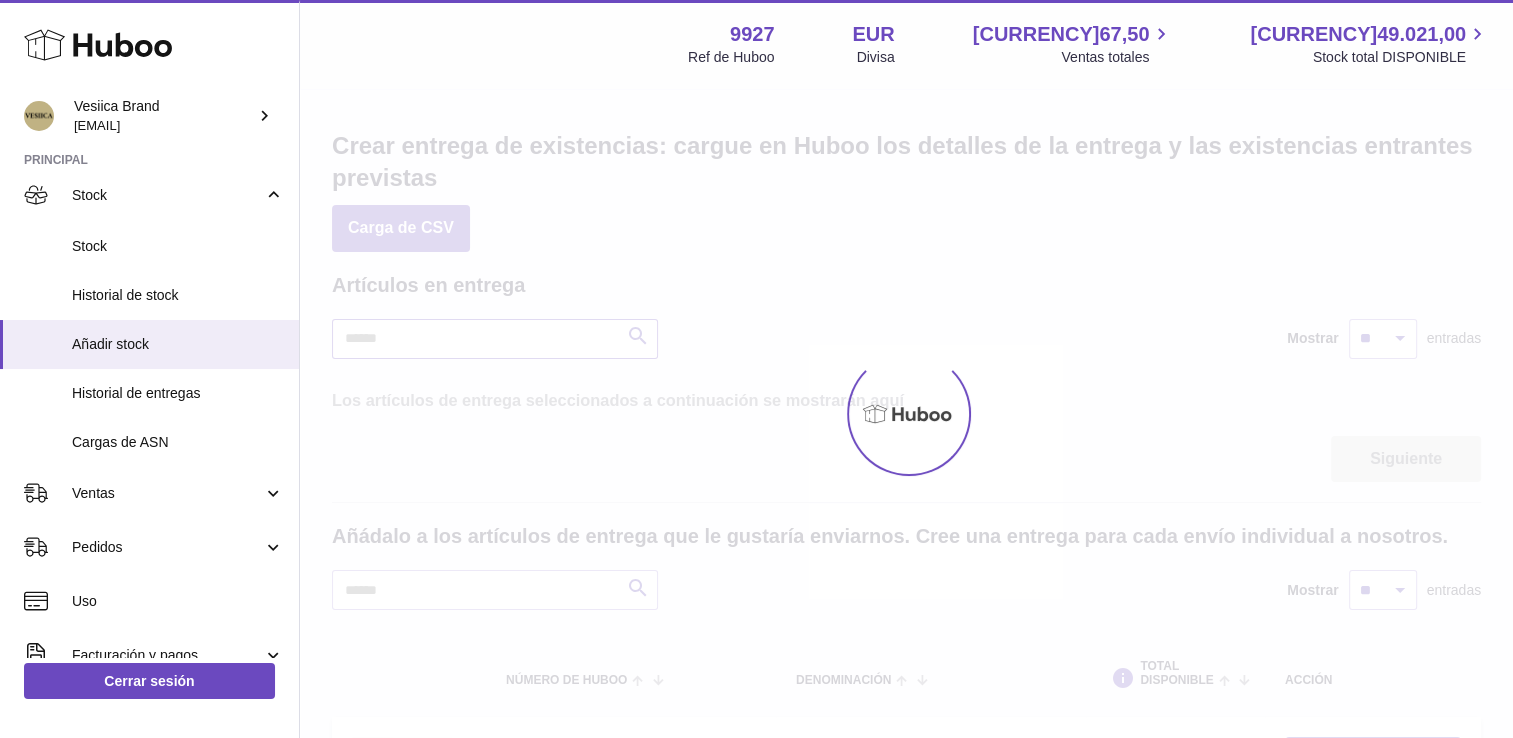 scroll, scrollTop: 300, scrollLeft: 0, axis: vertical 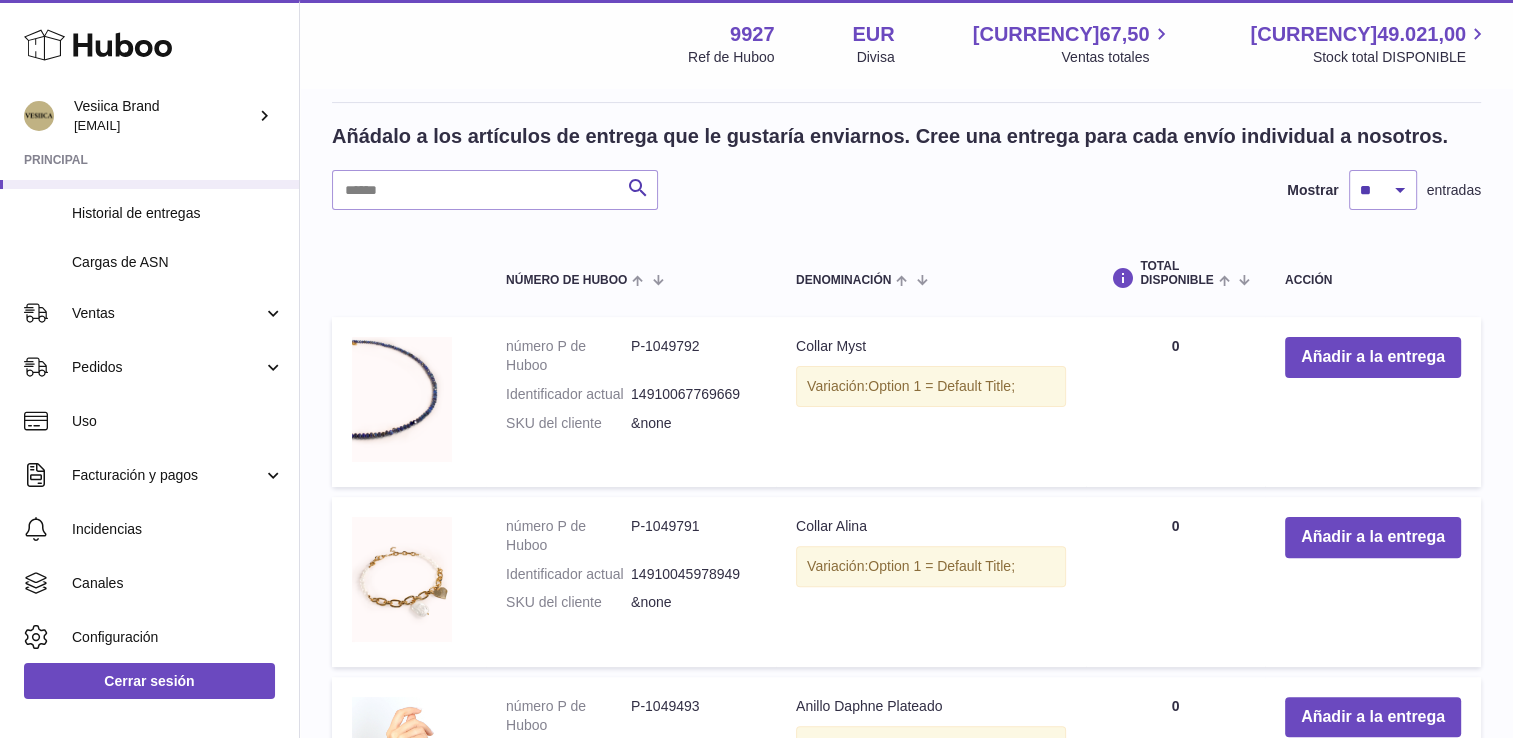 type 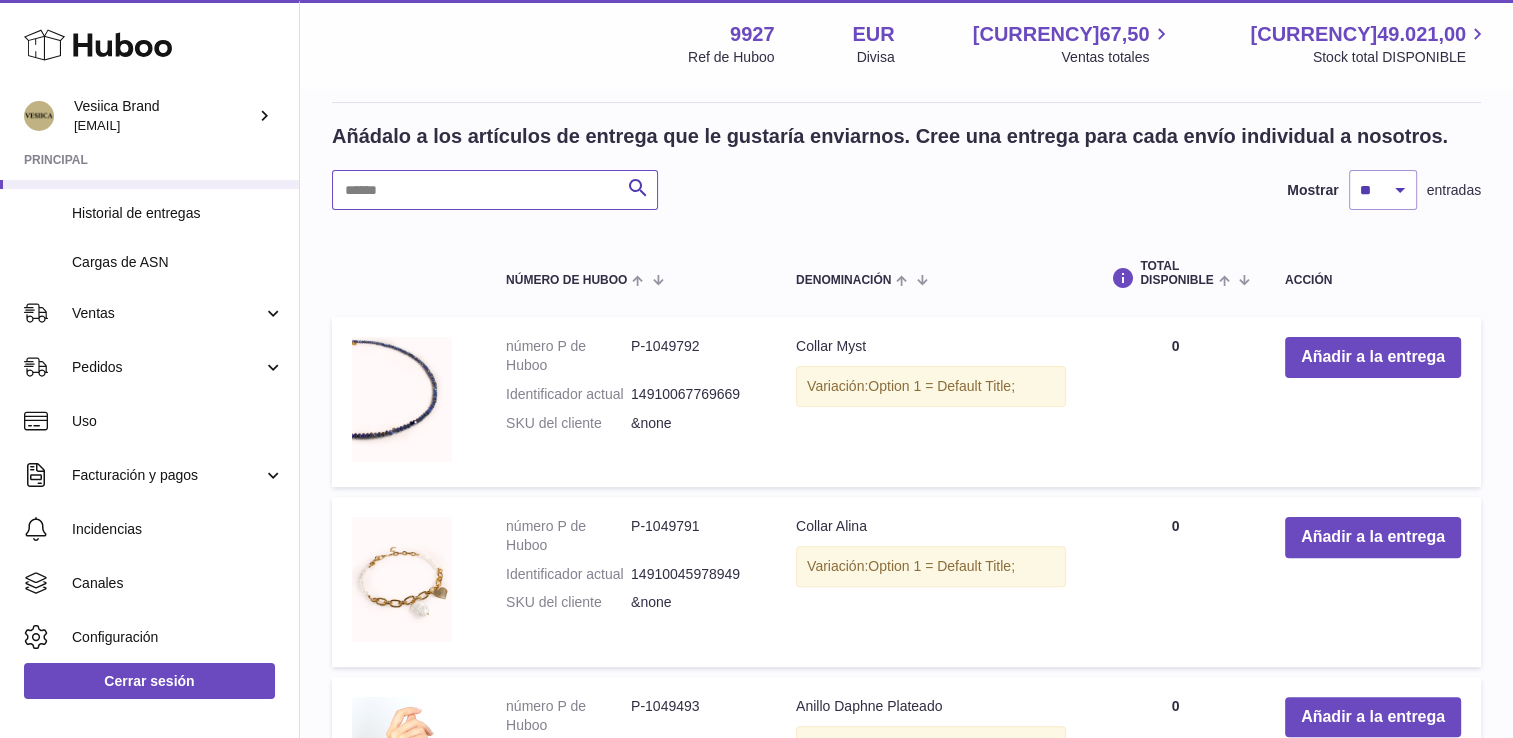 click at bounding box center (495, 190) 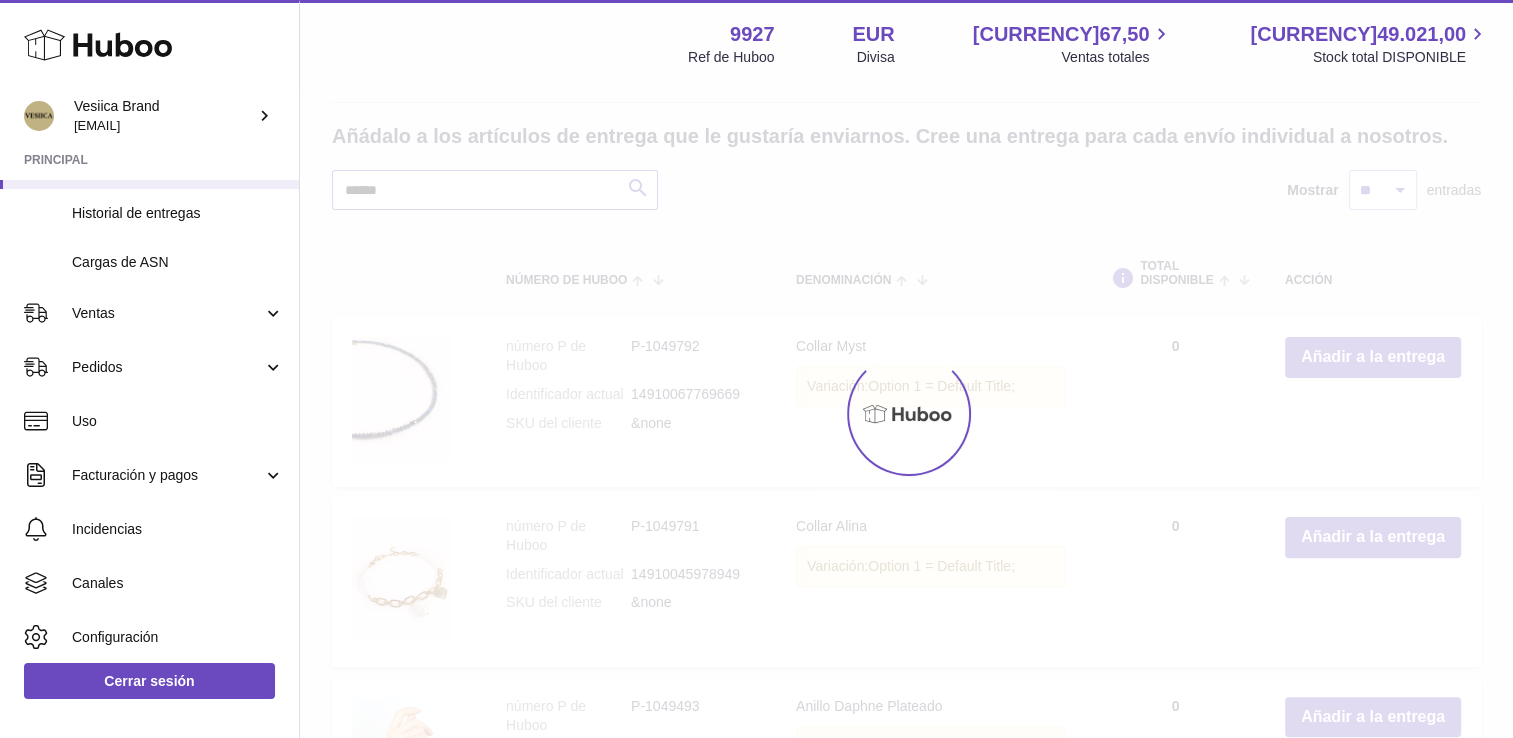 scroll, scrollTop: 361, scrollLeft: 0, axis: vertical 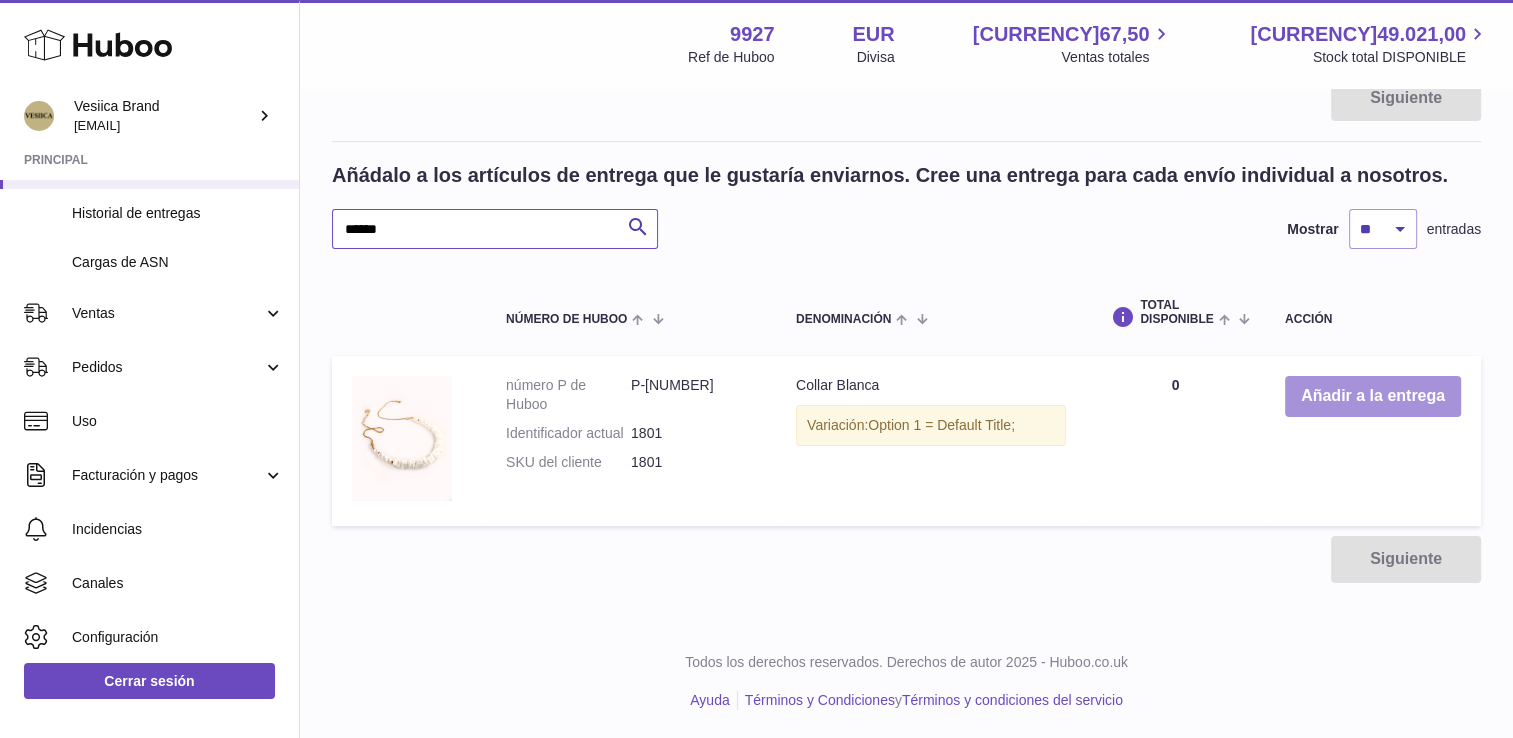 type on "******" 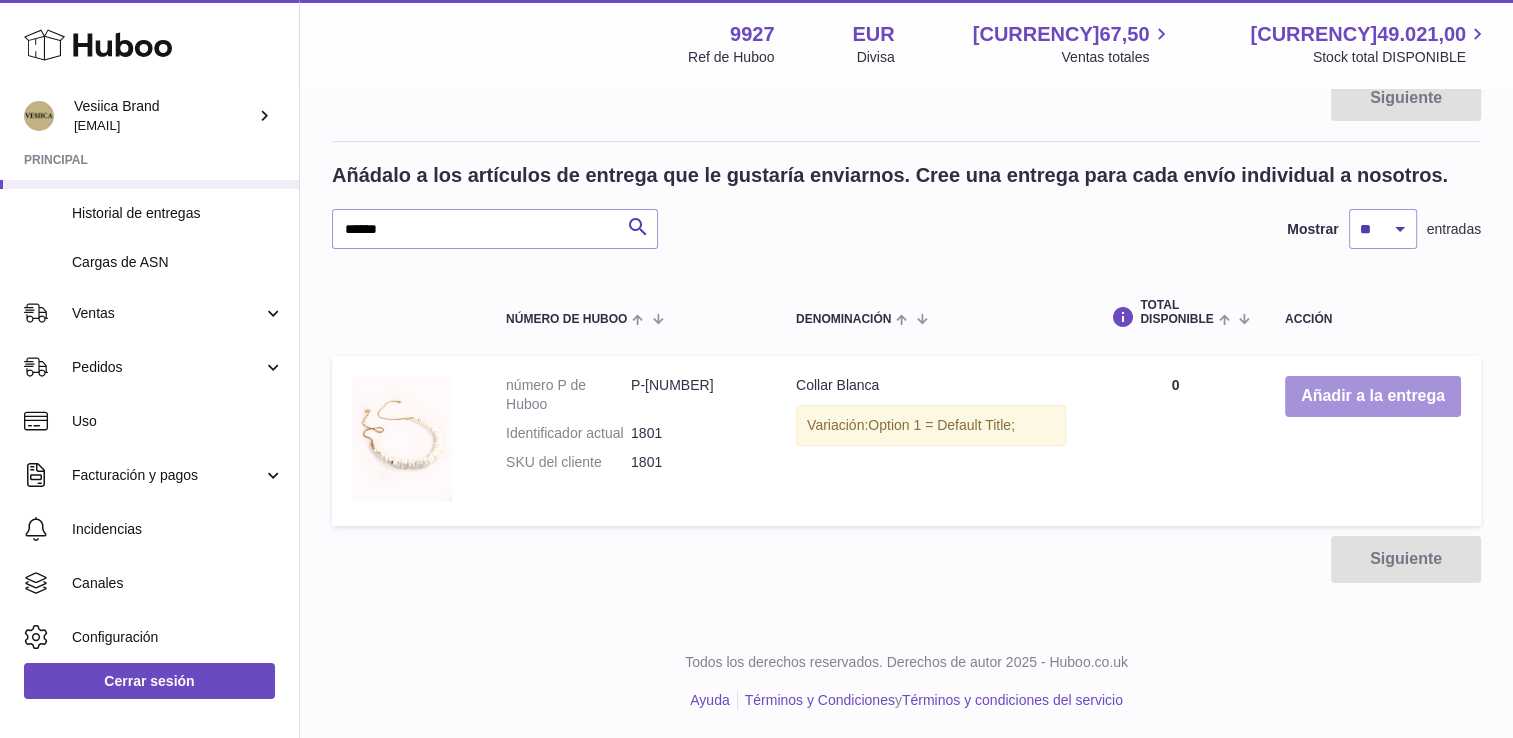click on "Añadir a la entrega" at bounding box center [1373, 396] 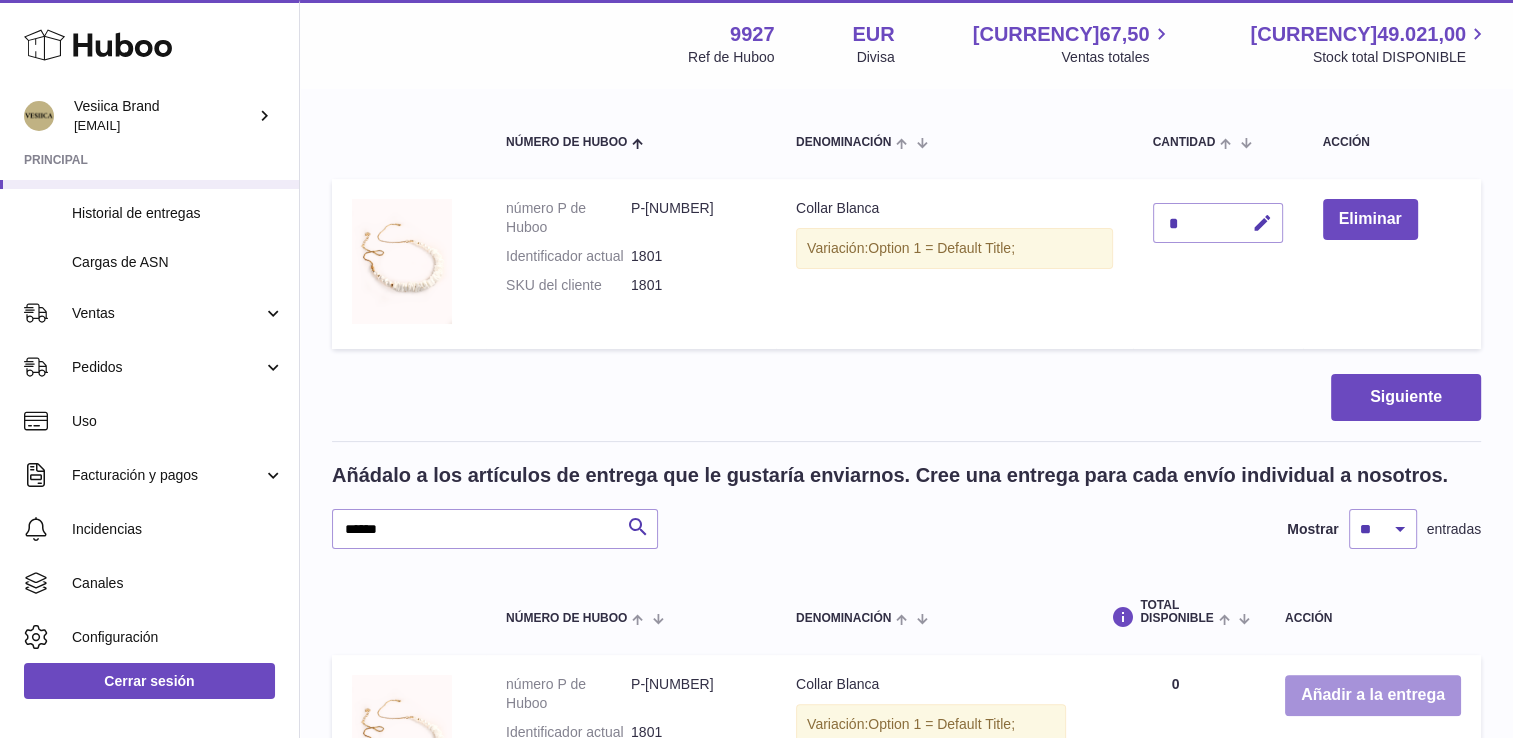 scroll, scrollTop: 161, scrollLeft: 0, axis: vertical 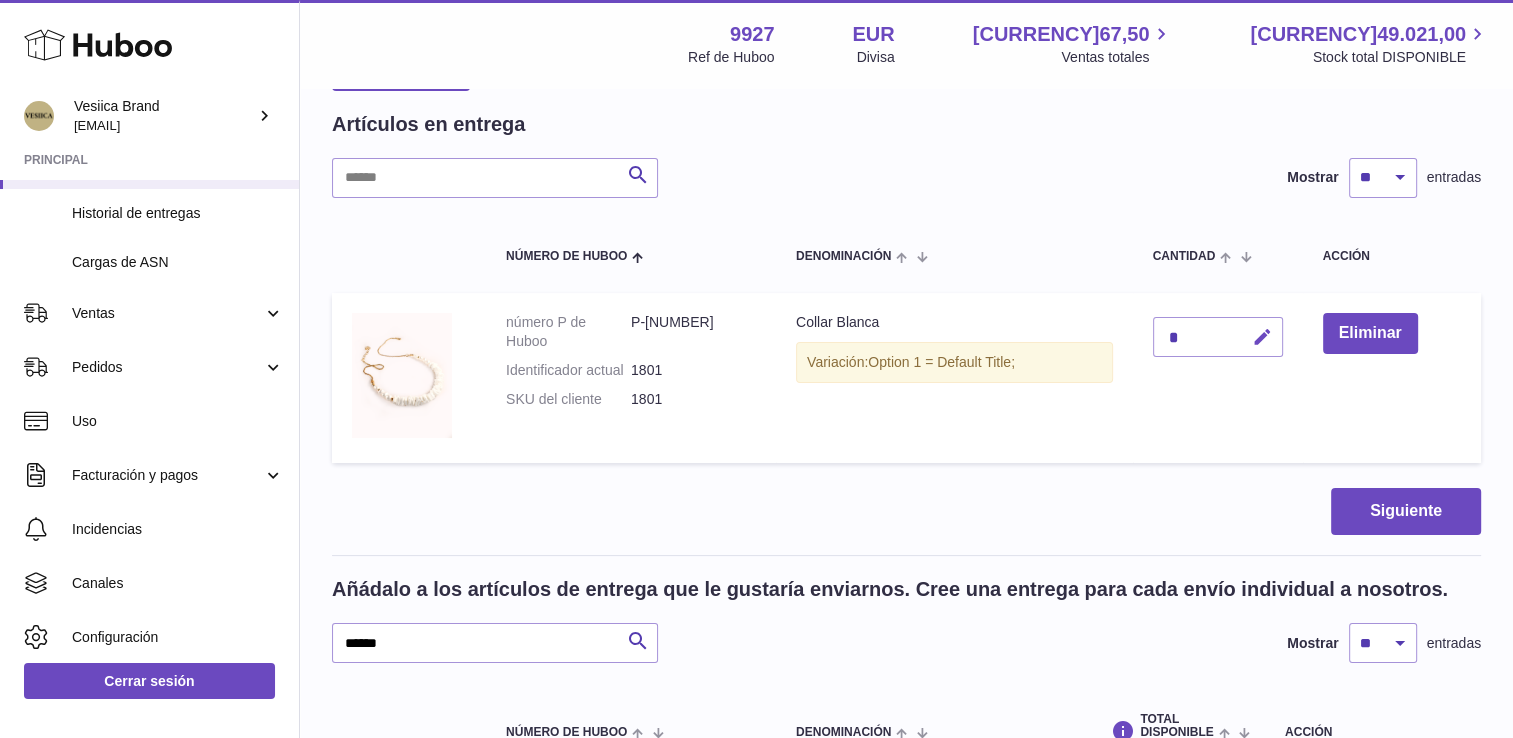 click at bounding box center (1259, 337) 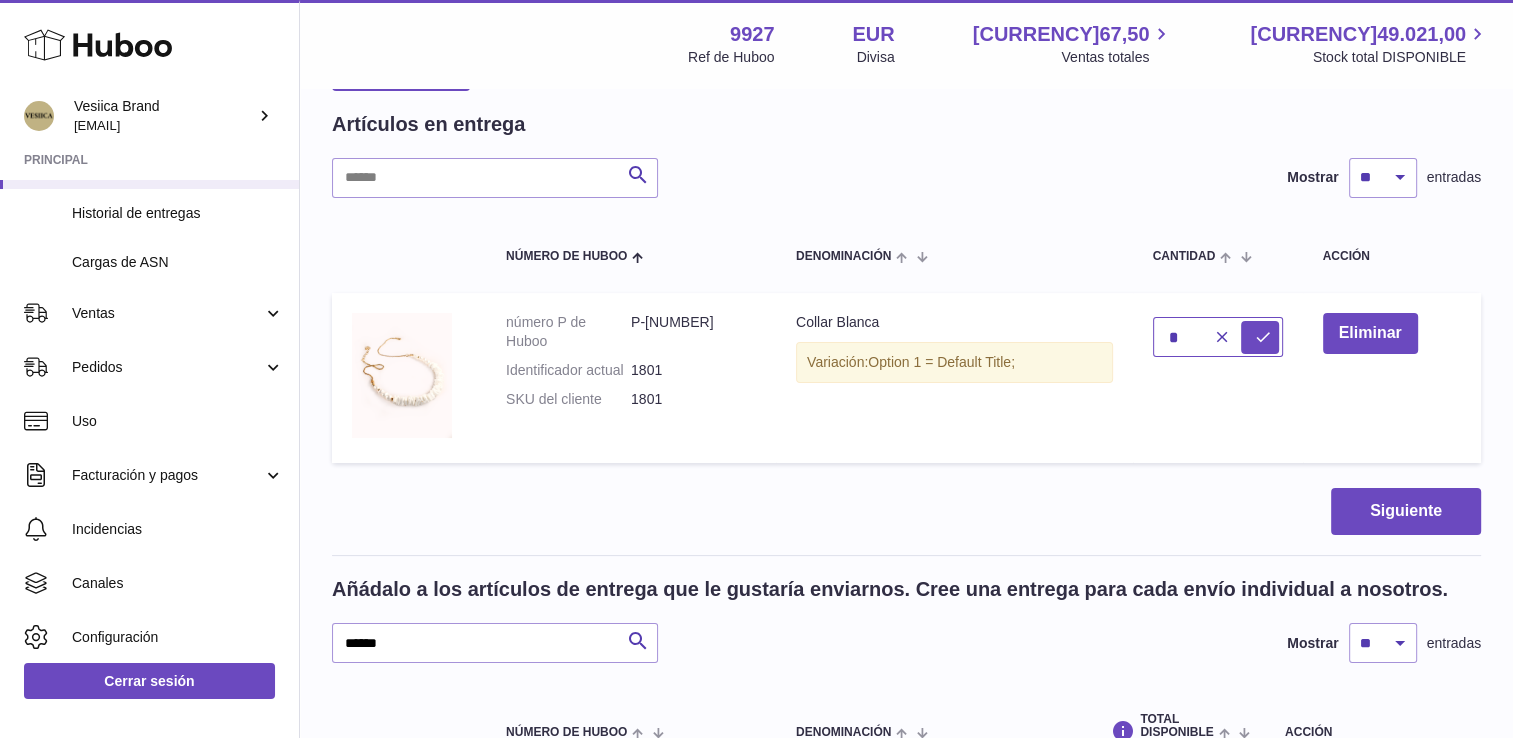 drag, startPoint x: 1179, startPoint y: 330, endPoint x: 1093, endPoint y: 326, distance: 86.09297 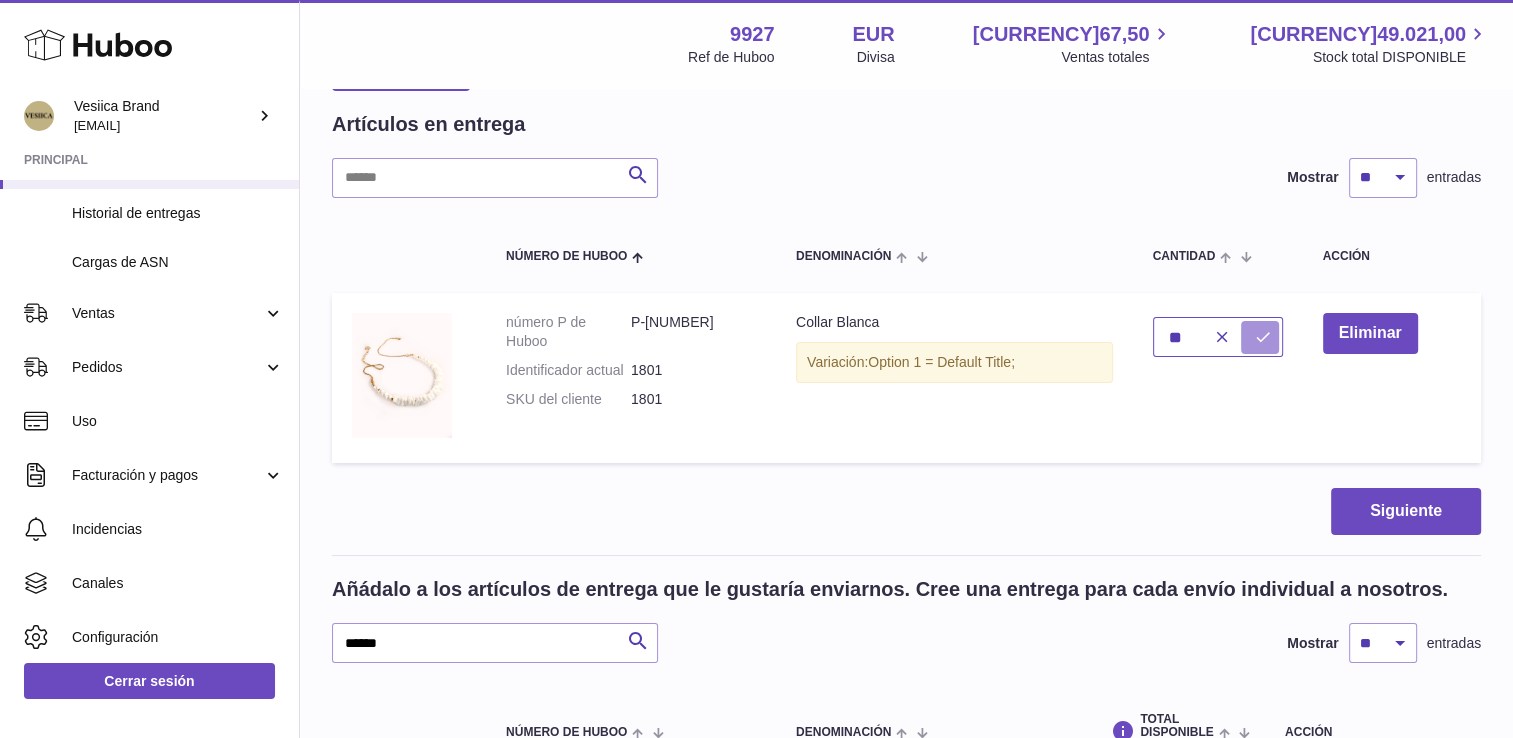type on "**" 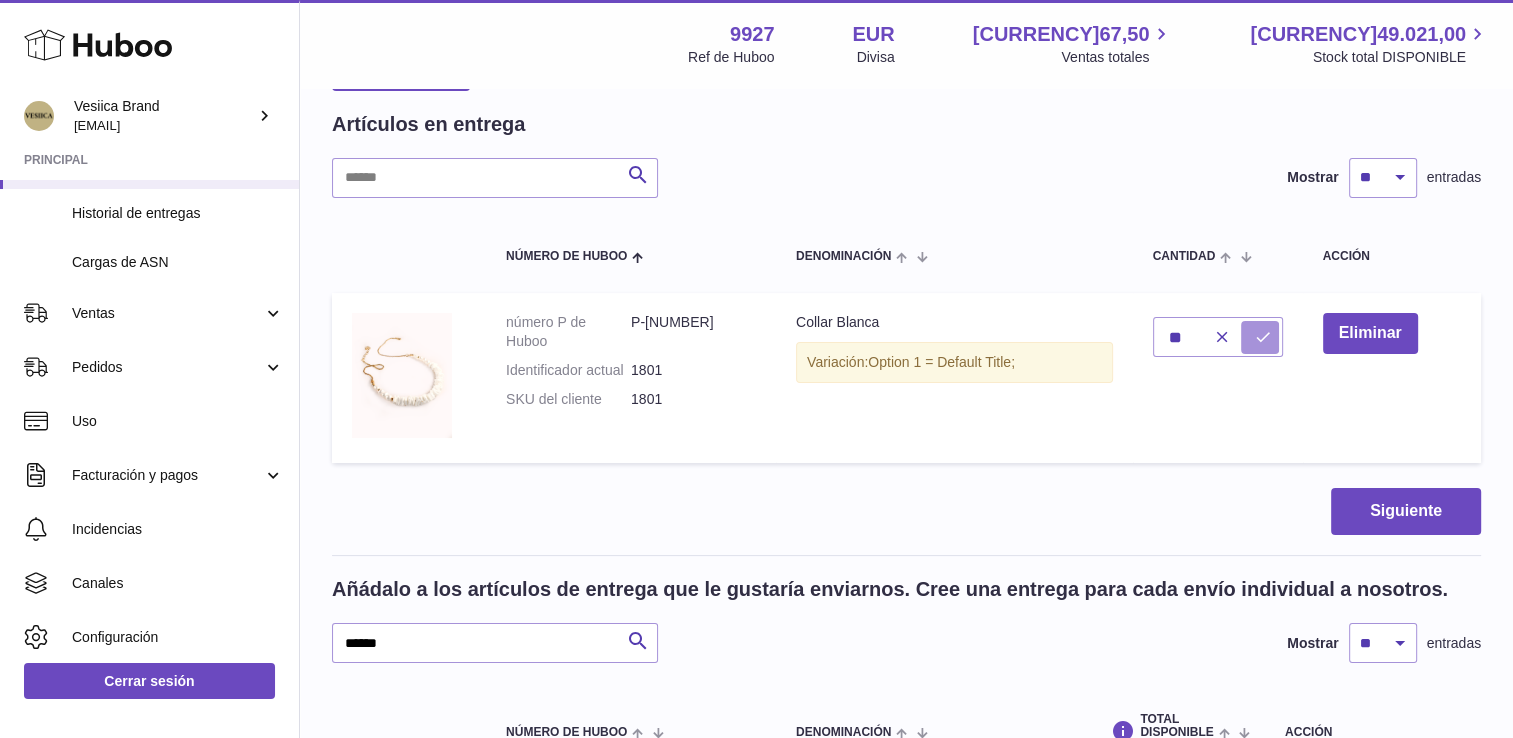click at bounding box center [1260, 337] 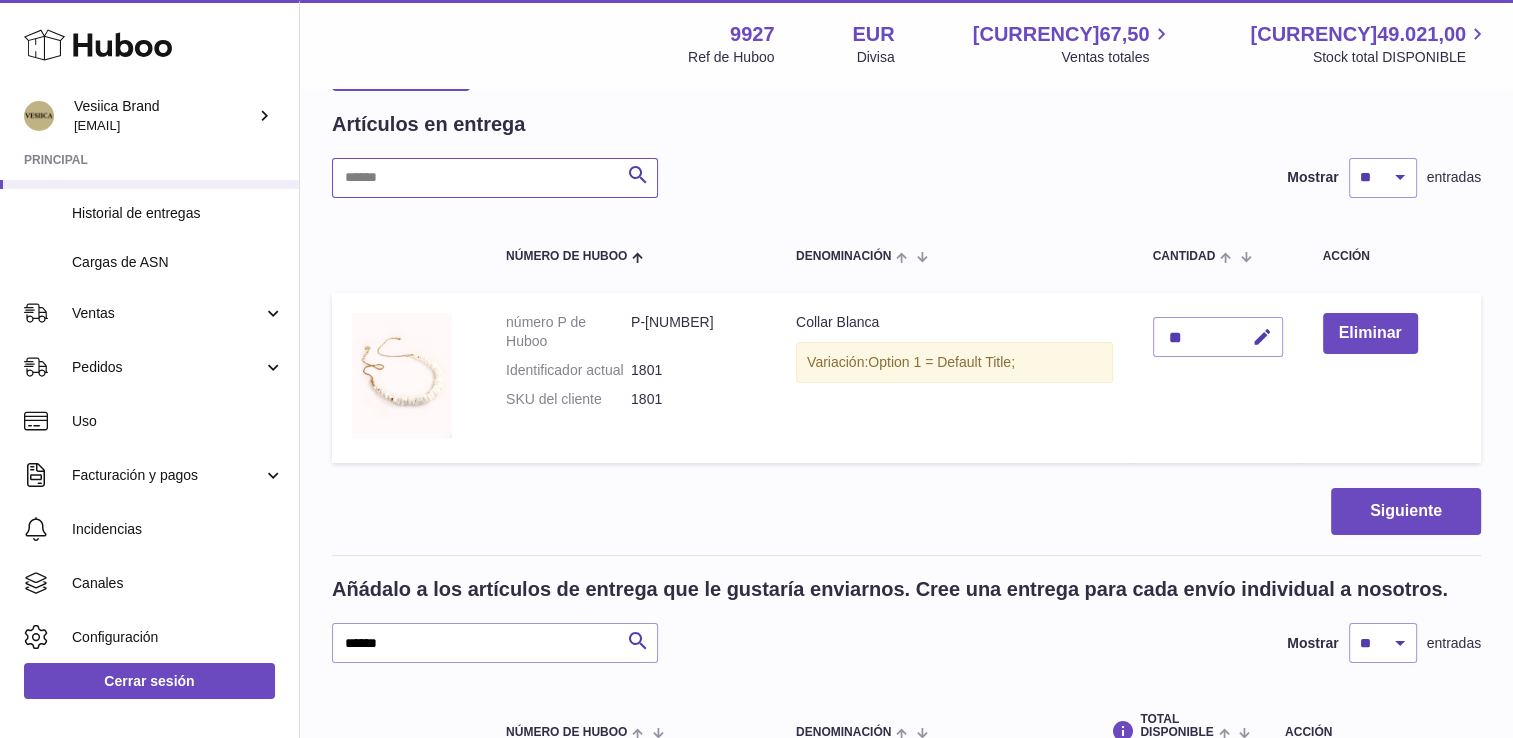 click at bounding box center [495, 178] 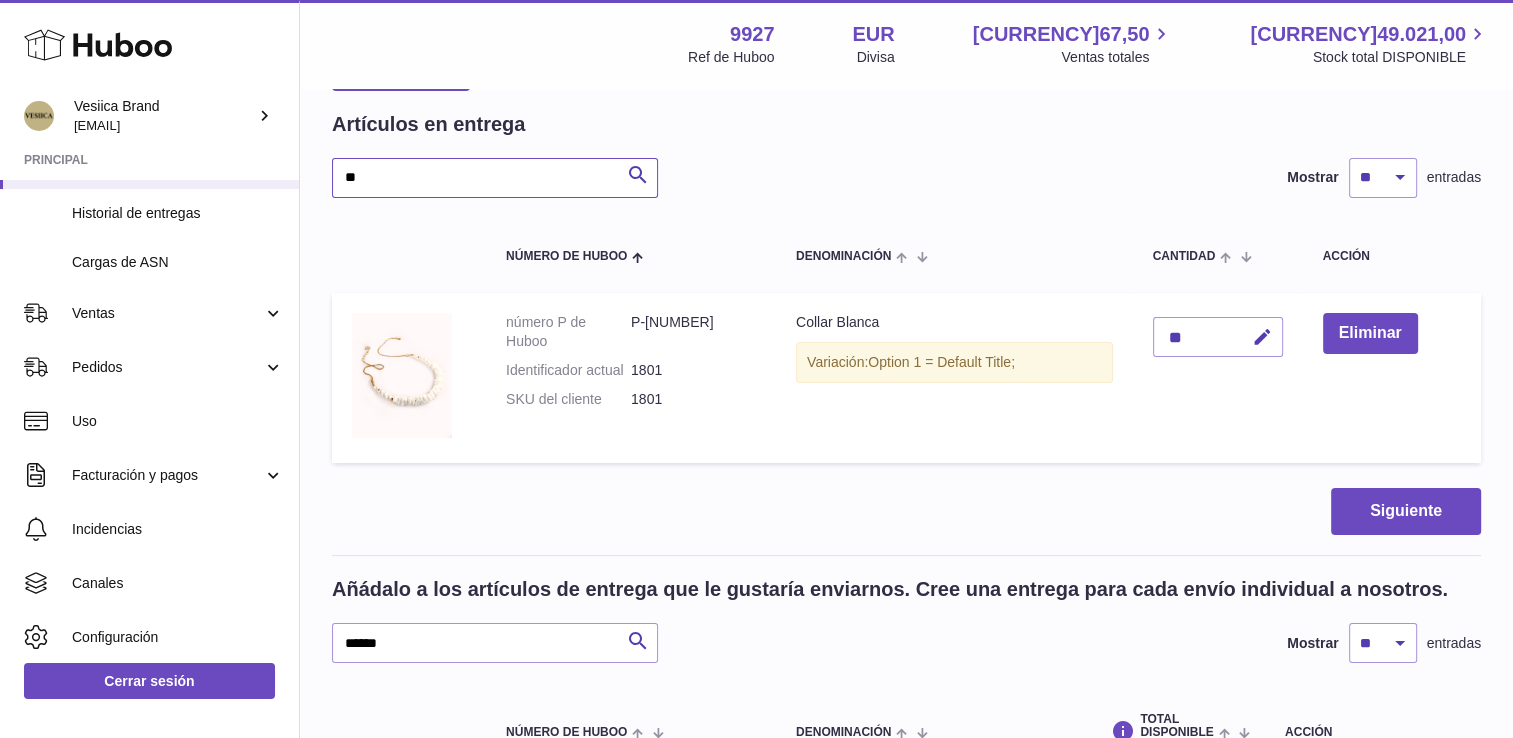 type on "*" 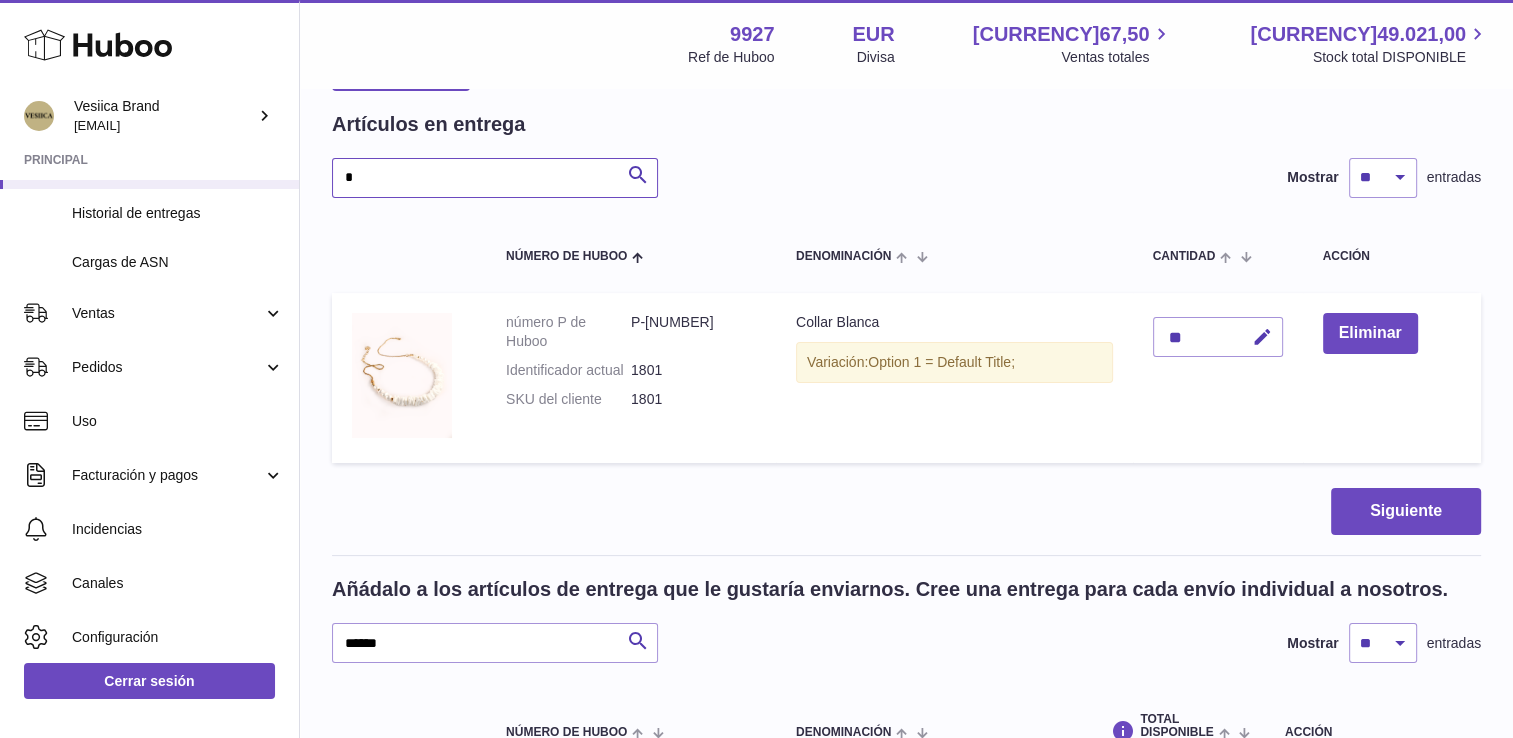 type 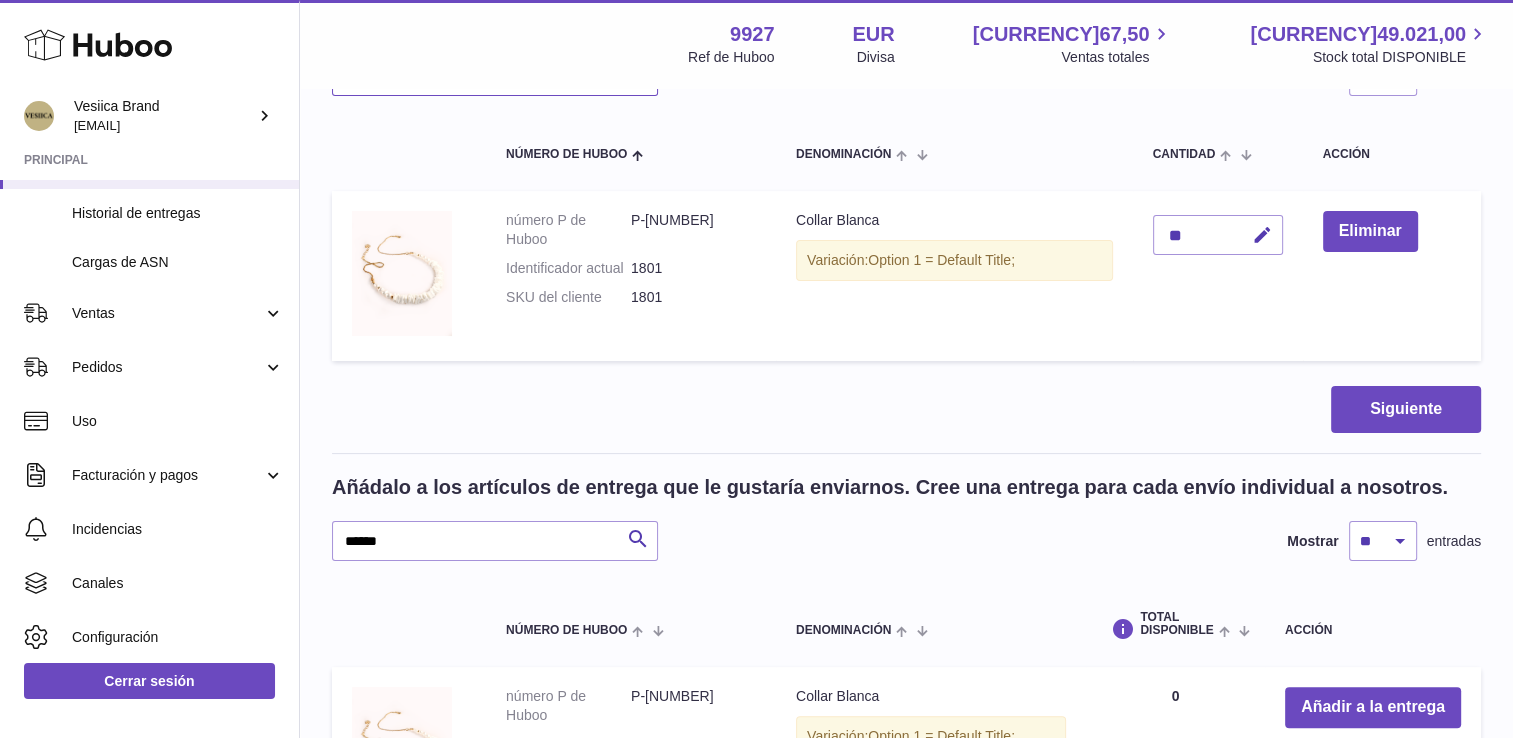 scroll, scrollTop: 361, scrollLeft: 0, axis: vertical 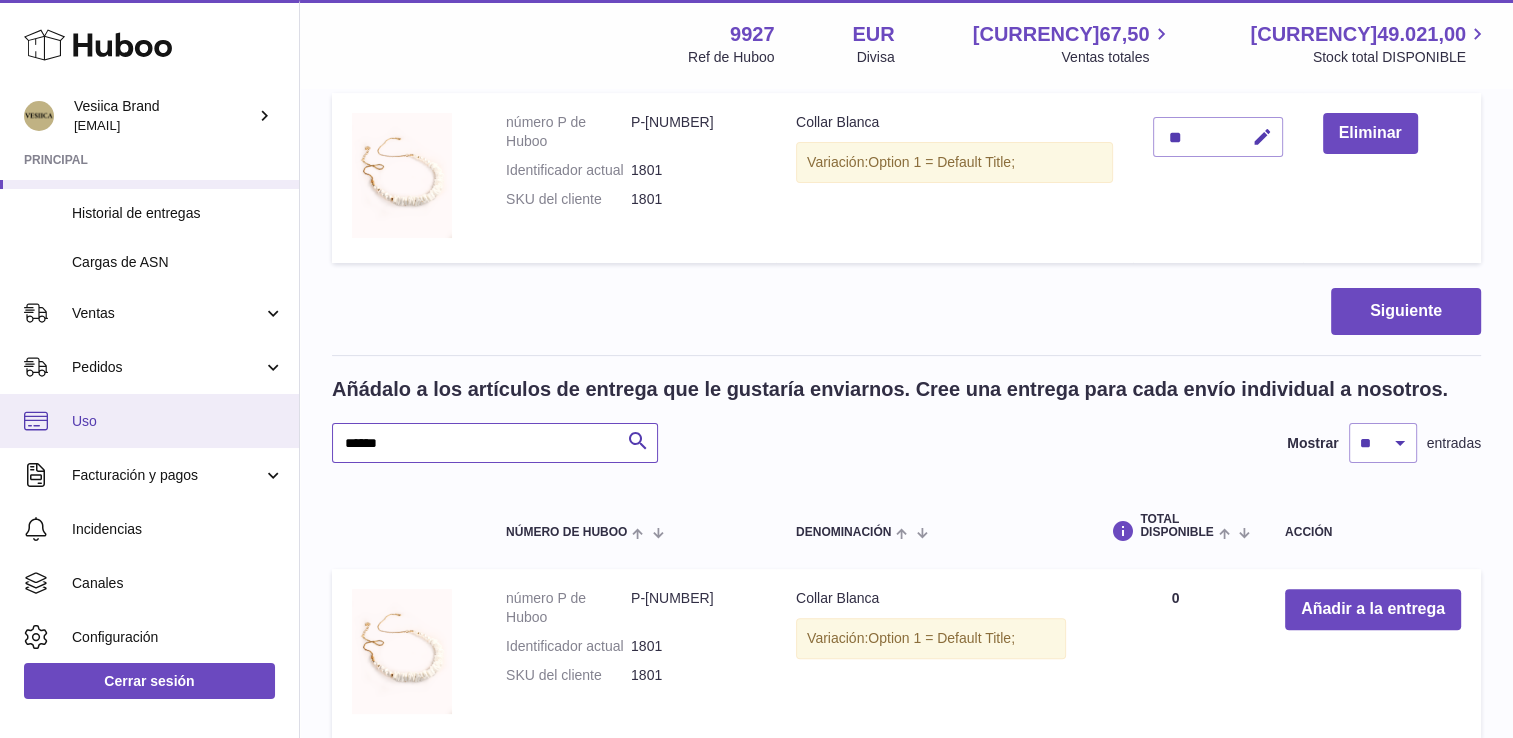 drag, startPoint x: 442, startPoint y: 450, endPoint x: 0, endPoint y: 421, distance: 442.95035 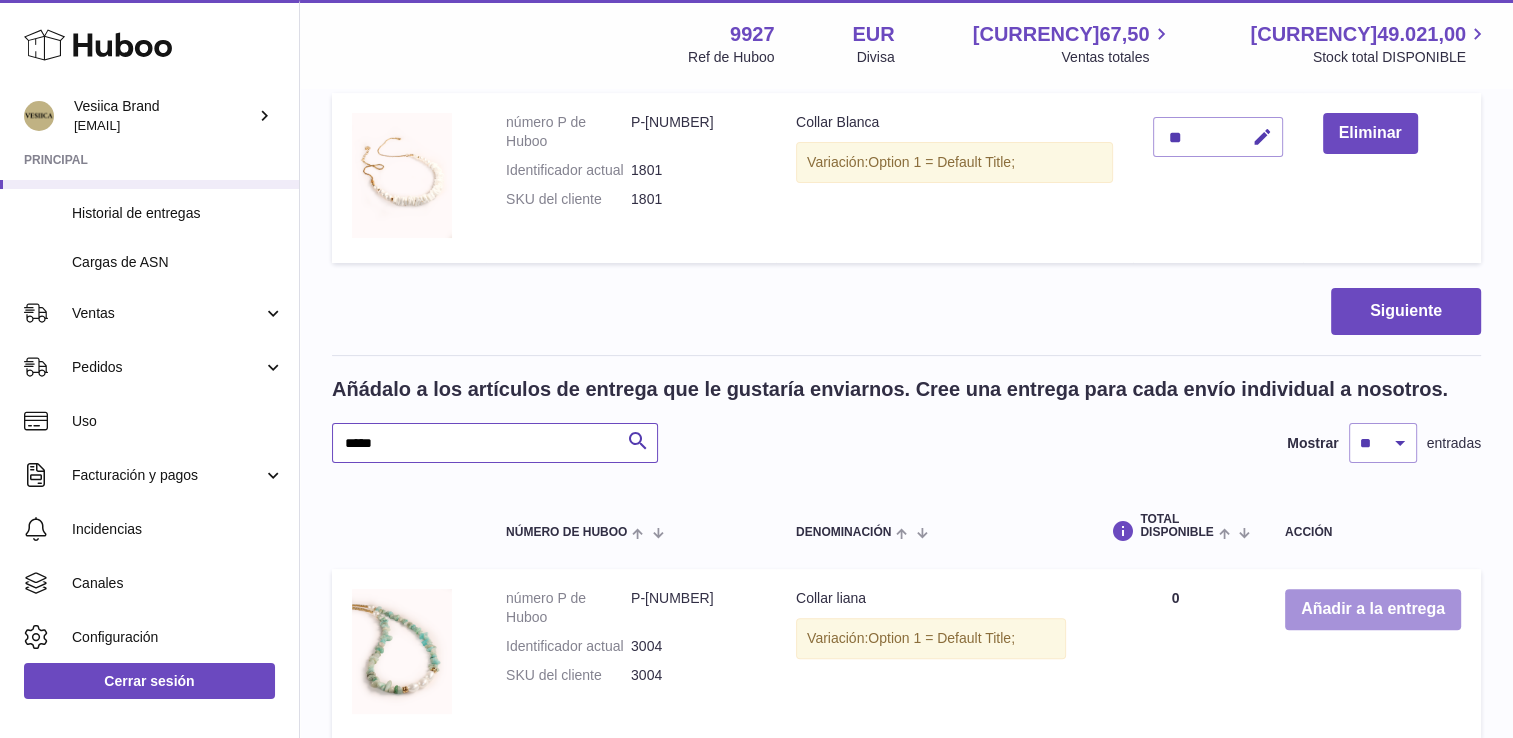 type on "*****" 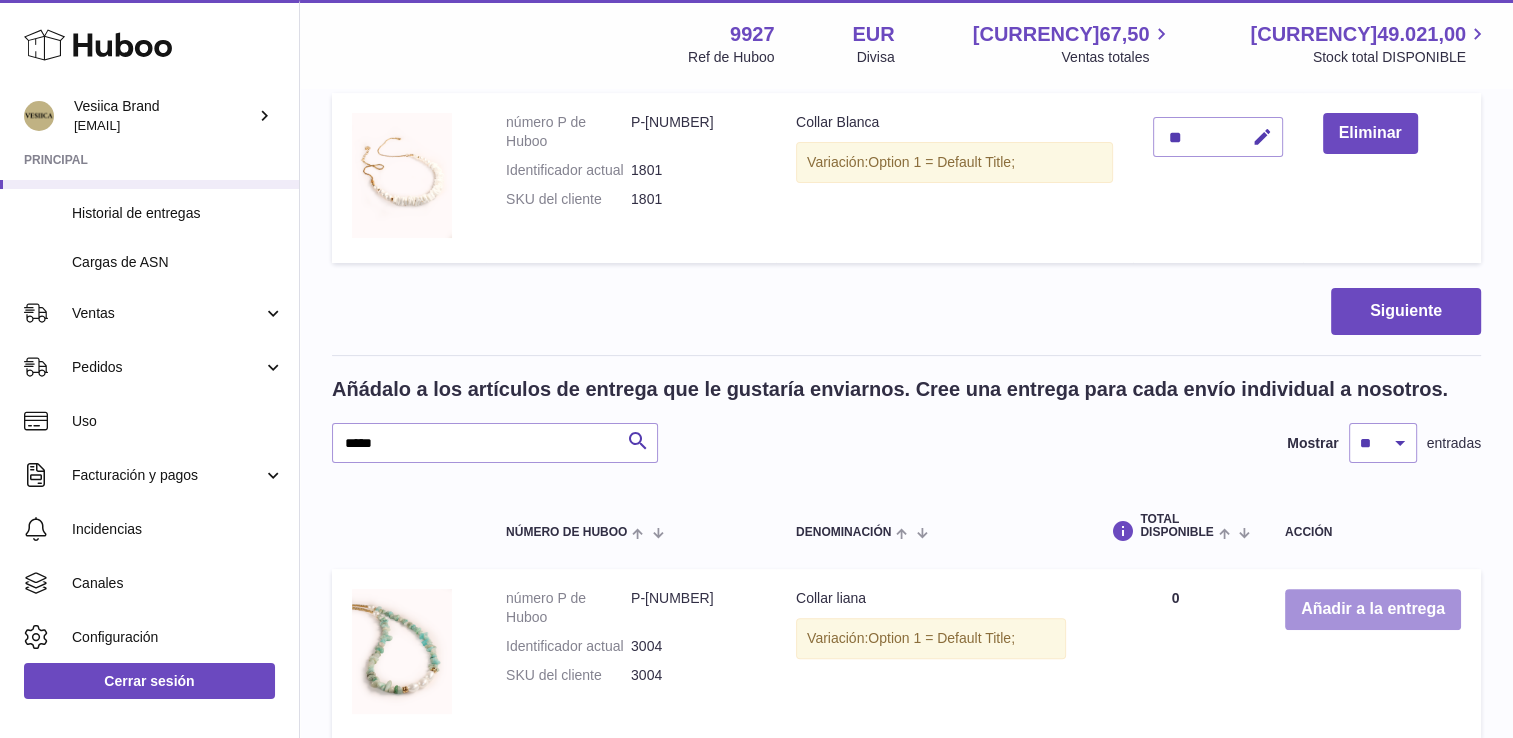 click on "Añadir a la entrega" at bounding box center [1373, 609] 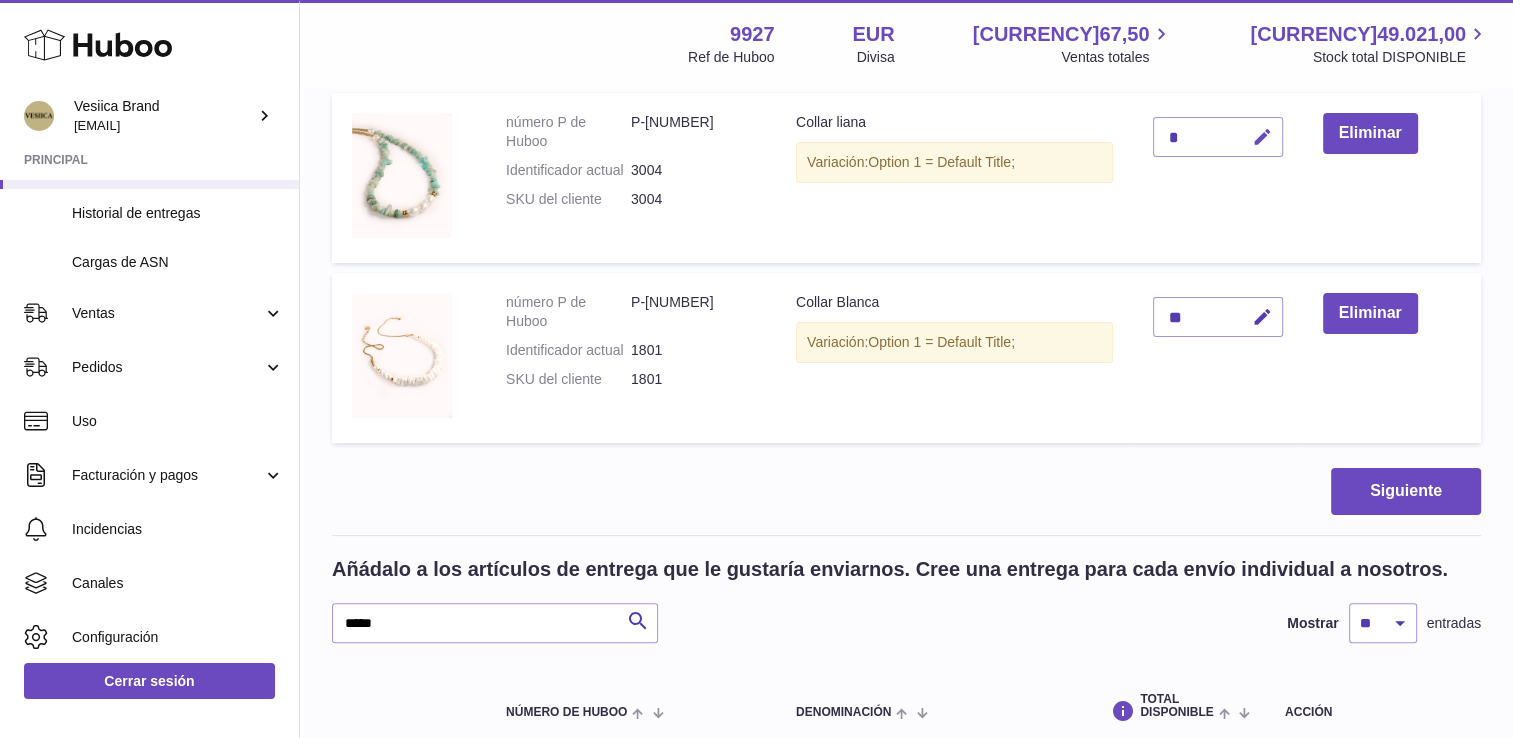 click at bounding box center (1262, 137) 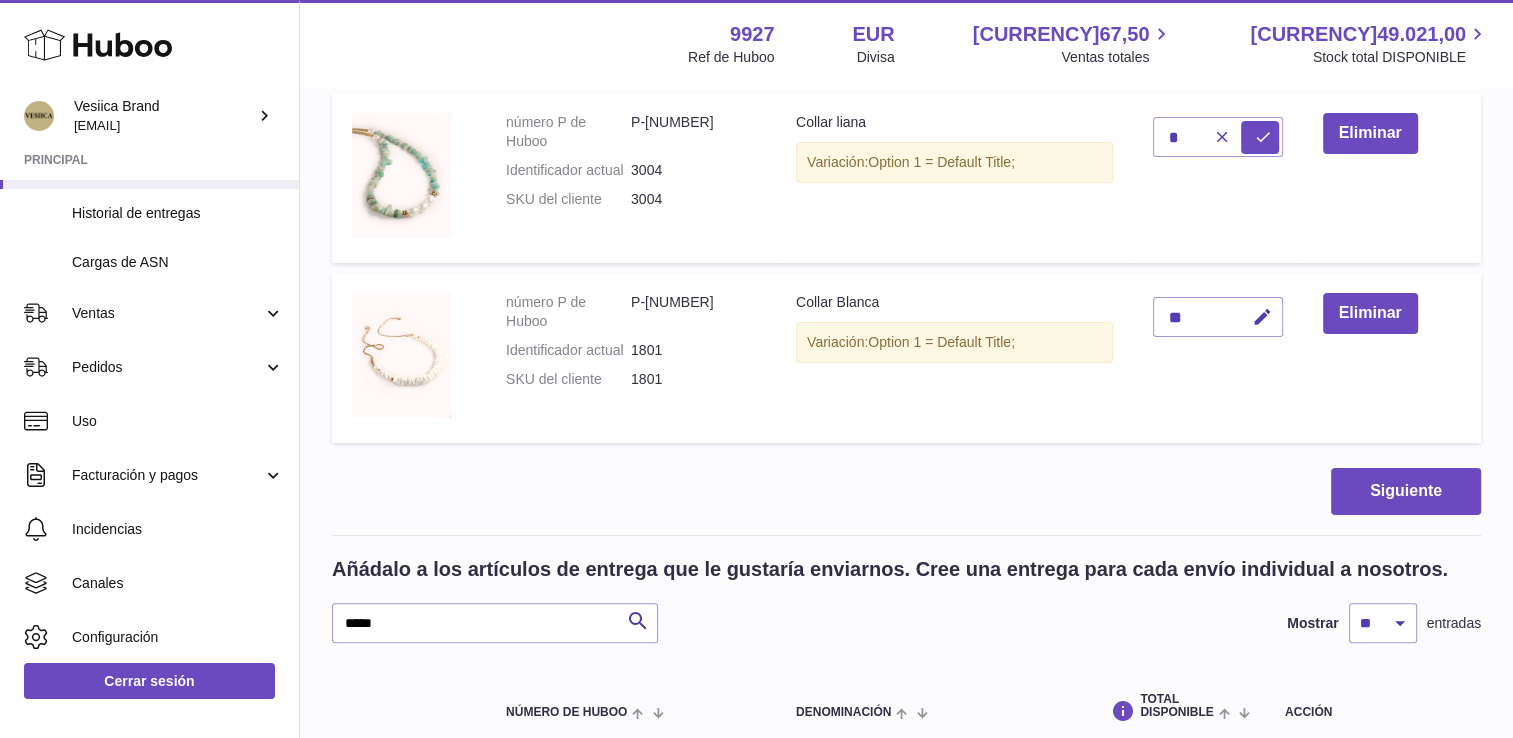 drag, startPoint x: 1198, startPoint y: 127, endPoint x: 1120, endPoint y: 129, distance: 78.025635 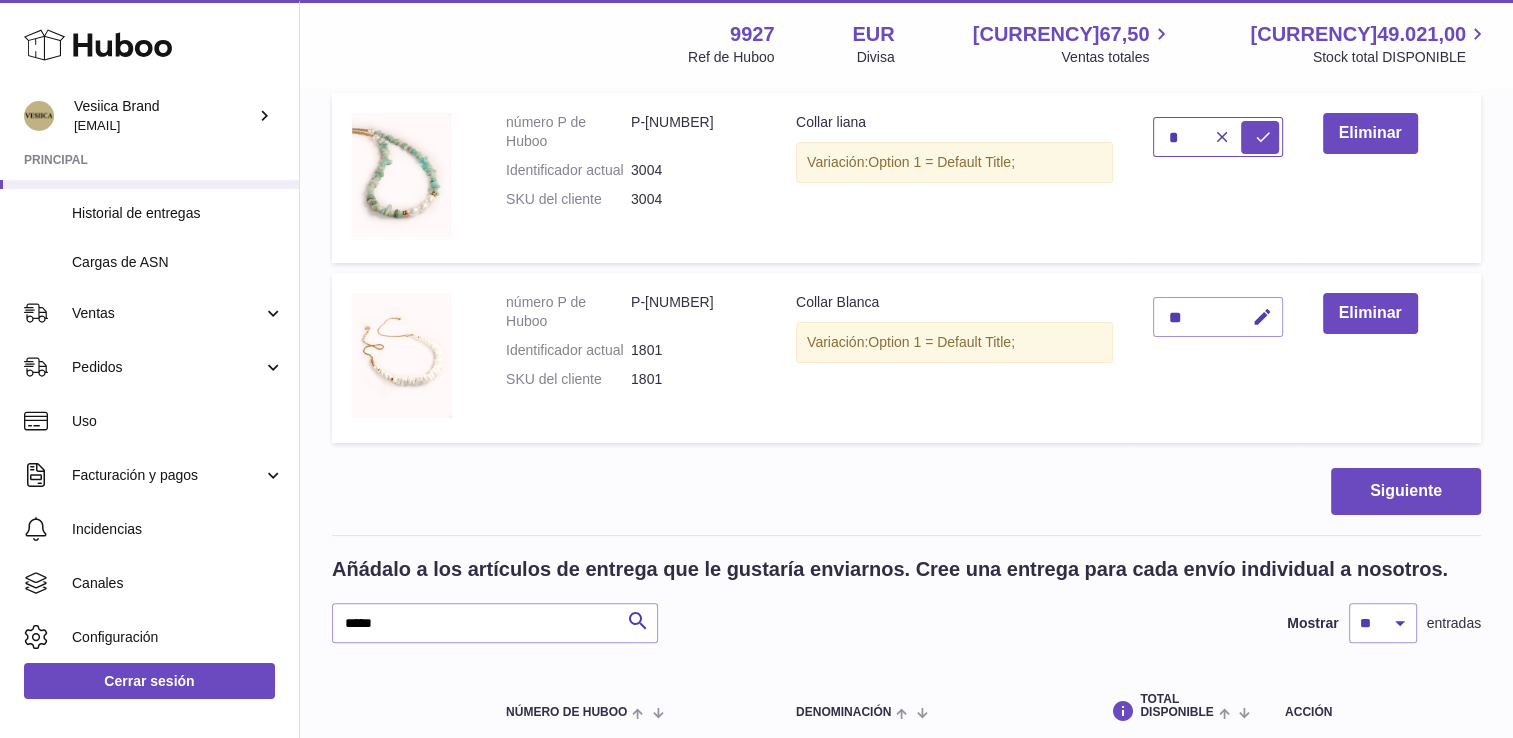 drag, startPoint x: 1189, startPoint y: 140, endPoint x: 1145, endPoint y: 140, distance: 44 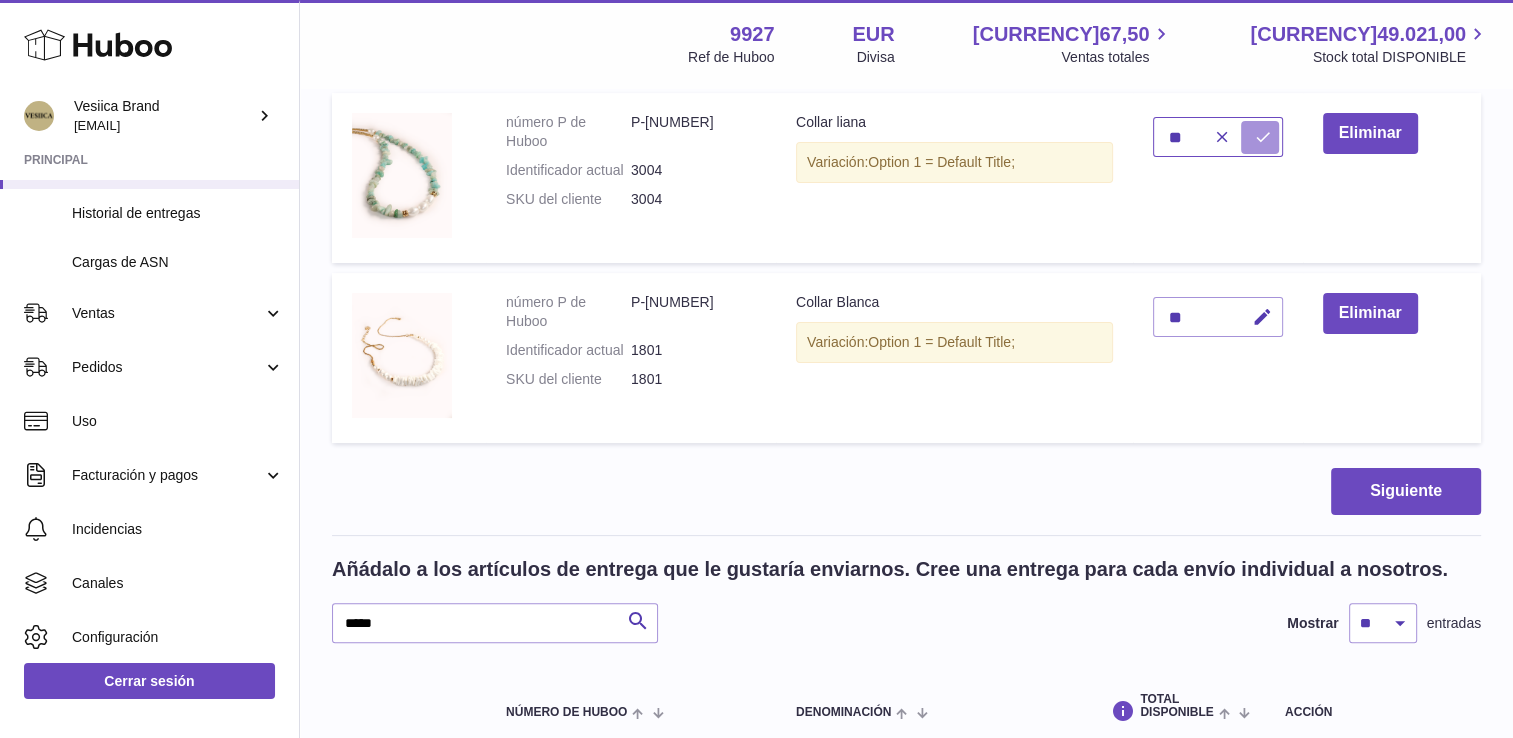 type on "**" 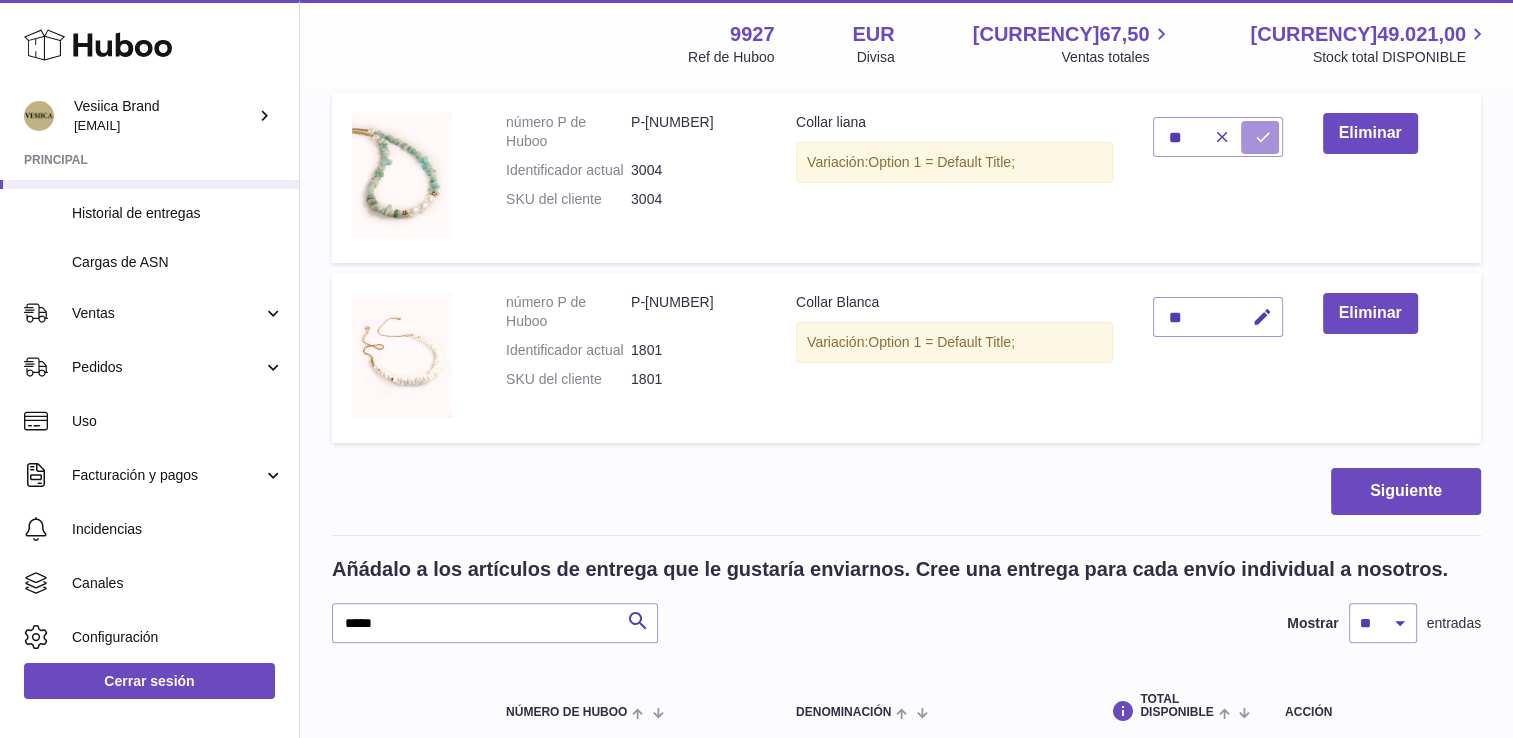 click at bounding box center [1263, 137] 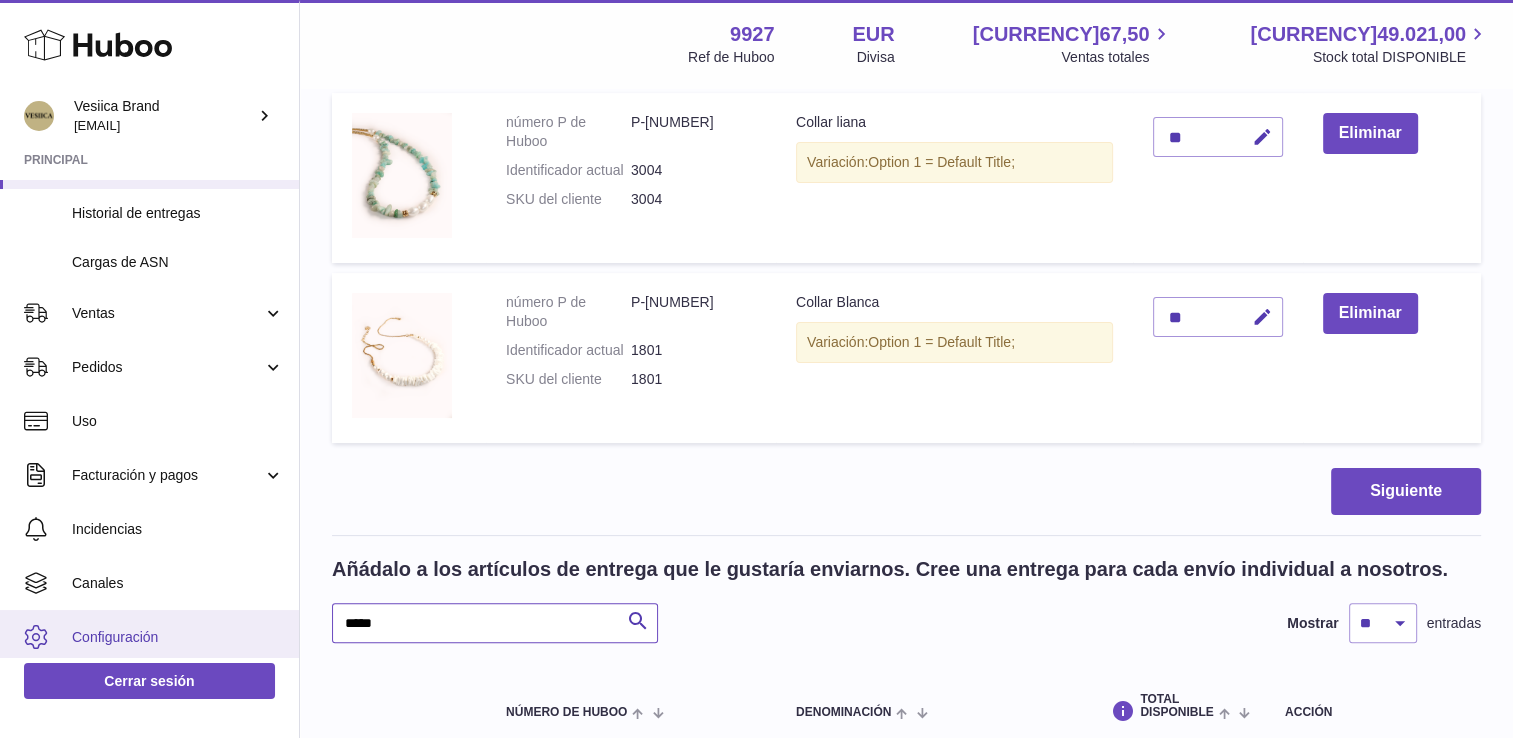 drag, startPoint x: 267, startPoint y: 623, endPoint x: 182, endPoint y: 613, distance: 85.58621 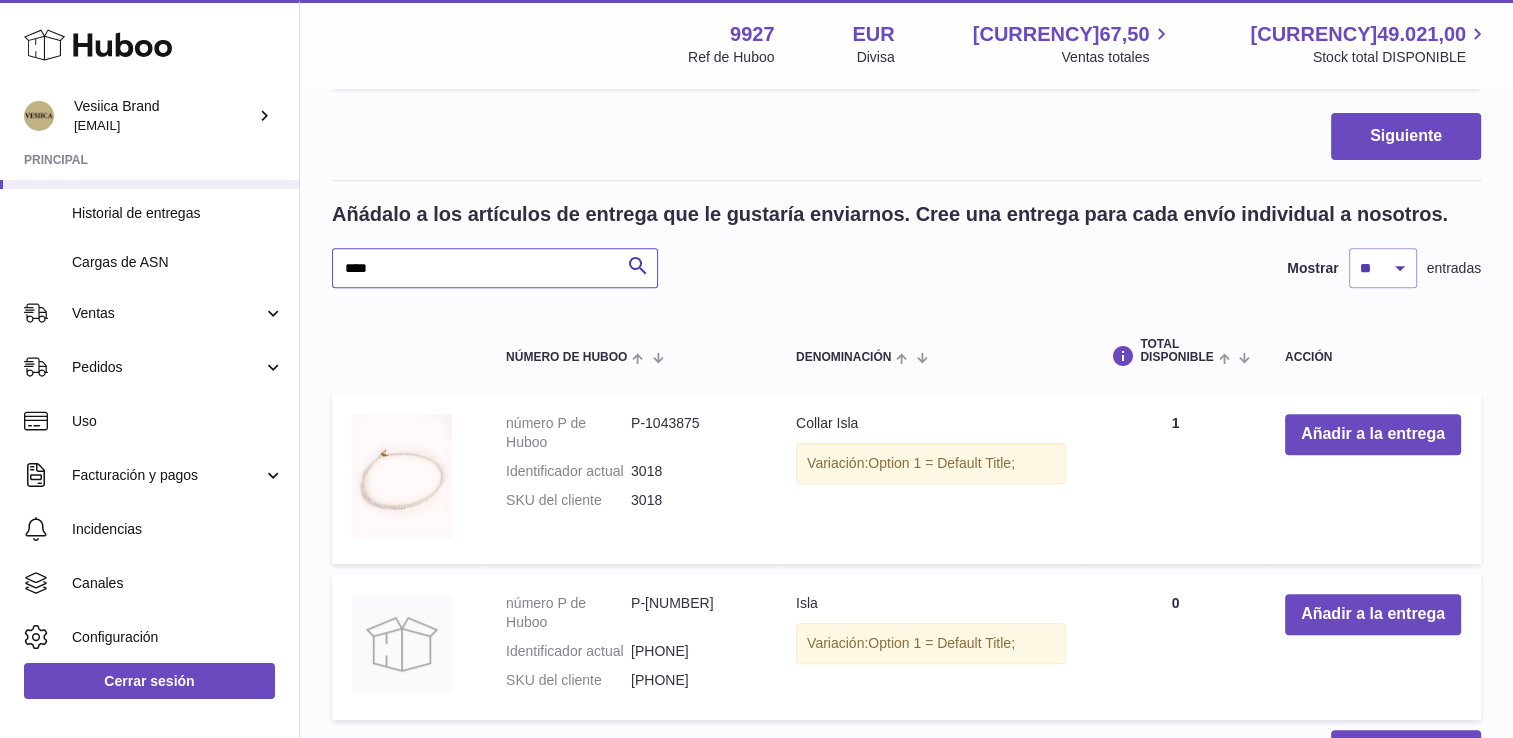 scroll, scrollTop: 761, scrollLeft: 0, axis: vertical 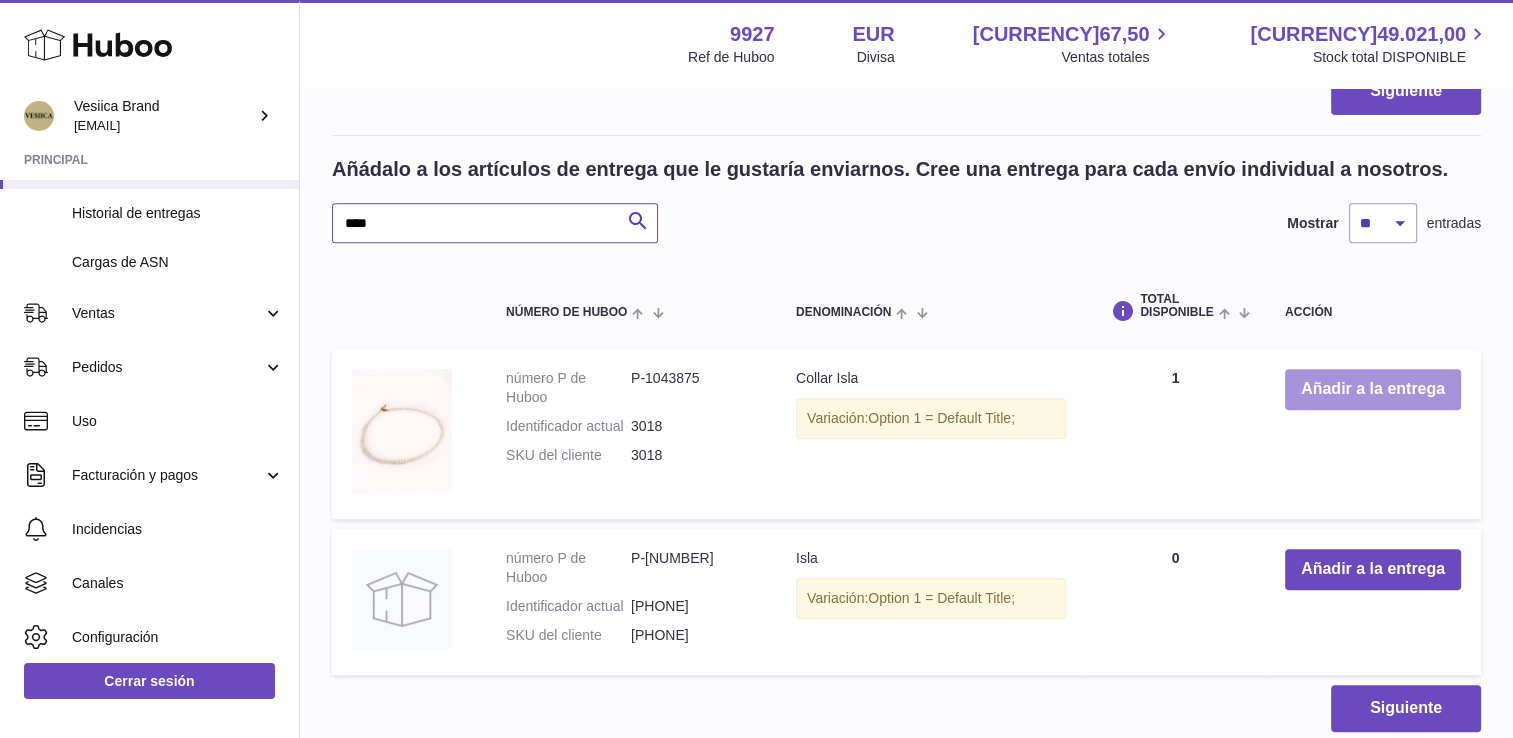 type on "****" 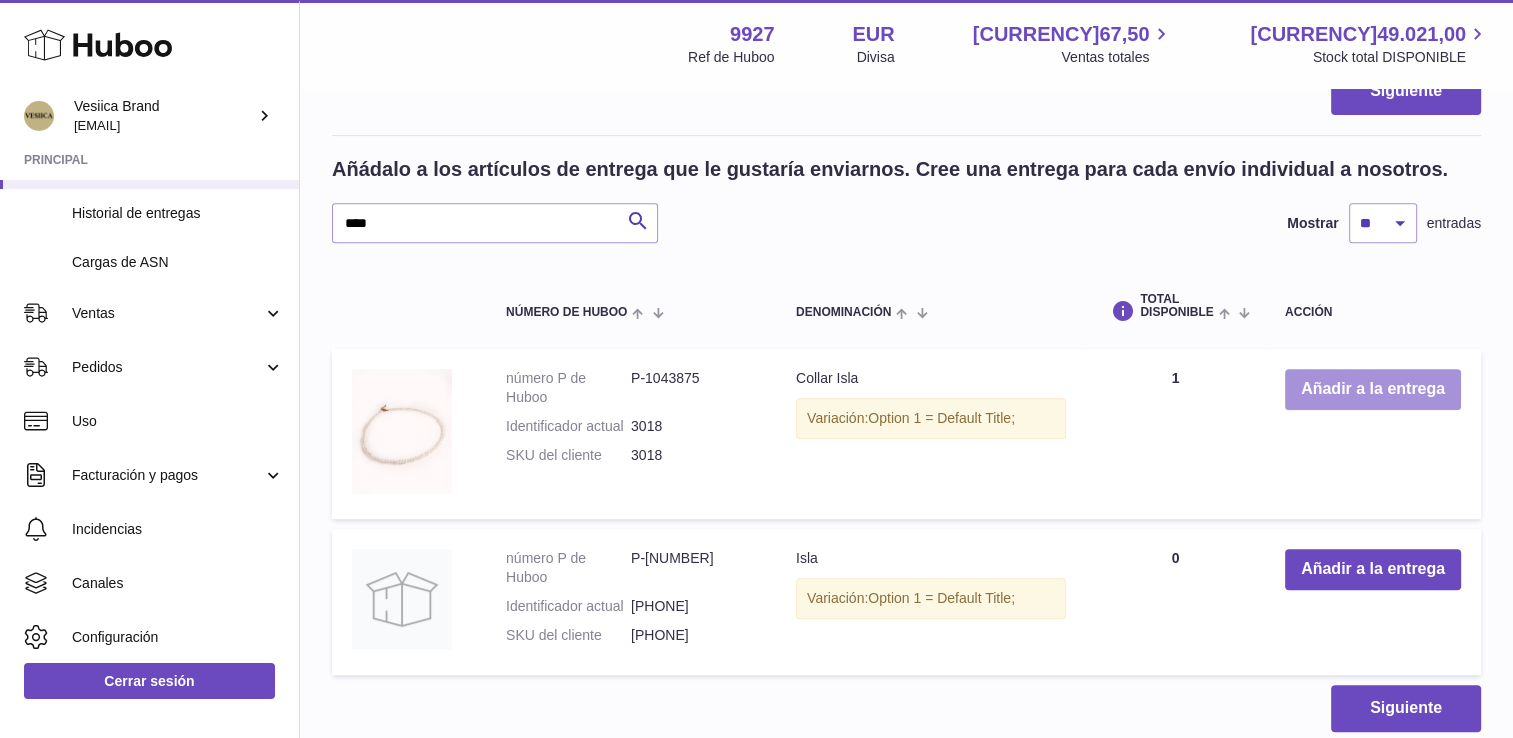 click on "Añadir a la entrega" at bounding box center [1373, 389] 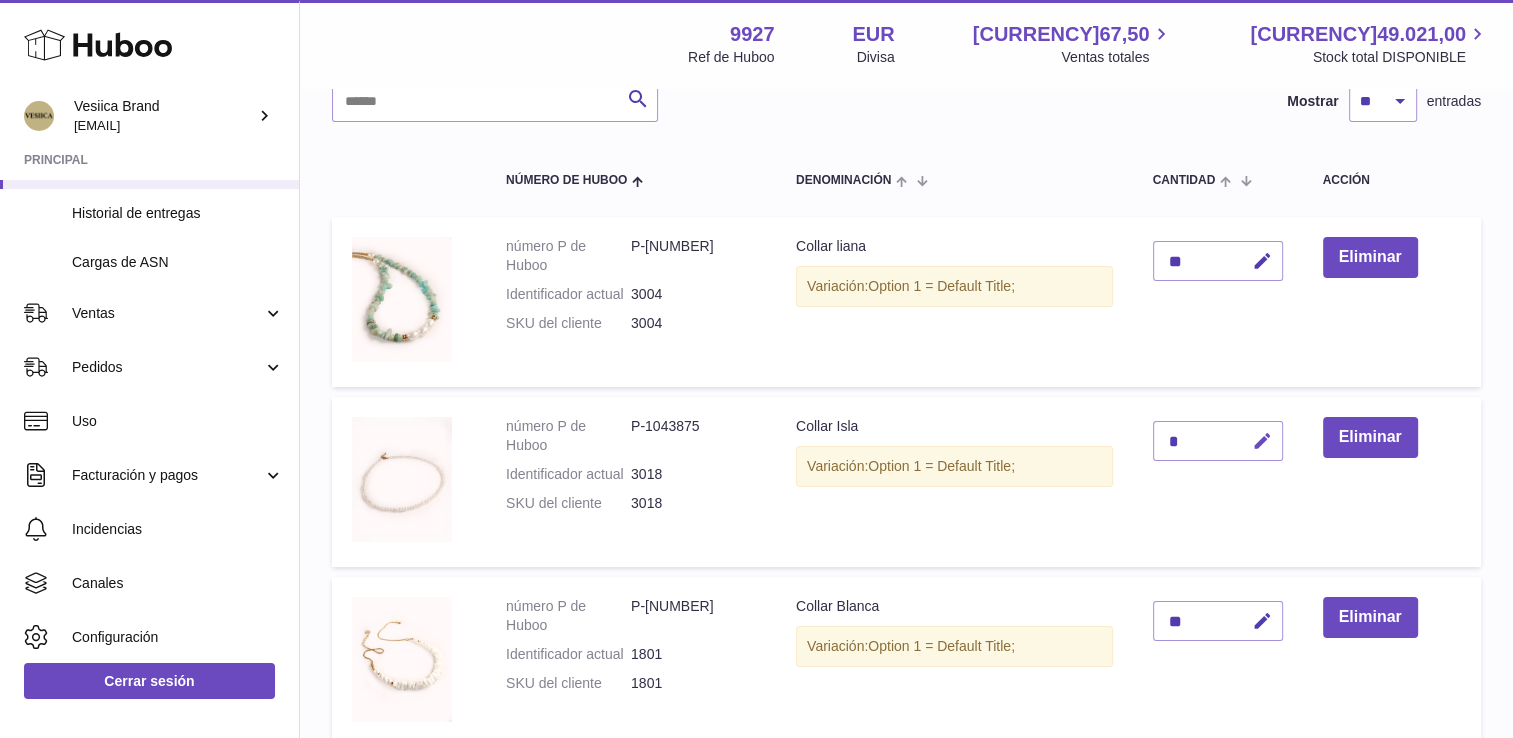 scroll, scrollTop: 300, scrollLeft: 0, axis: vertical 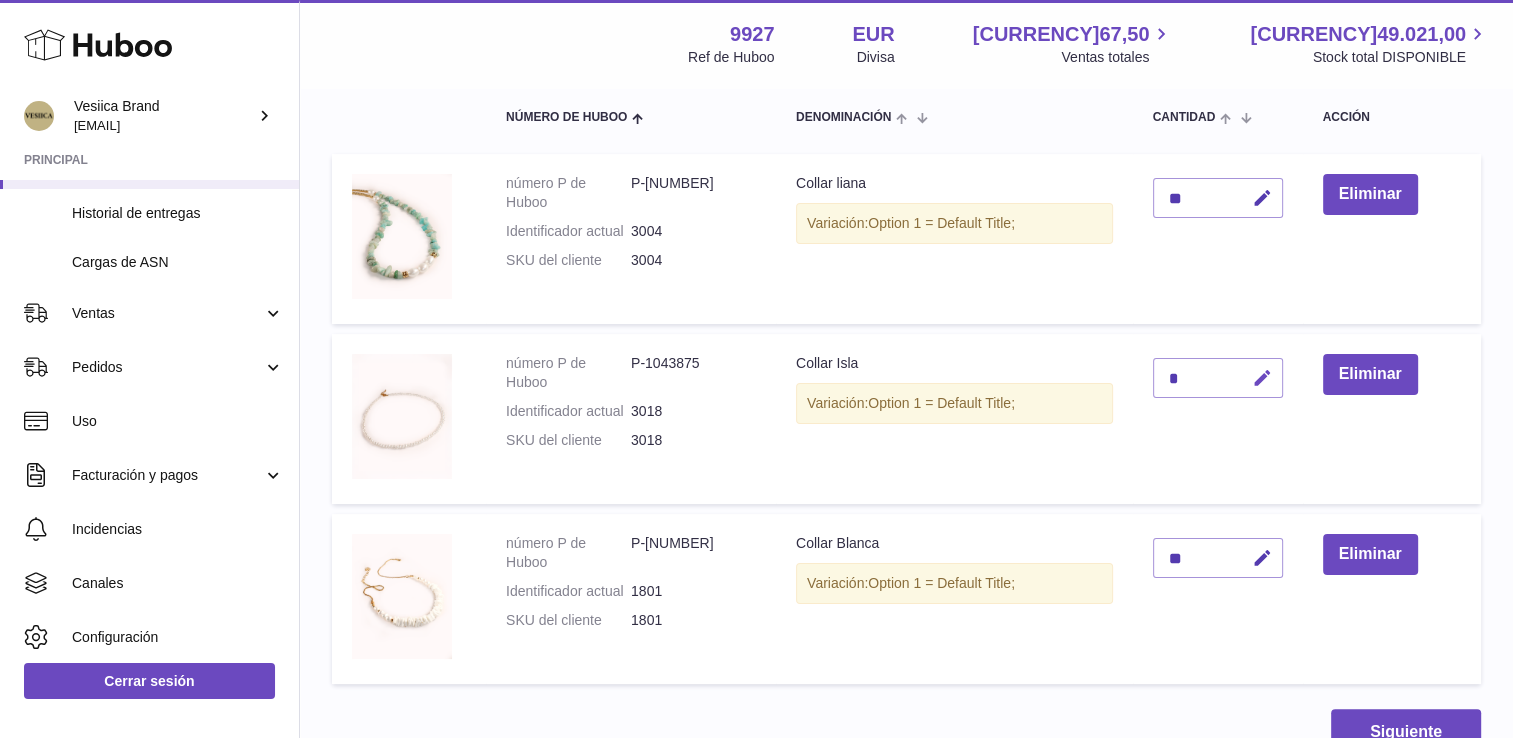 click at bounding box center (1262, 378) 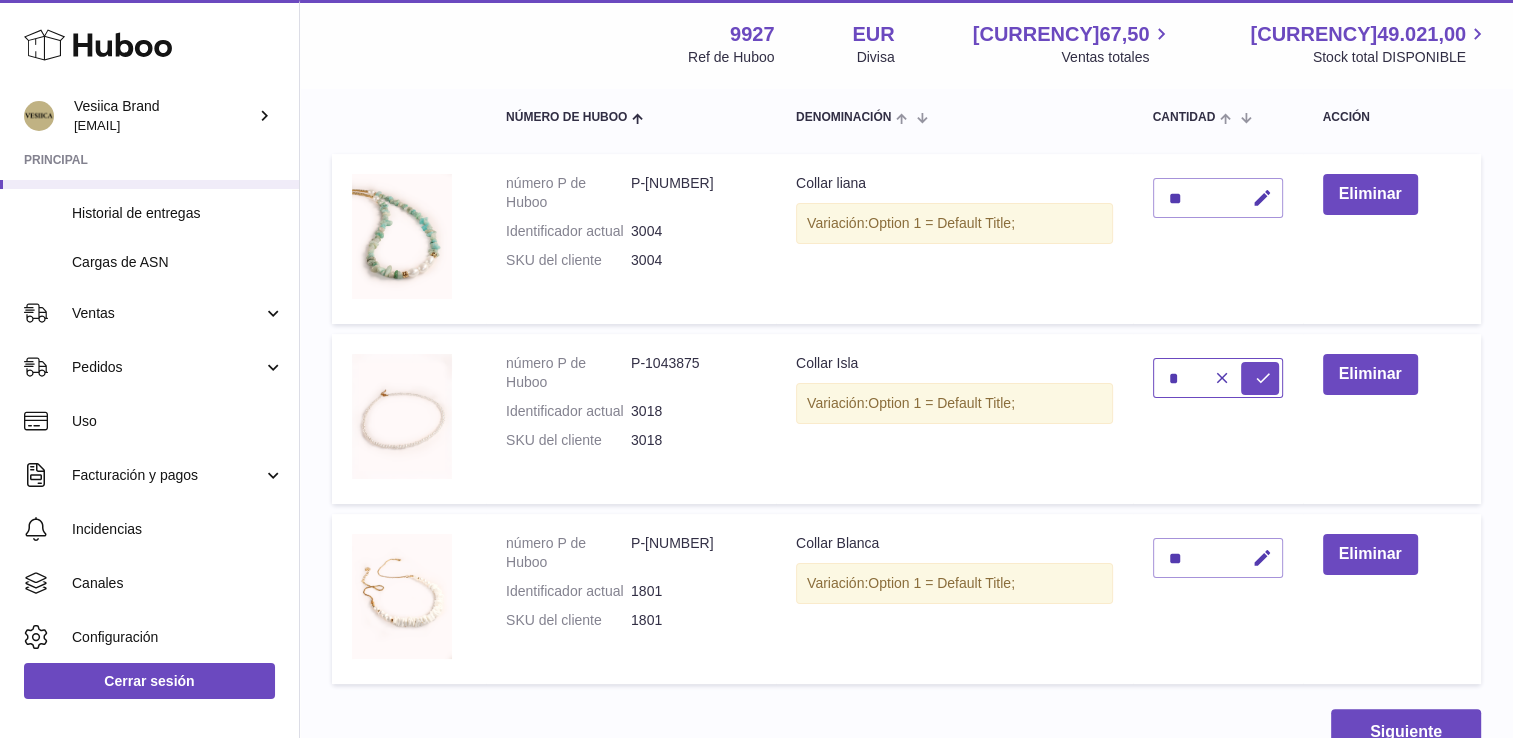 drag, startPoint x: 1175, startPoint y: 371, endPoint x: 1129, endPoint y: 371, distance: 46 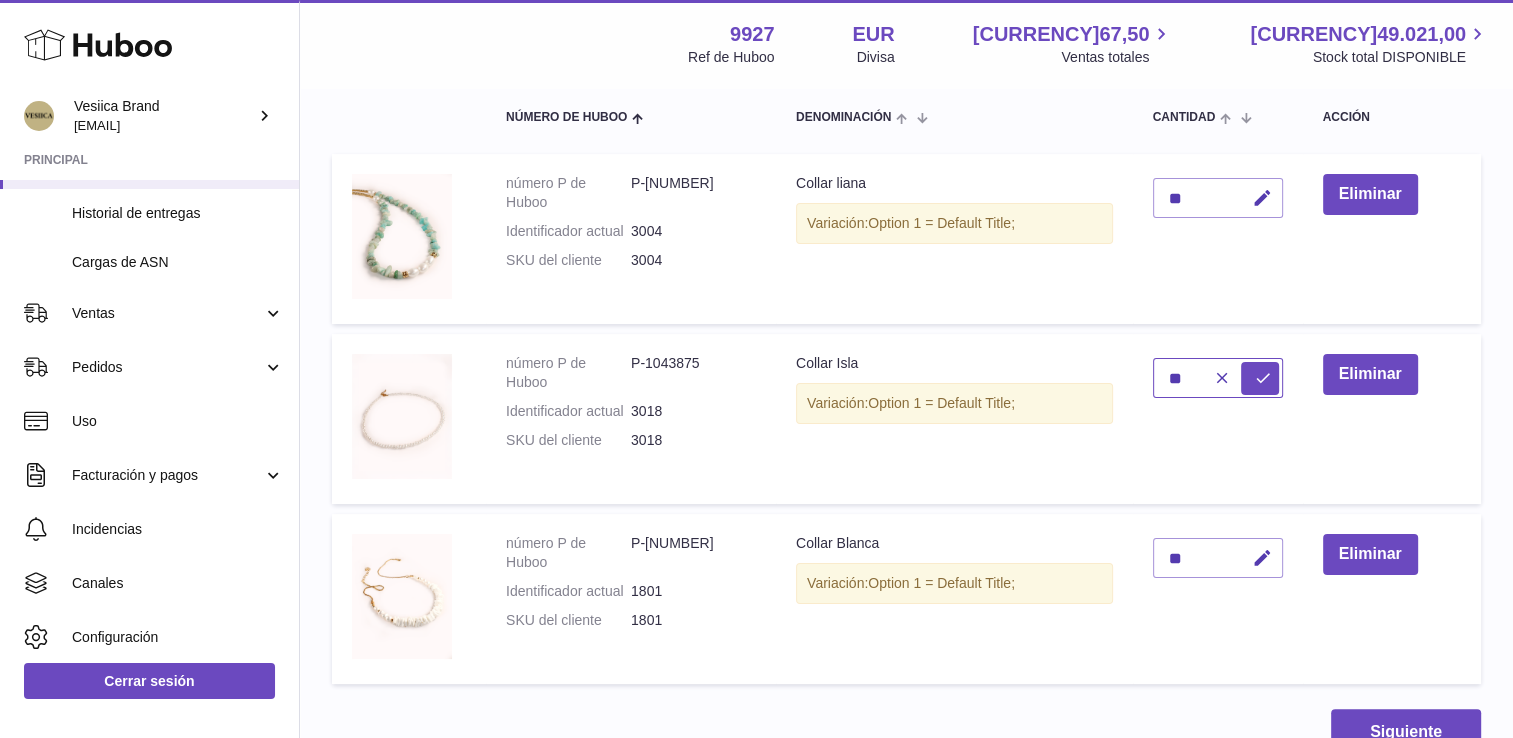 type on "**" 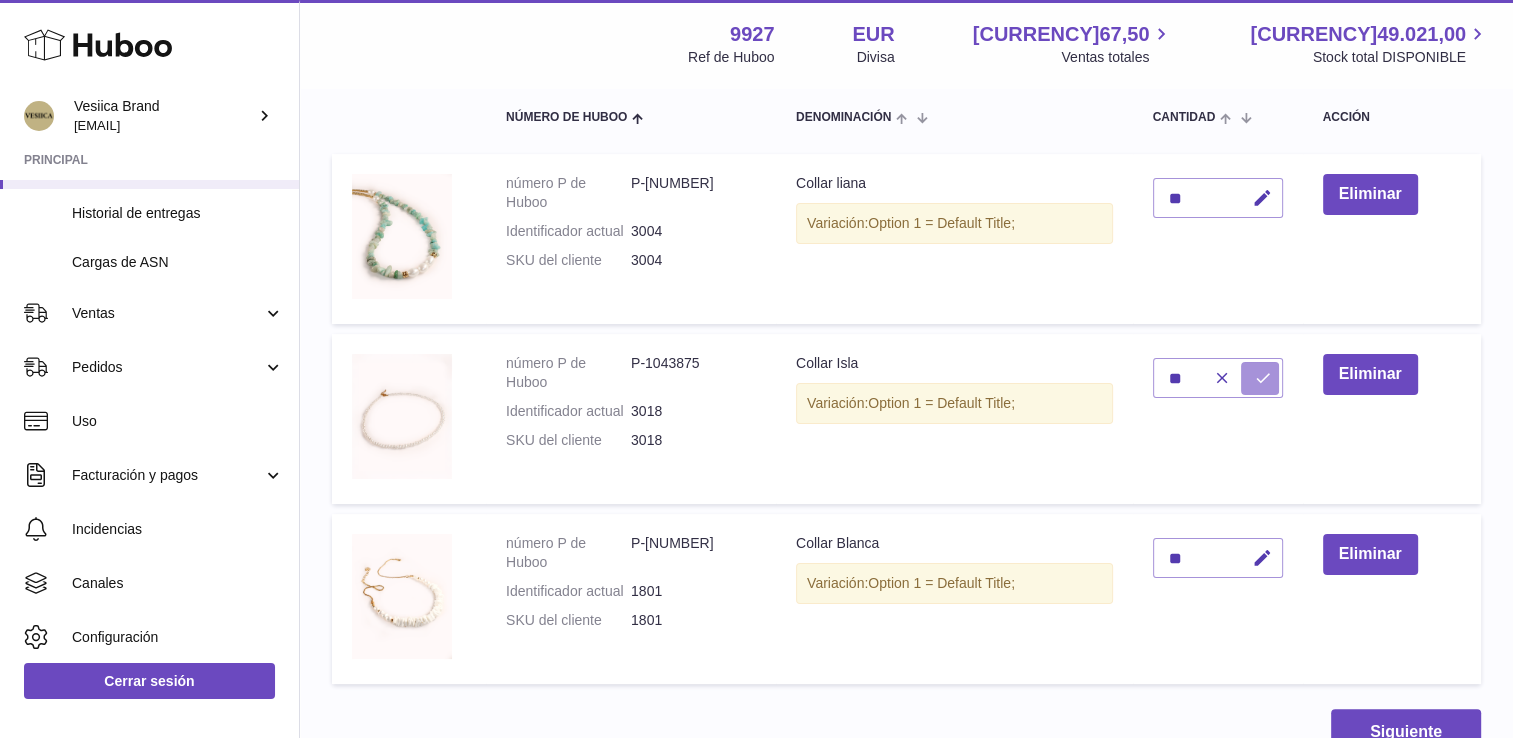 click at bounding box center (1263, 378) 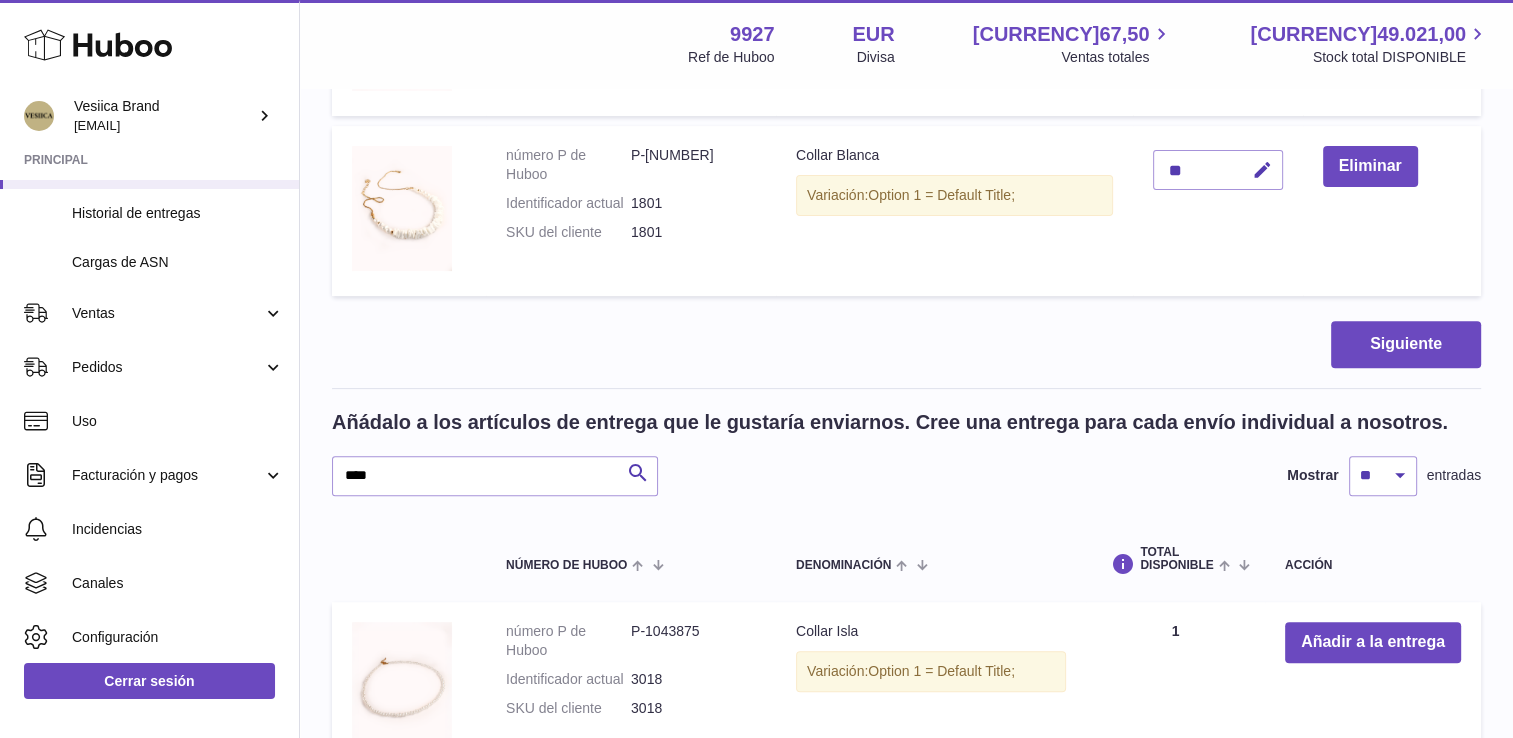 scroll, scrollTop: 700, scrollLeft: 0, axis: vertical 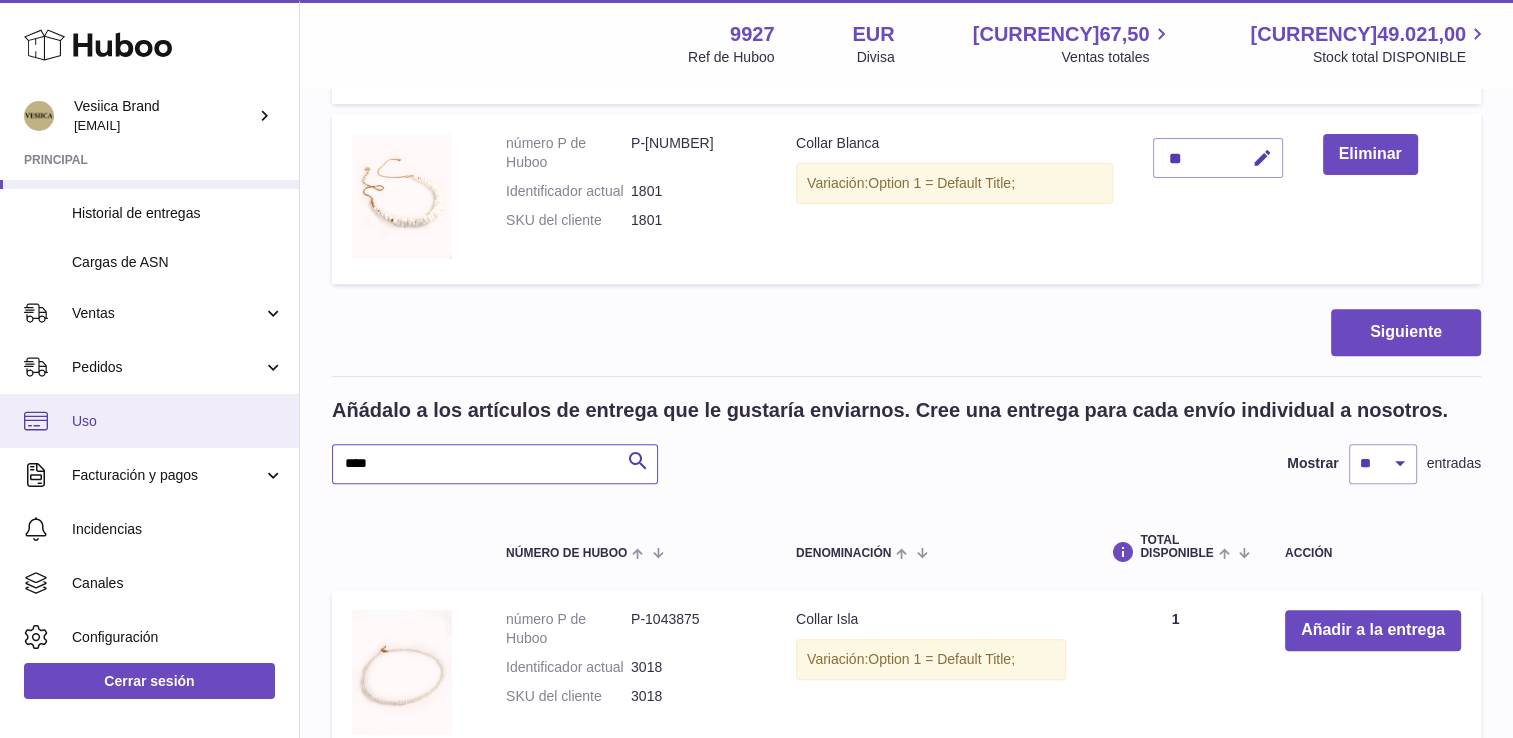 drag, startPoint x: 424, startPoint y: 477, endPoint x: 128, endPoint y: 441, distance: 298.18115 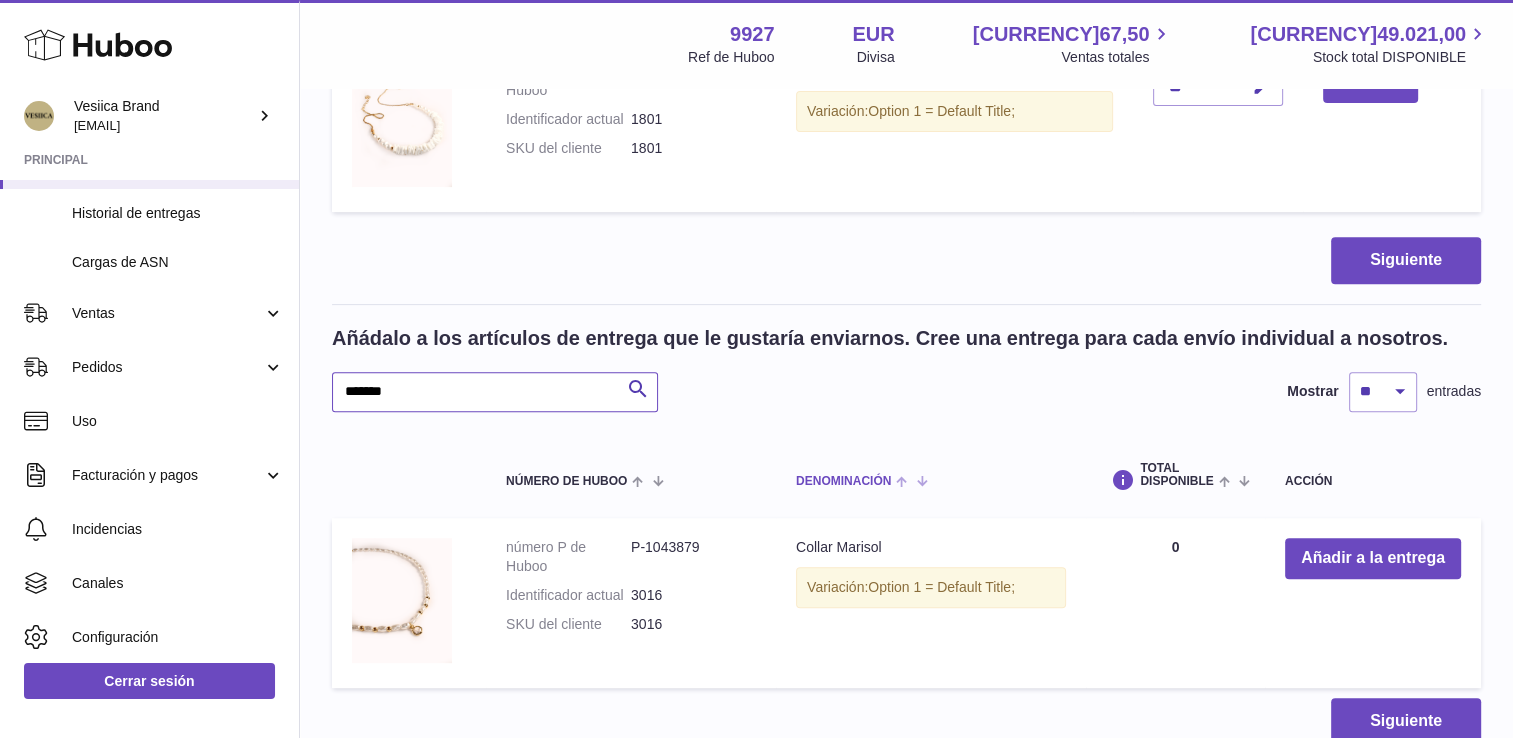 scroll, scrollTop: 900, scrollLeft: 0, axis: vertical 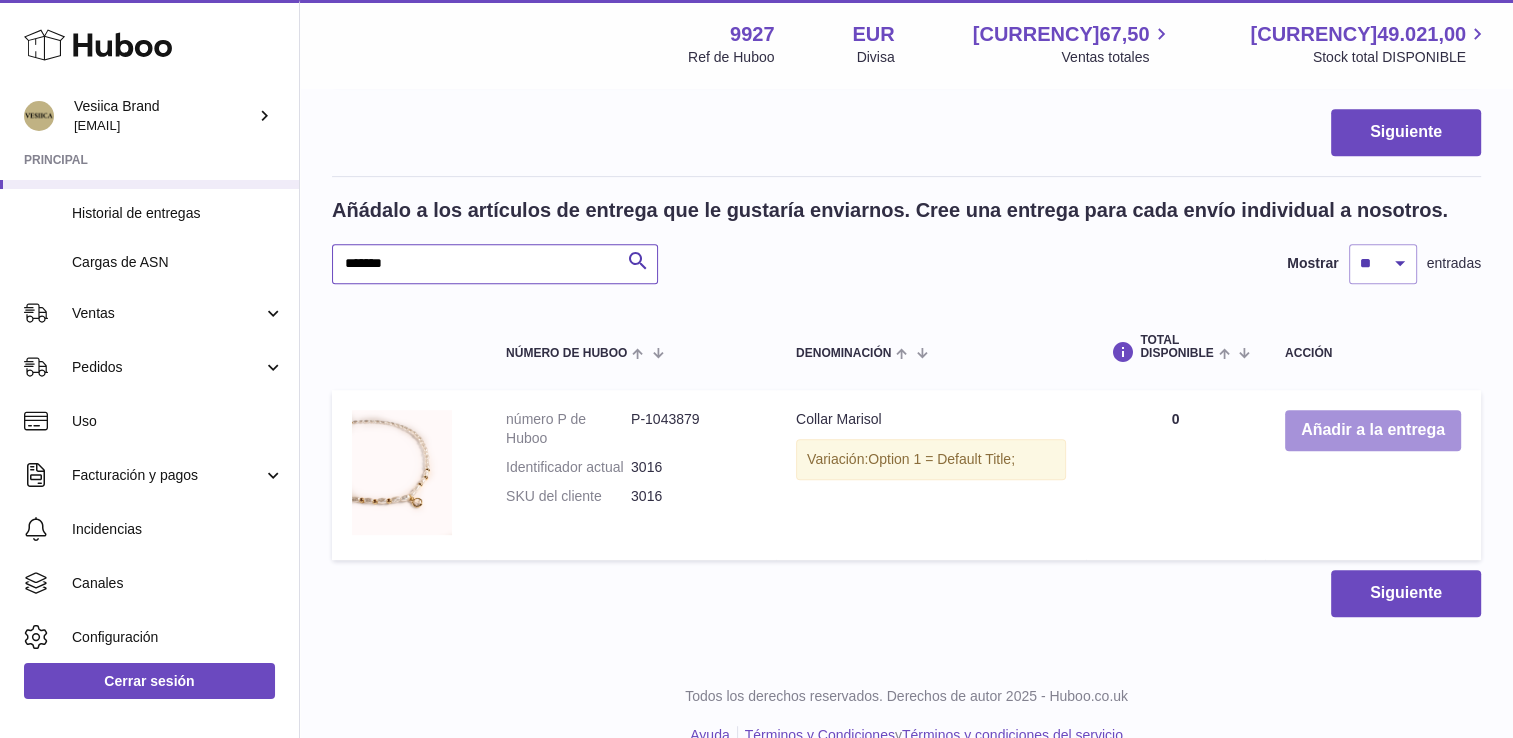 type on "*******" 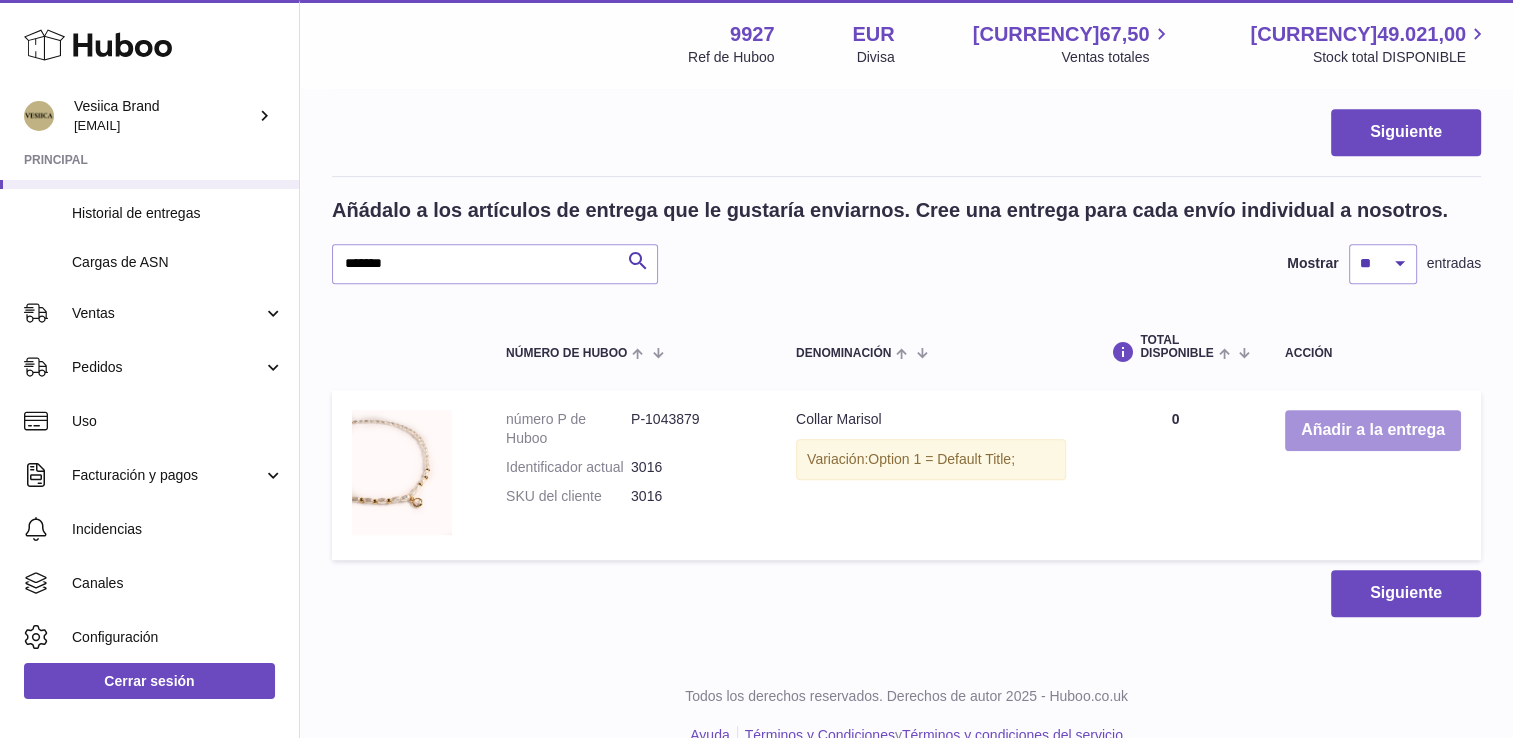click on "Añadir a la entrega" at bounding box center (1373, 430) 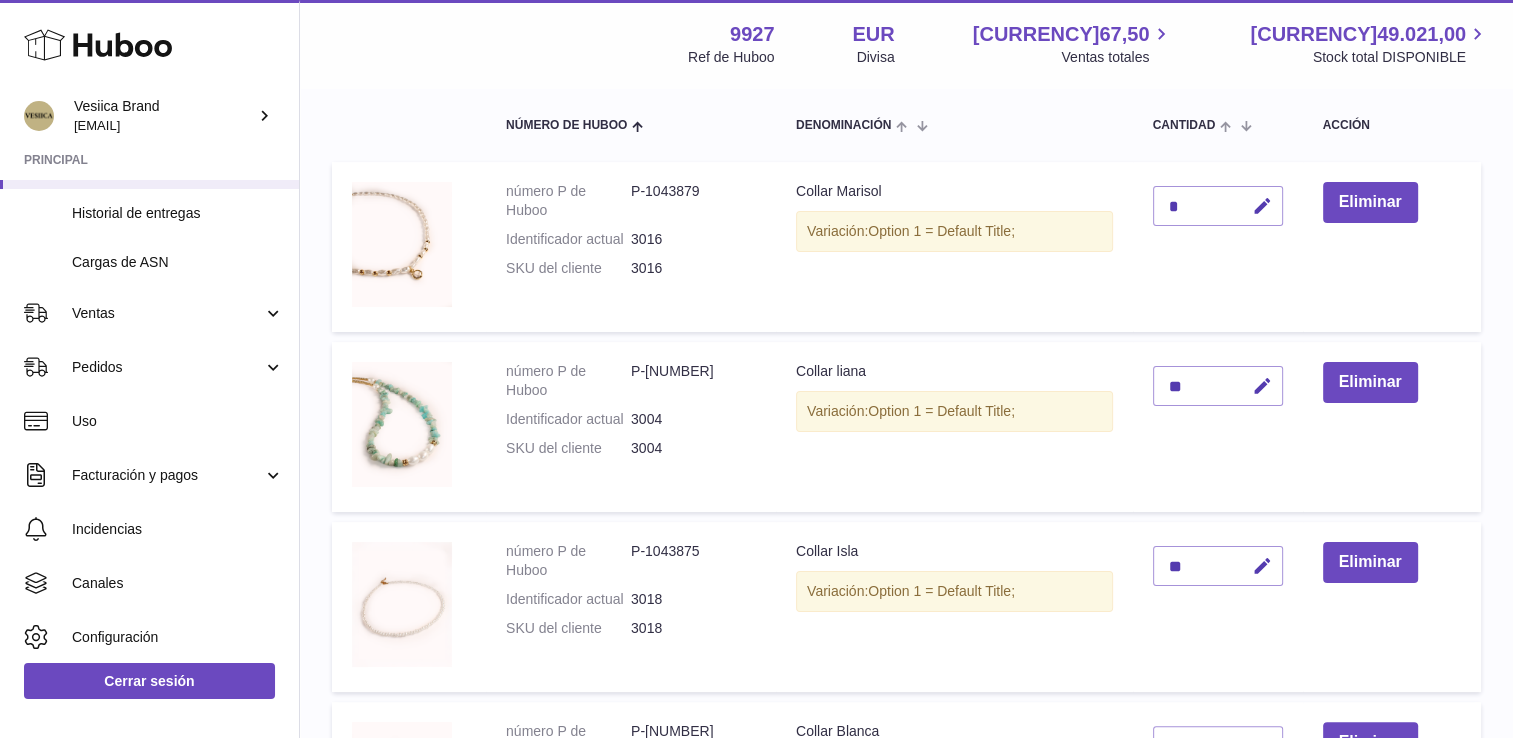 scroll, scrollTop: 280, scrollLeft: 0, axis: vertical 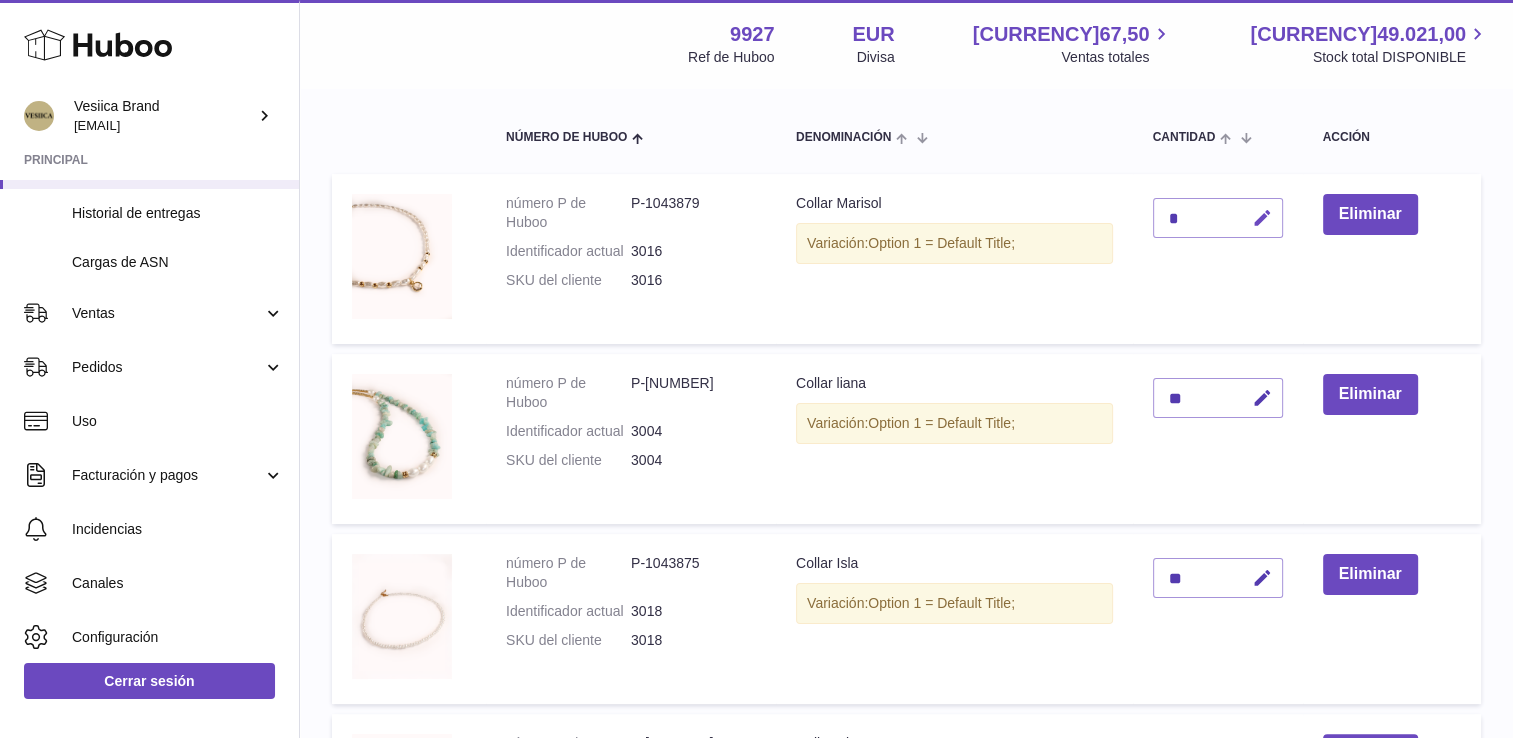 click at bounding box center [1262, 218] 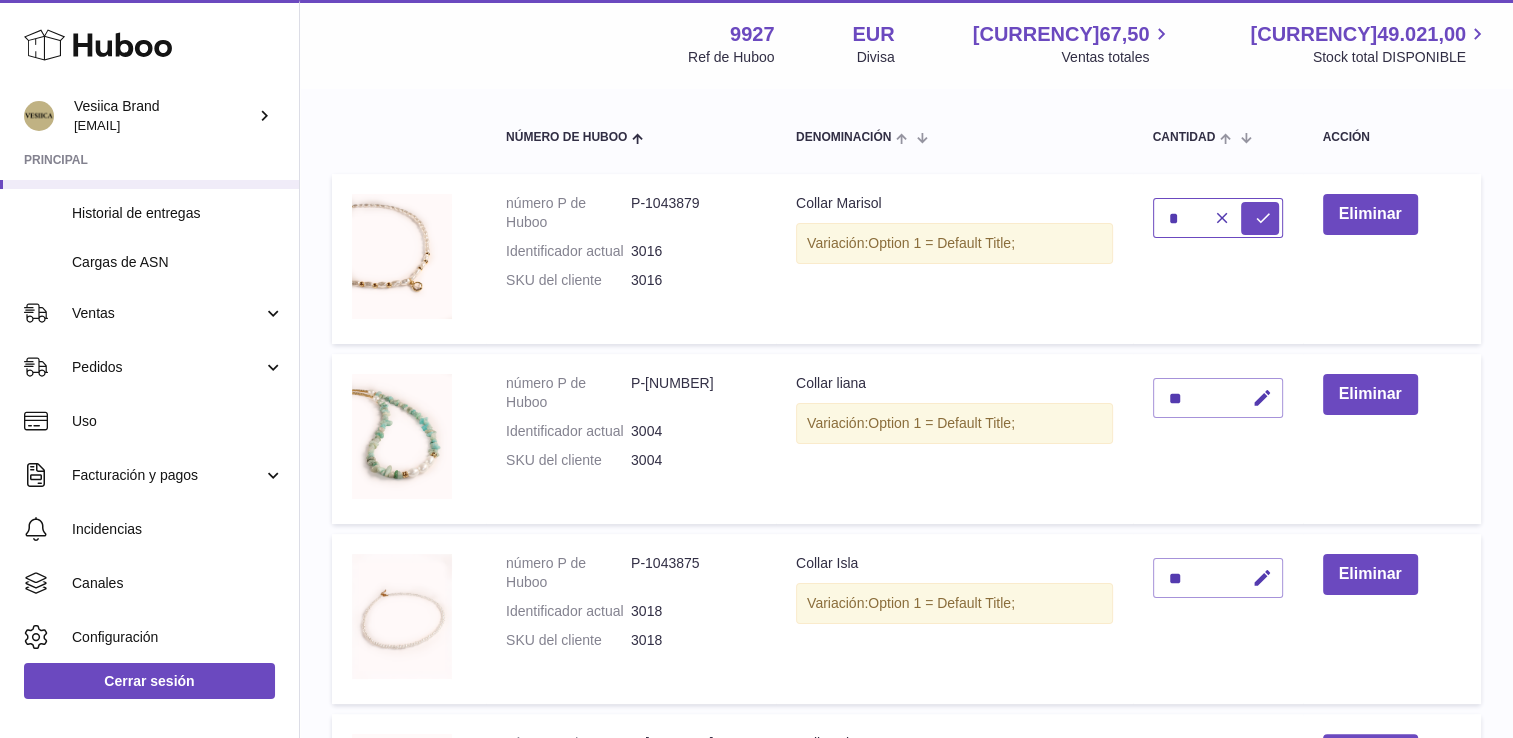 drag, startPoint x: 1180, startPoint y: 214, endPoint x: 1152, endPoint y: 216, distance: 28.071337 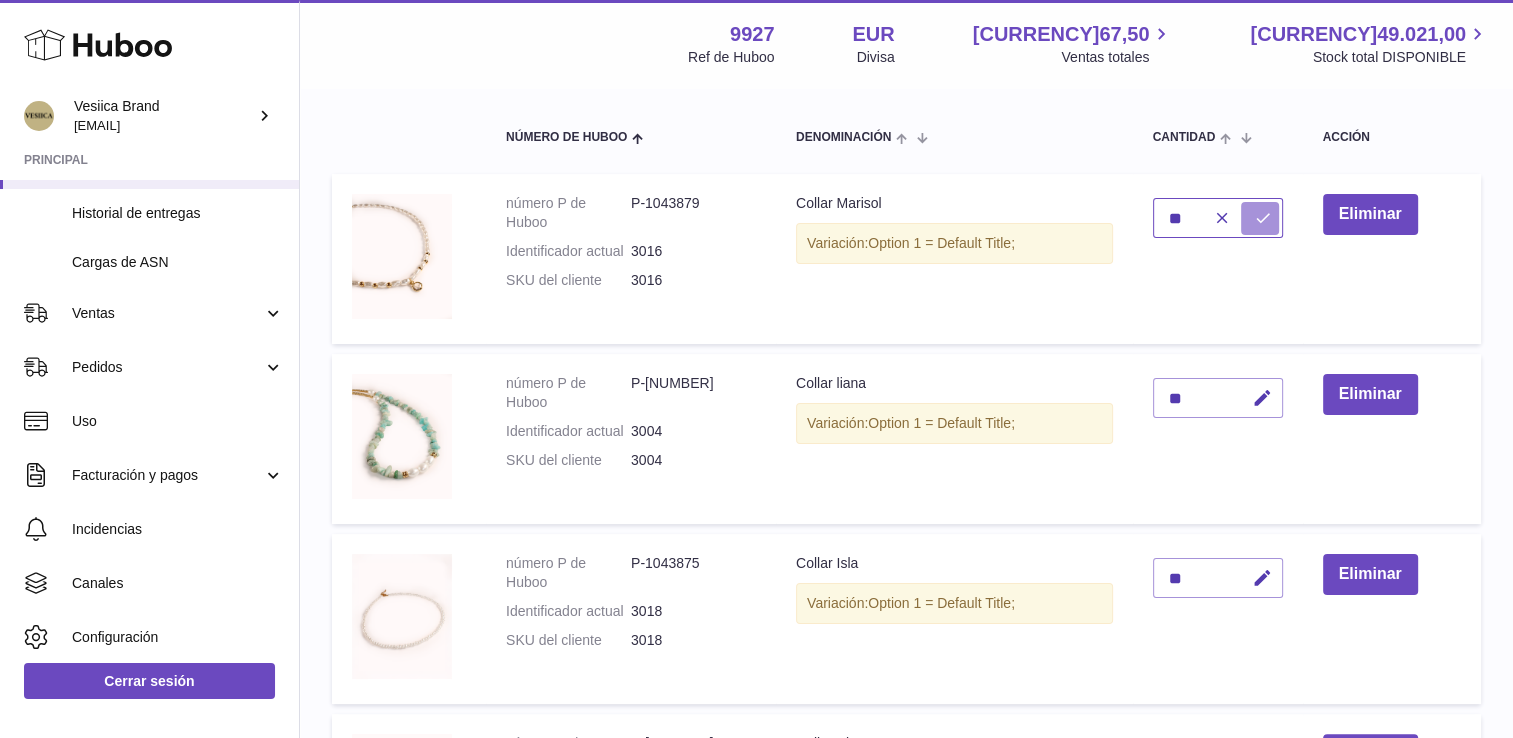 type on "**" 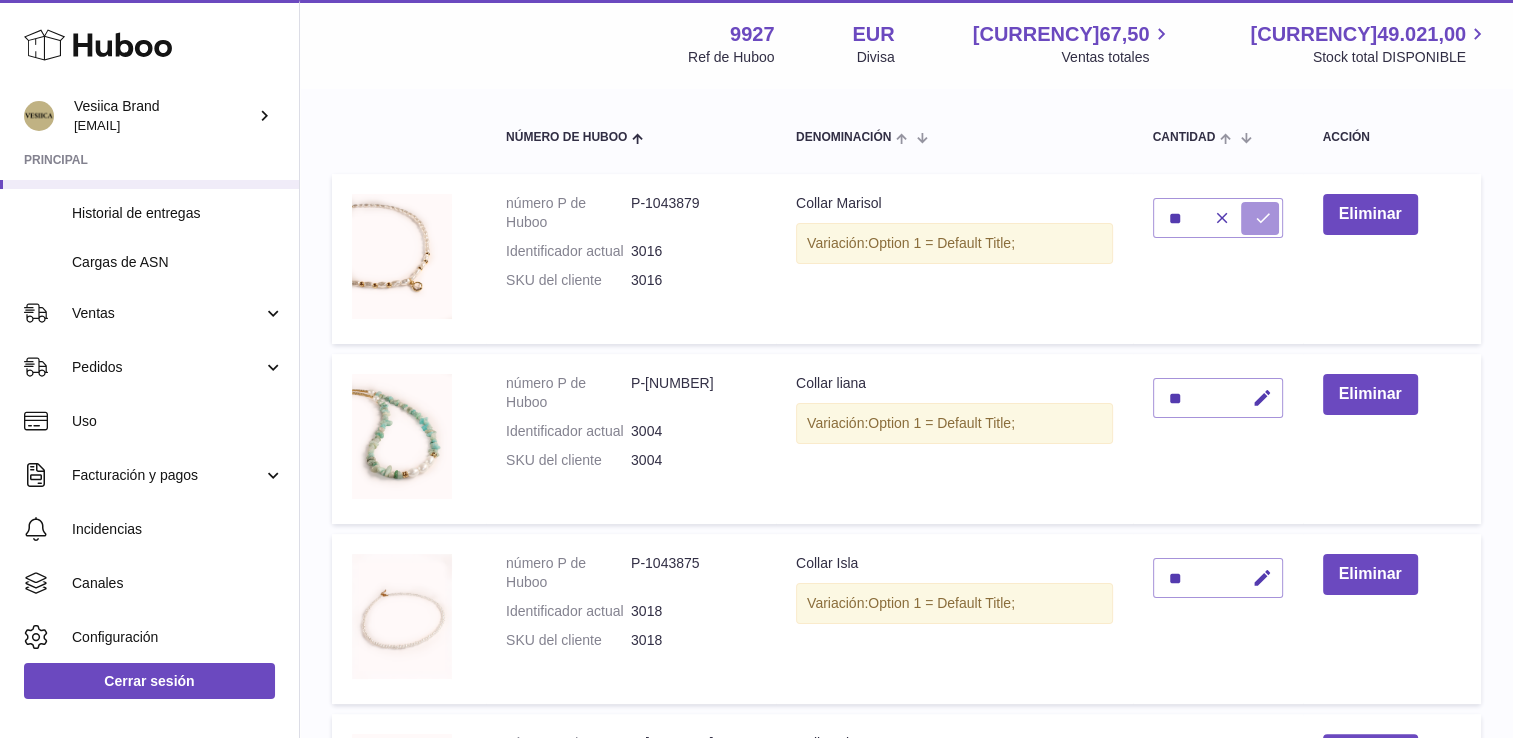 click at bounding box center (1263, 218) 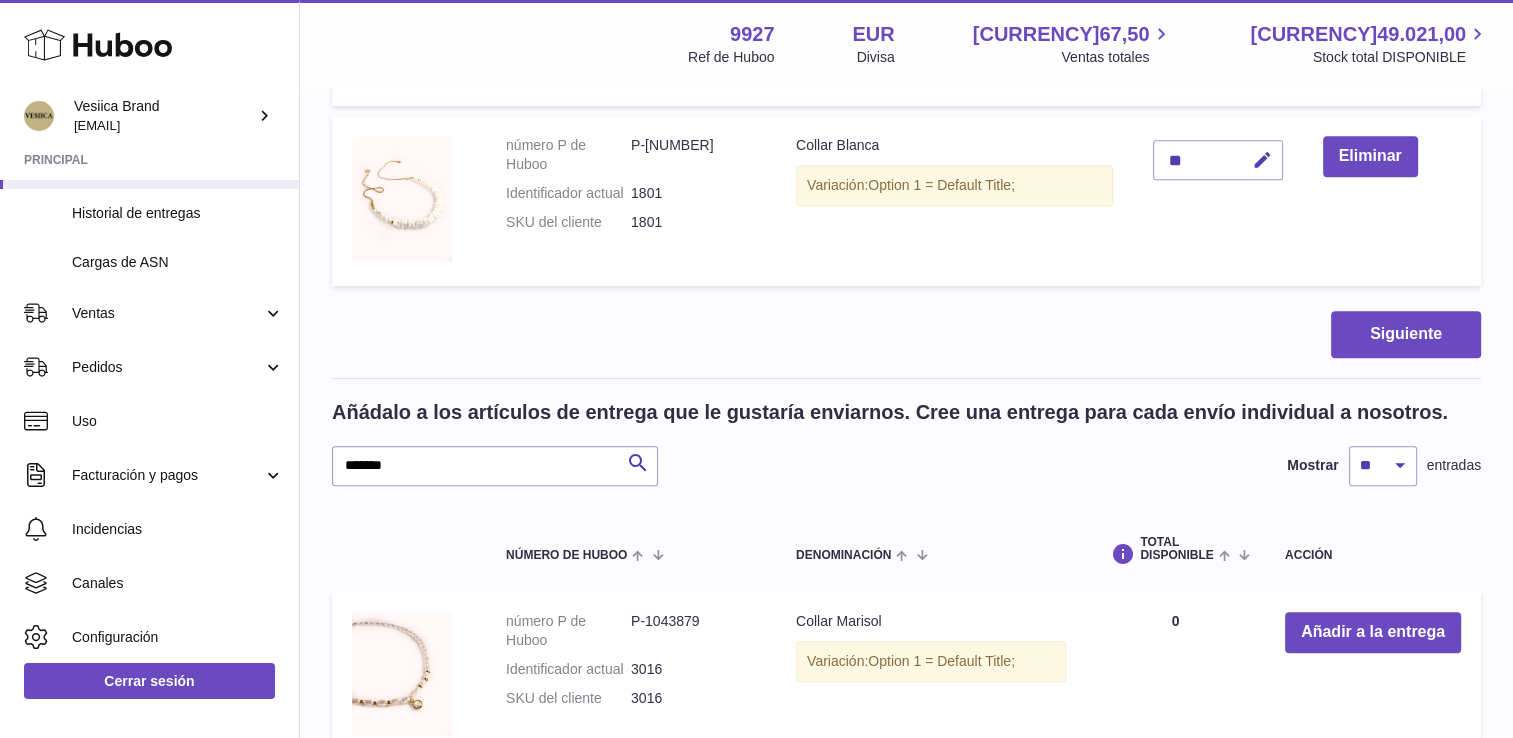 scroll, scrollTop: 880, scrollLeft: 0, axis: vertical 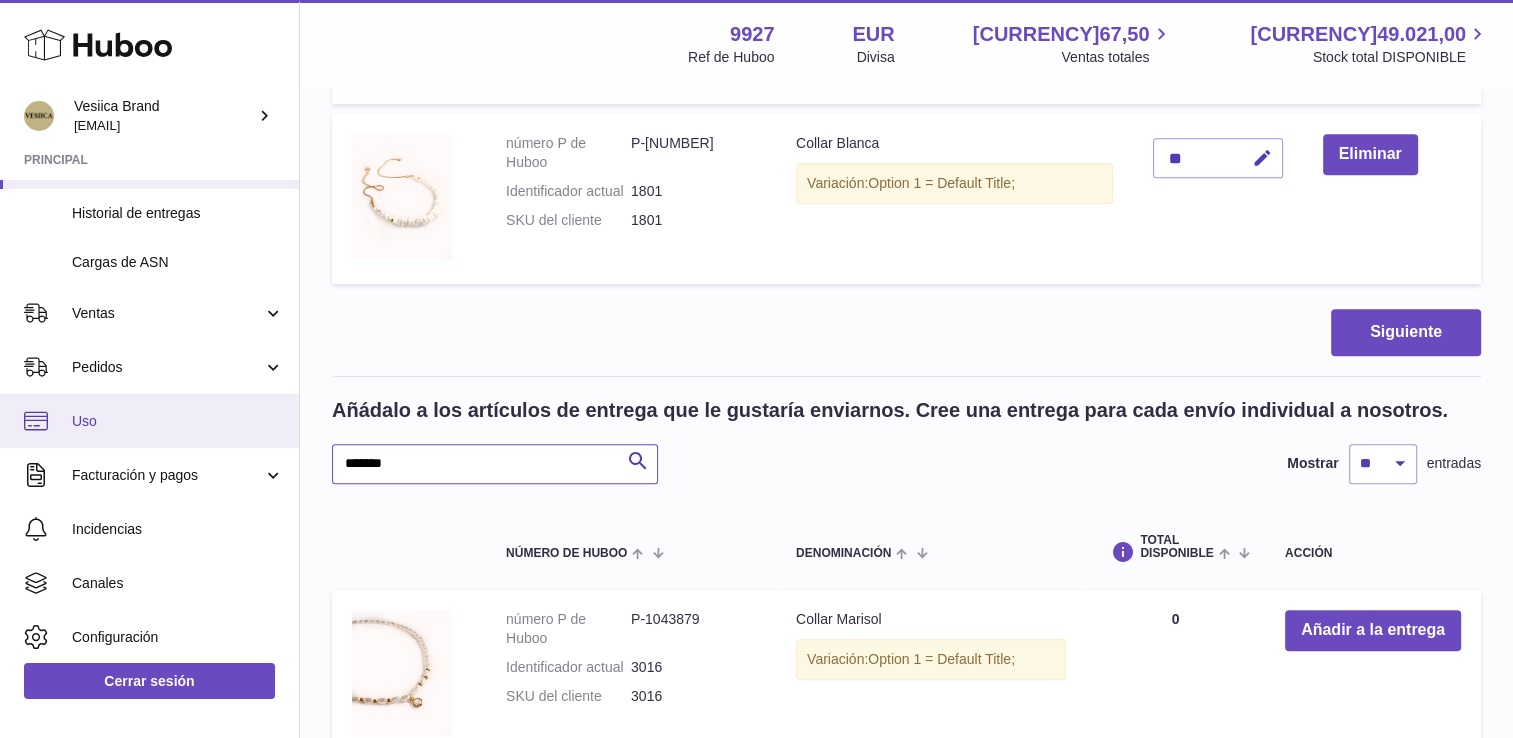 drag, startPoint x: 467, startPoint y: 460, endPoint x: 122, endPoint y: 446, distance: 345.28394 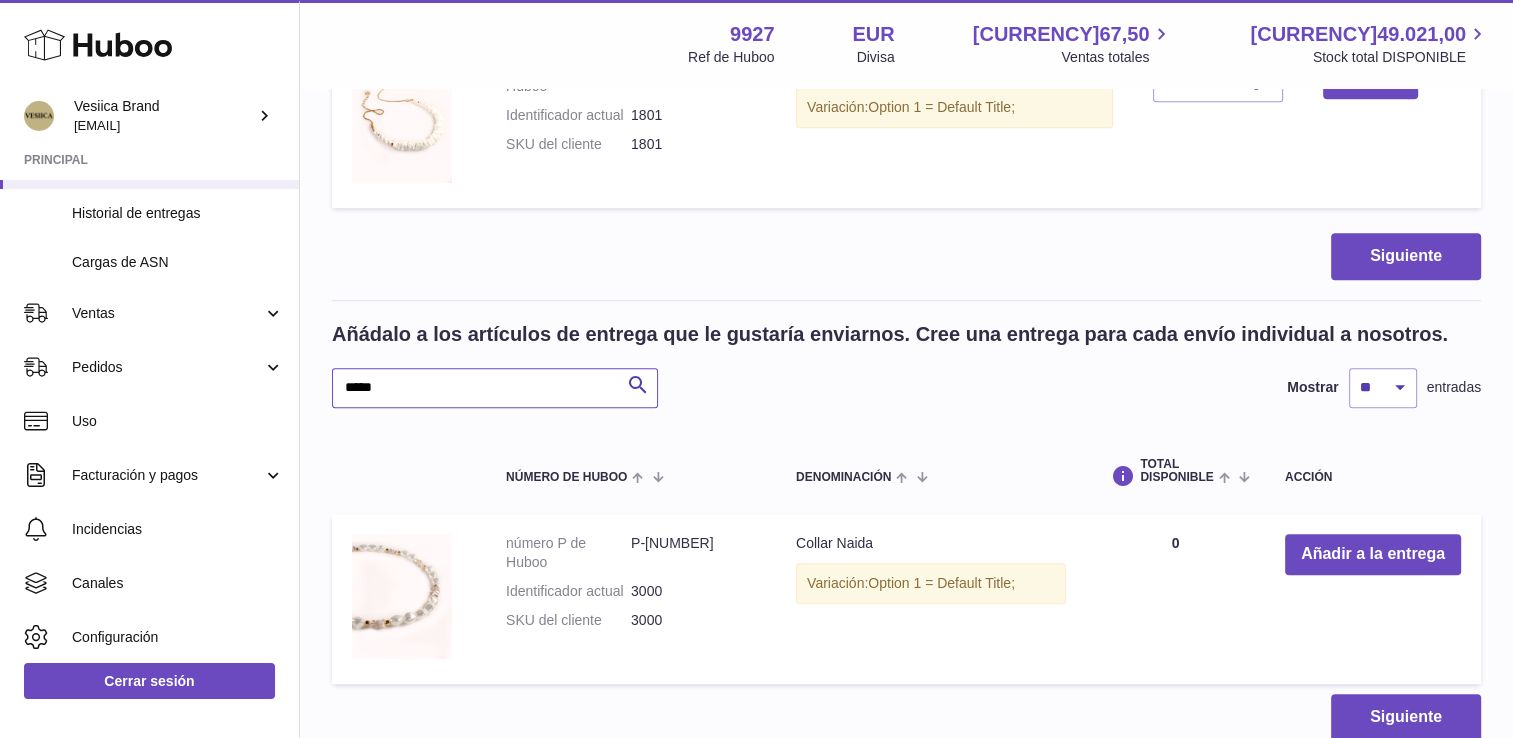 scroll, scrollTop: 1080, scrollLeft: 0, axis: vertical 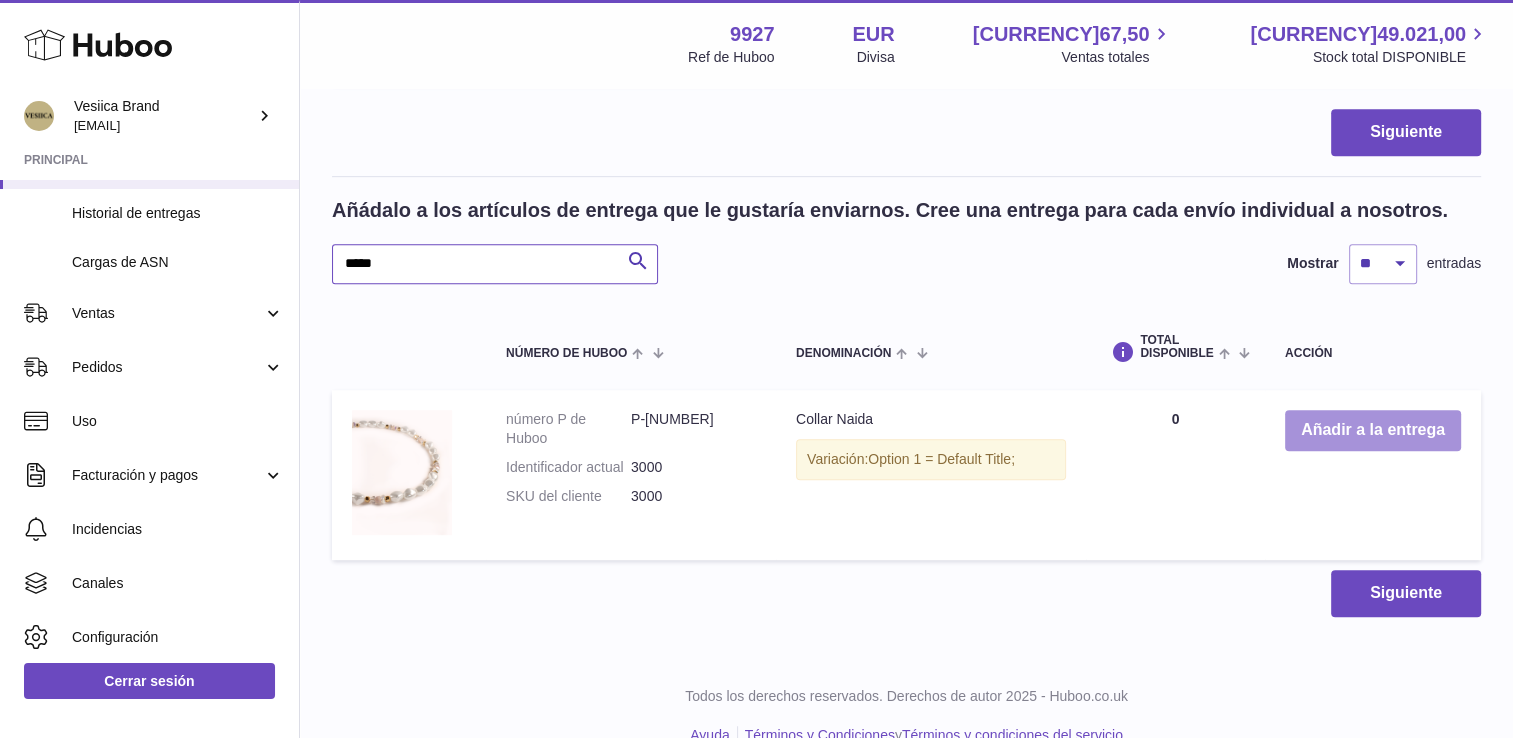 type on "*****" 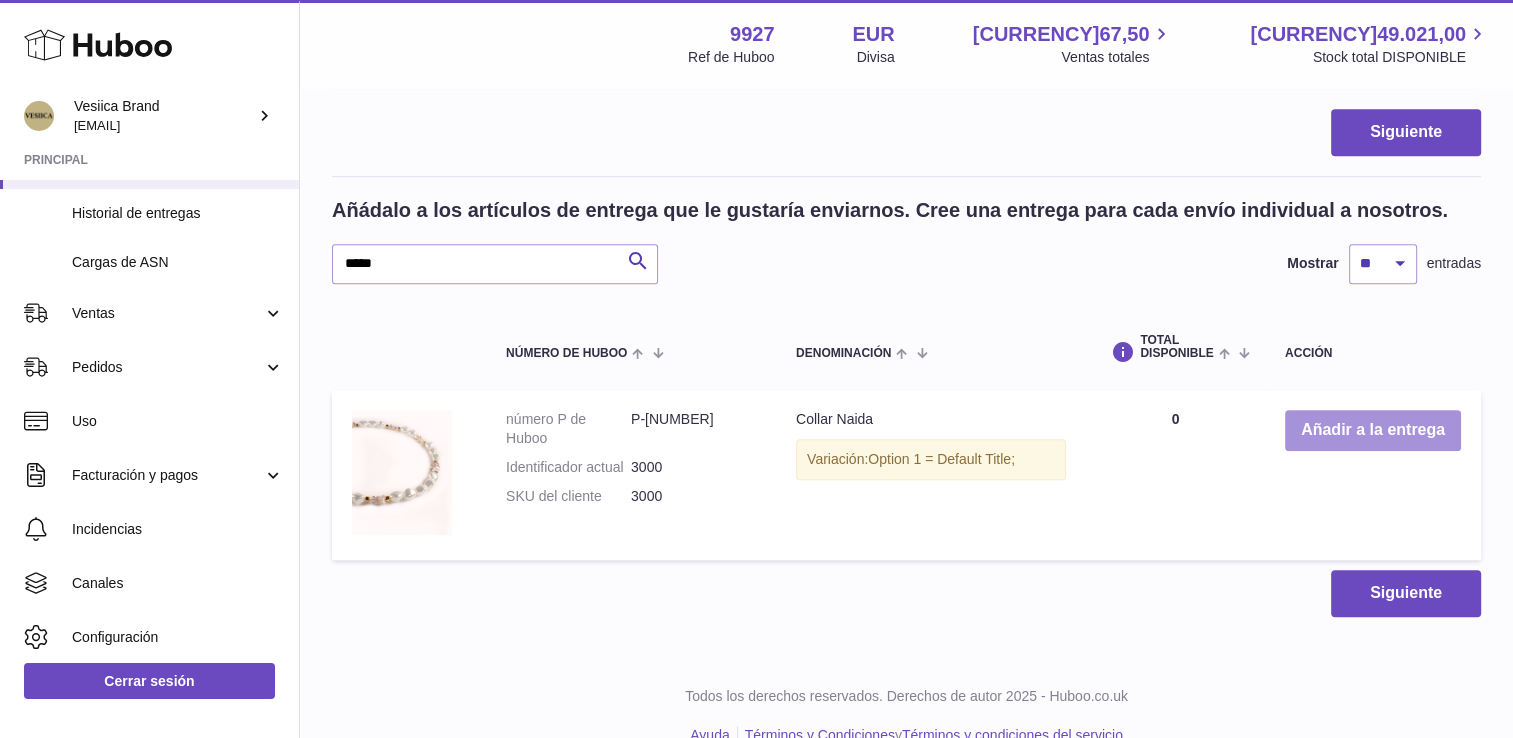 click on "Añadir a la entrega" at bounding box center (1373, 430) 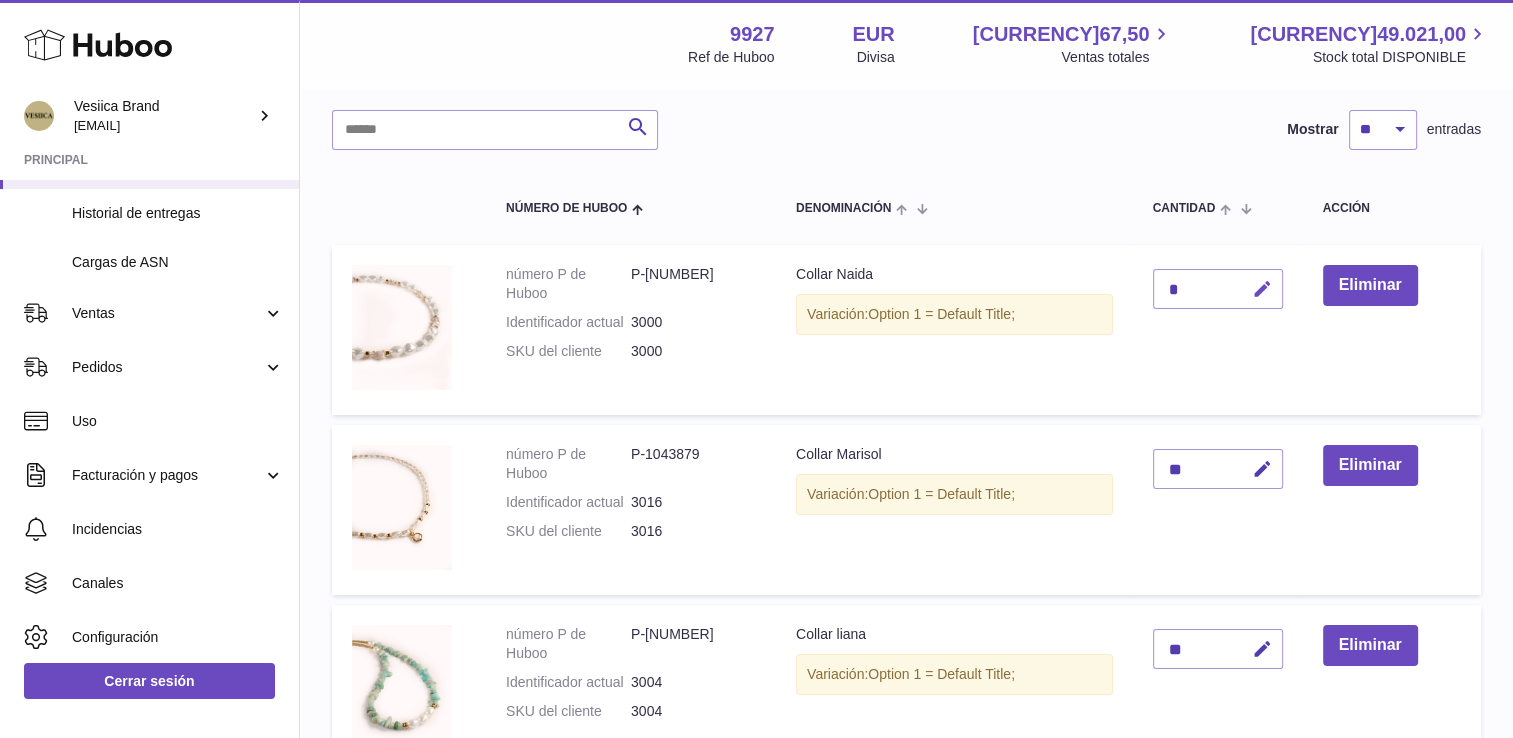 scroll, scrollTop: 160, scrollLeft: 0, axis: vertical 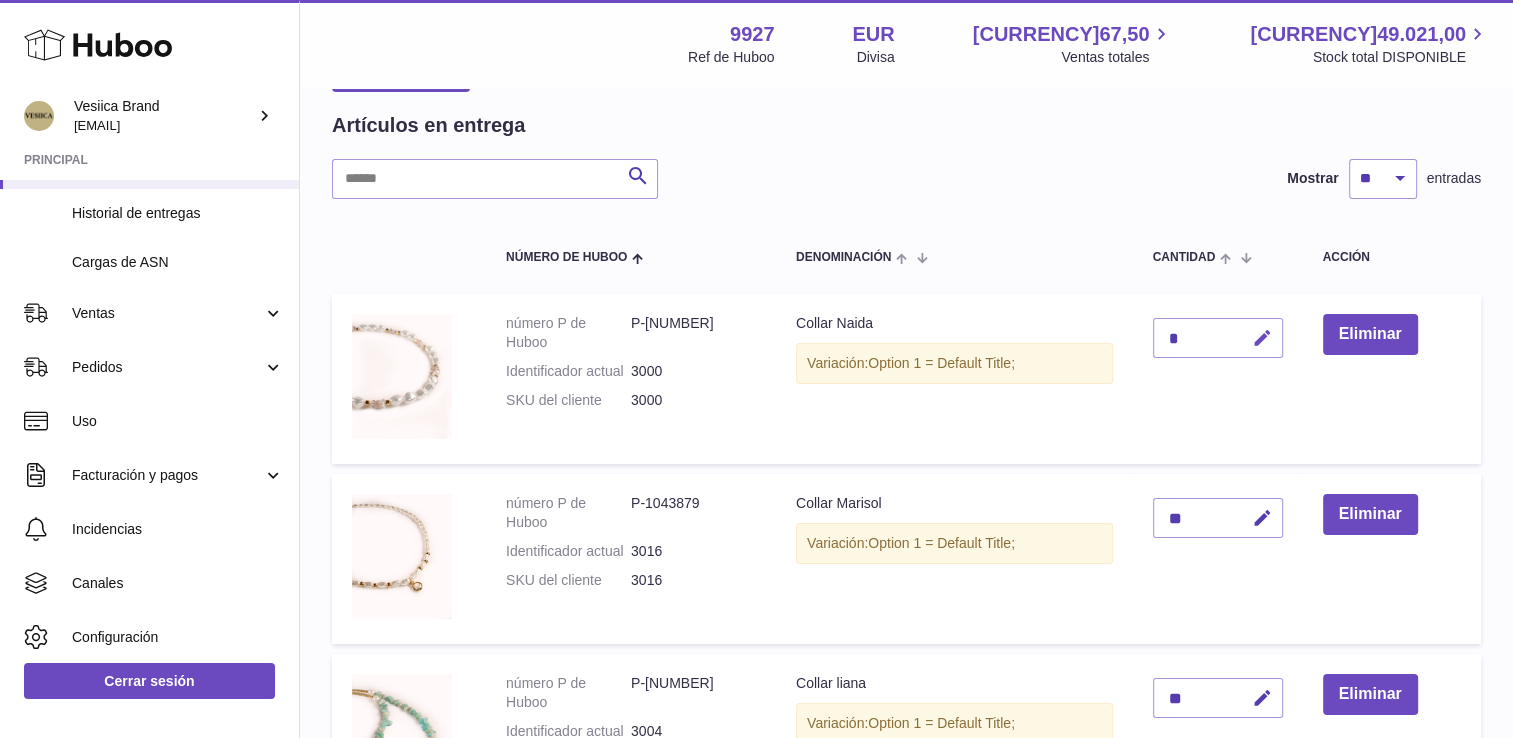 click at bounding box center [1262, 338] 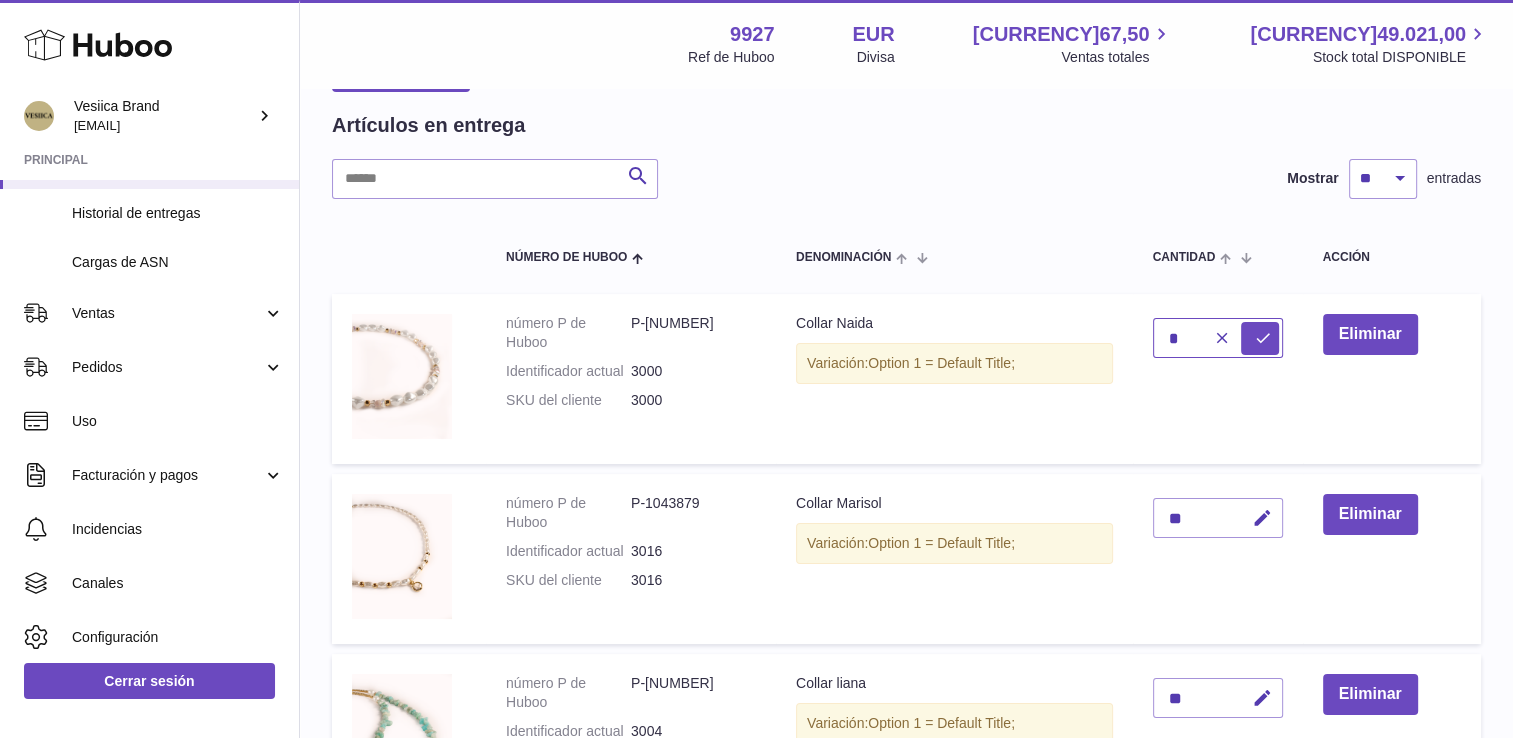 drag, startPoint x: 1184, startPoint y: 336, endPoint x: 1130, endPoint y: 334, distance: 54.037025 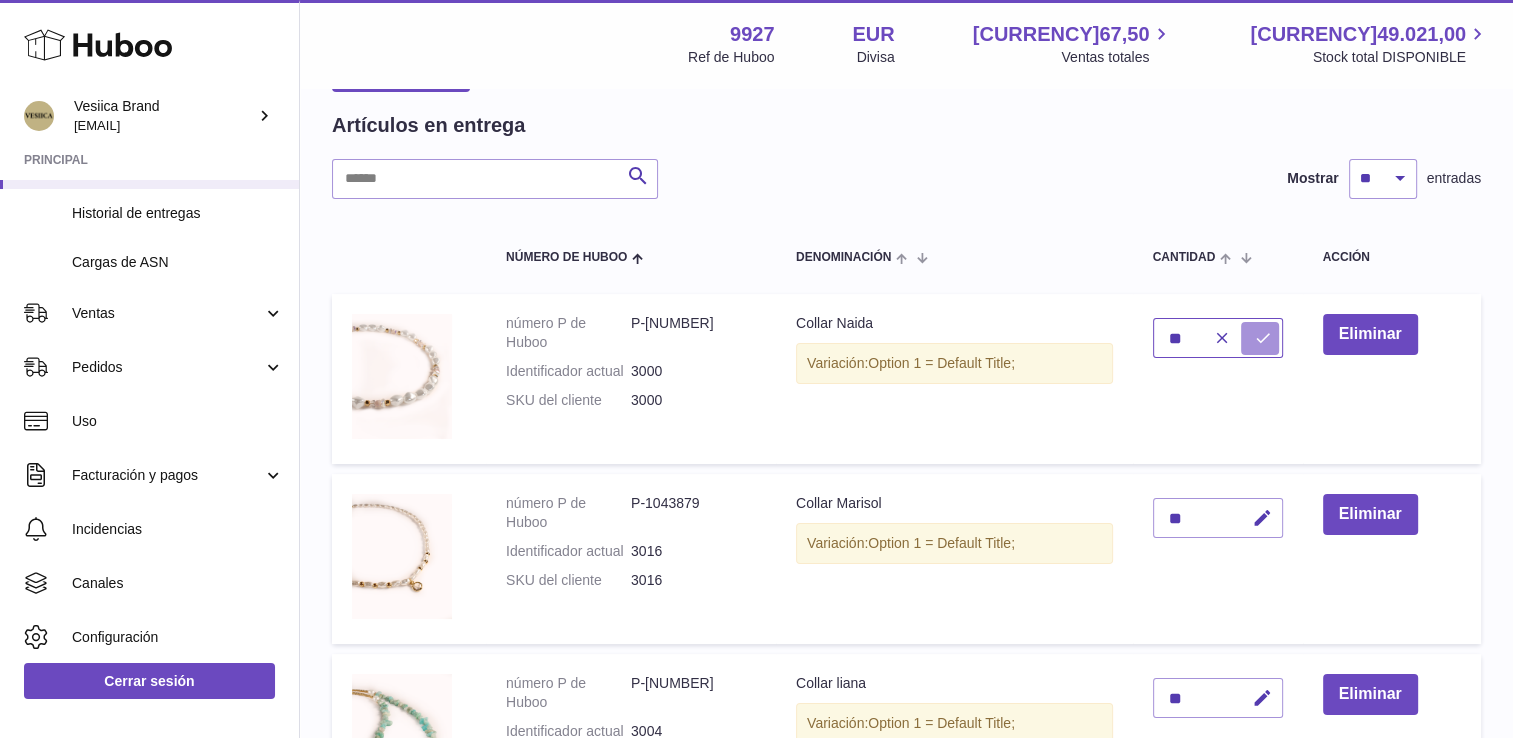 type on "**" 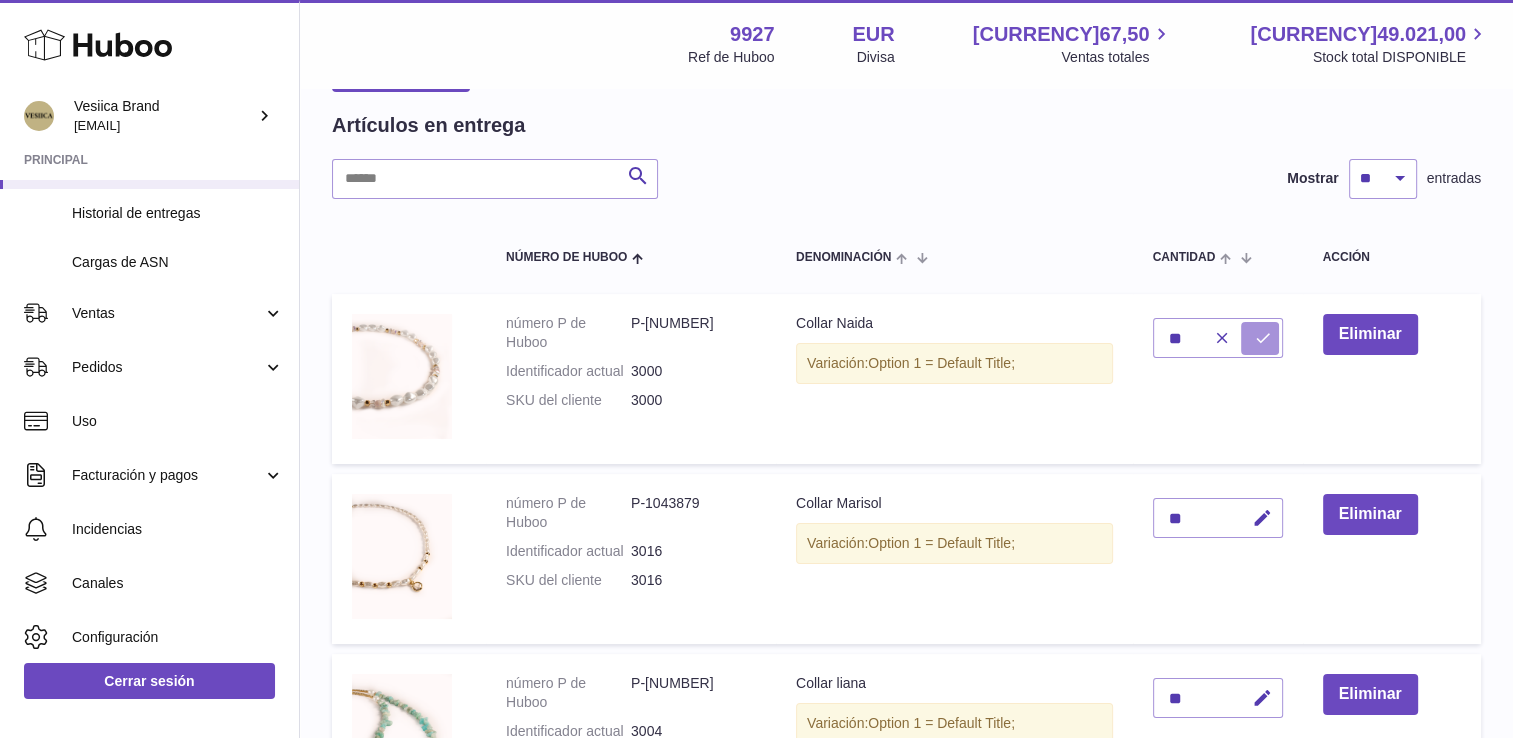 click at bounding box center (1263, 338) 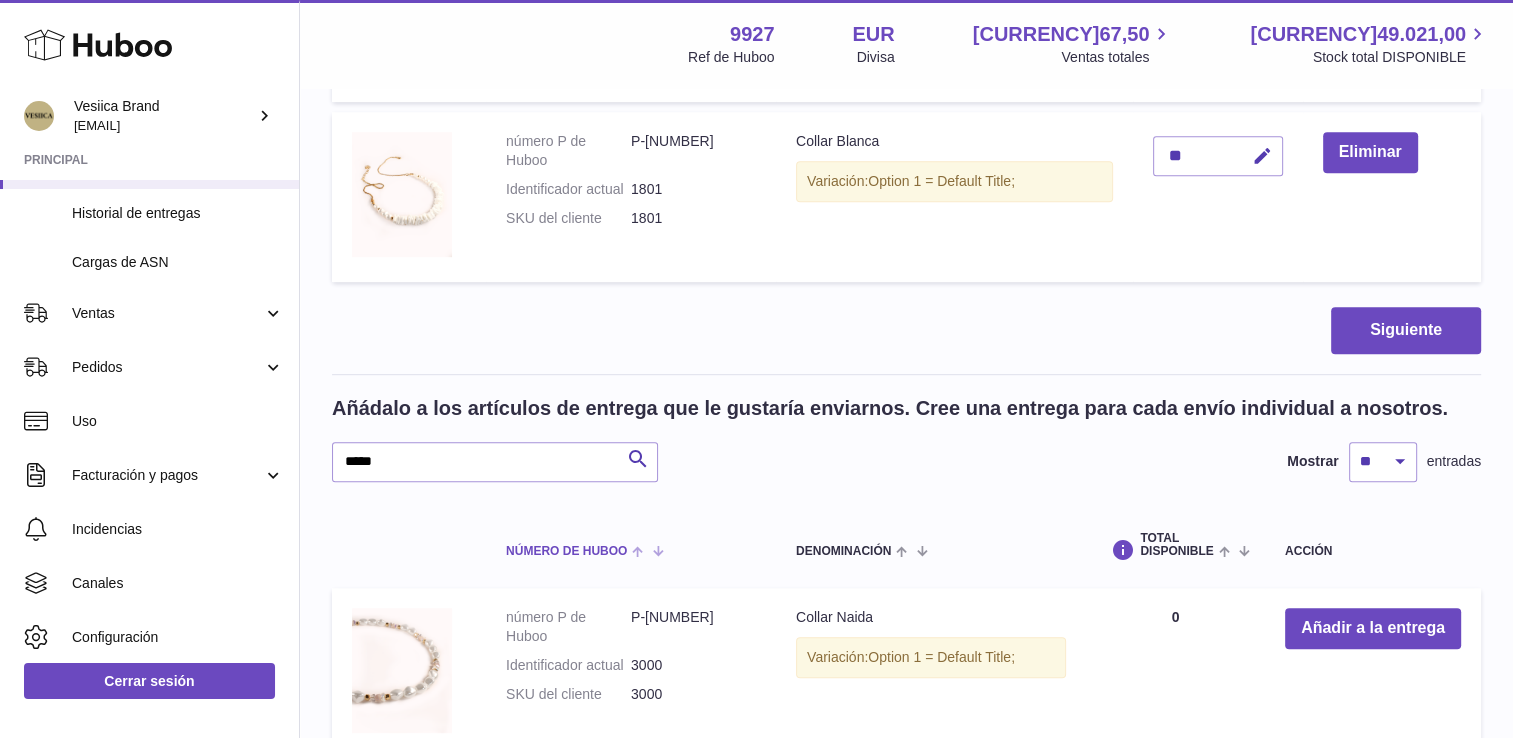 scroll, scrollTop: 1160, scrollLeft: 0, axis: vertical 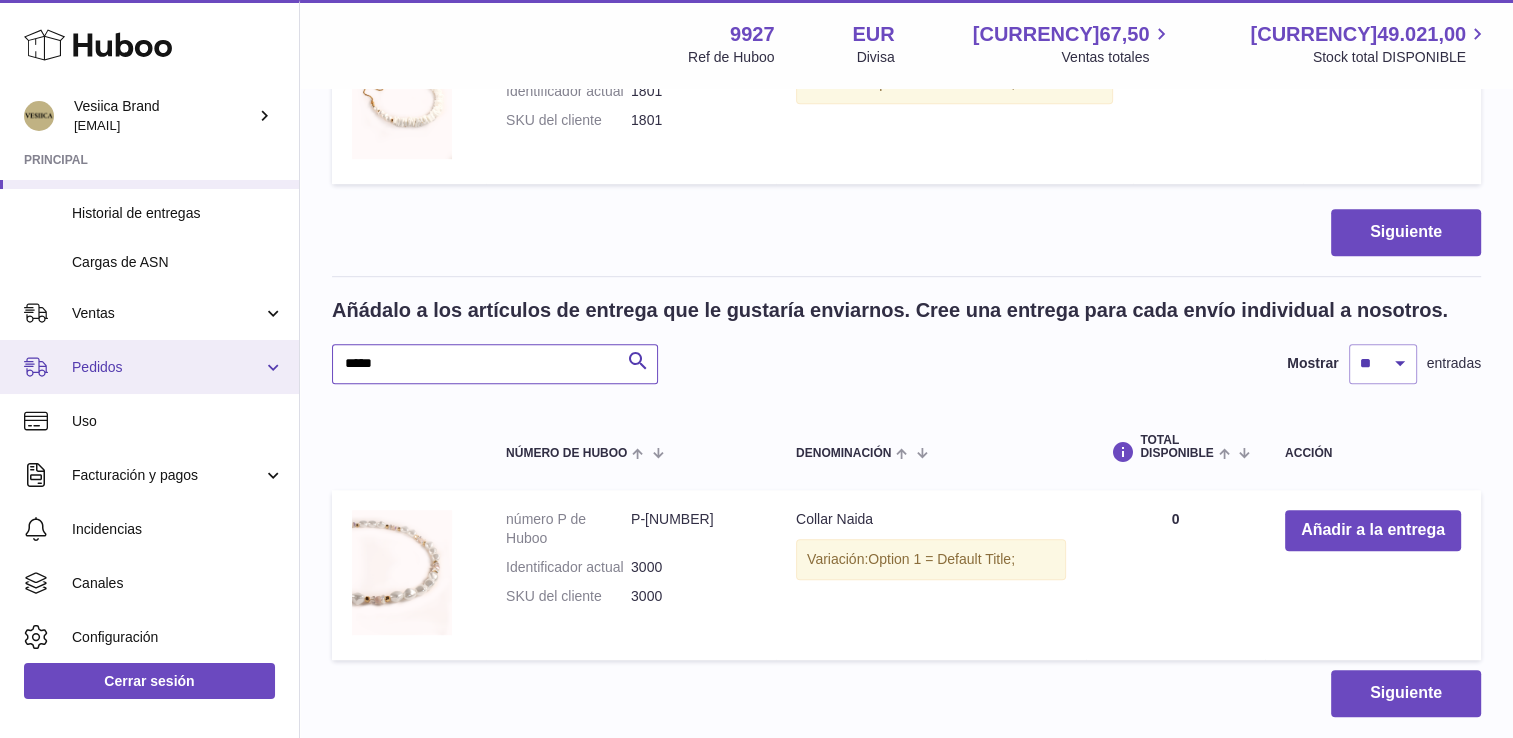 drag, startPoint x: 416, startPoint y: 365, endPoint x: 160, endPoint y: 355, distance: 256.19525 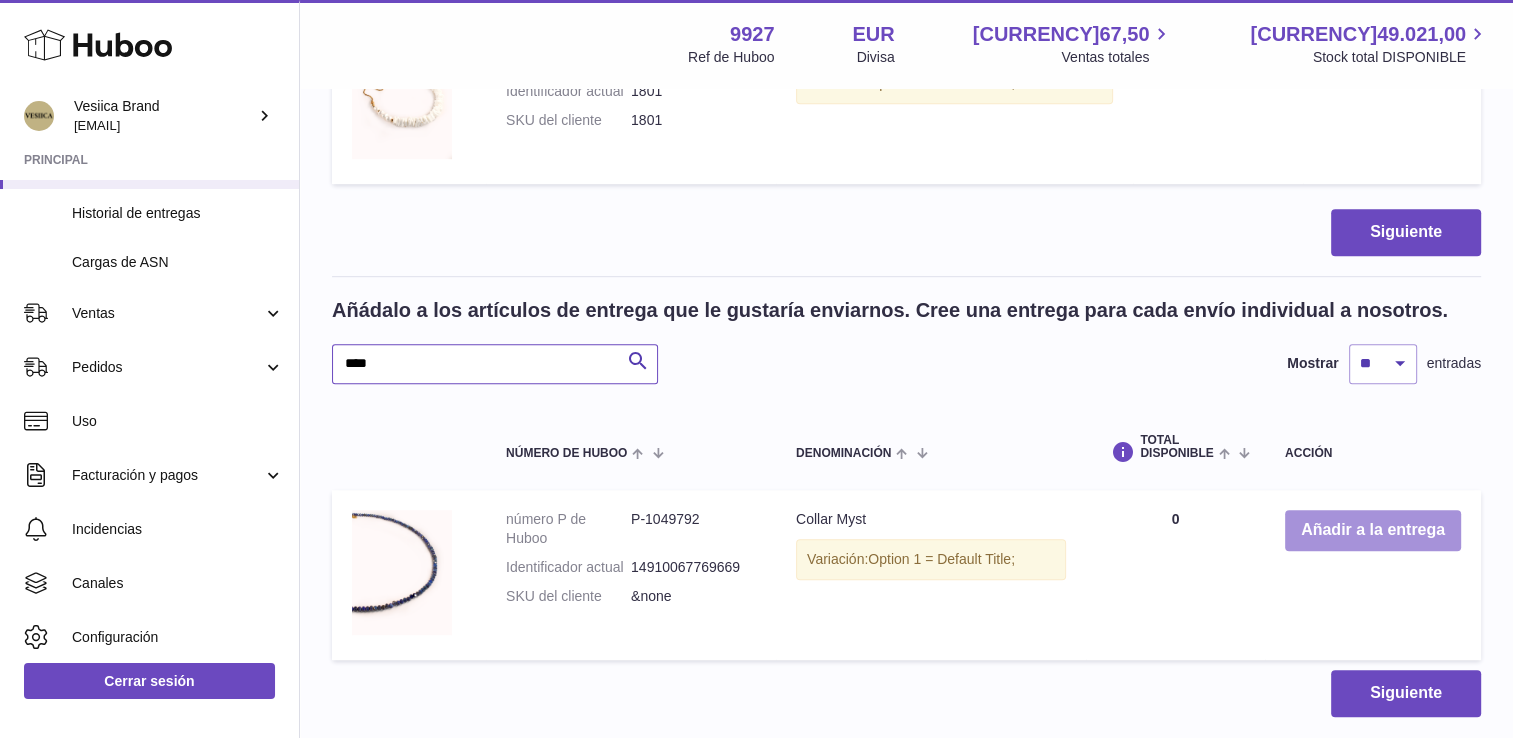 type on "****" 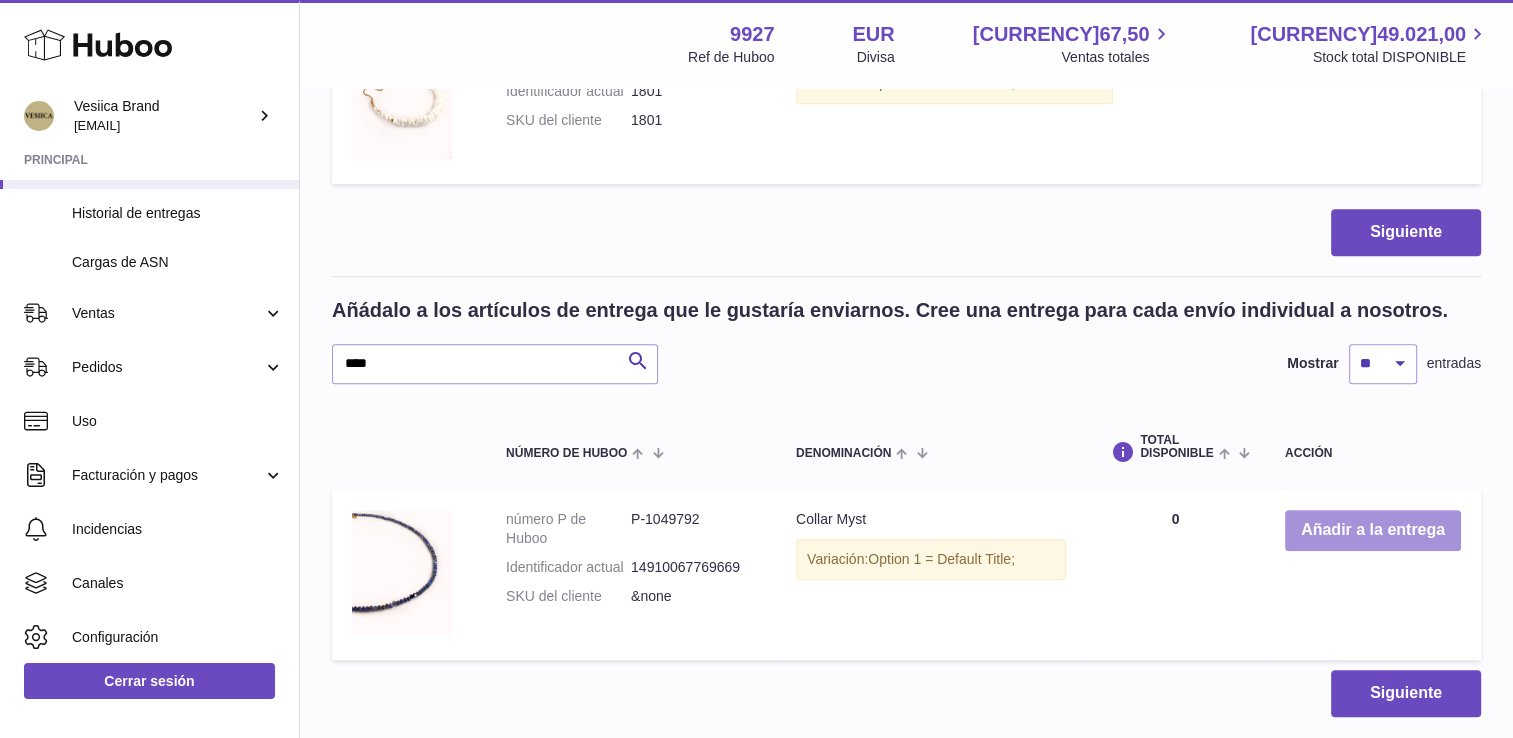 click on "Añadir a la entrega" at bounding box center [1373, 530] 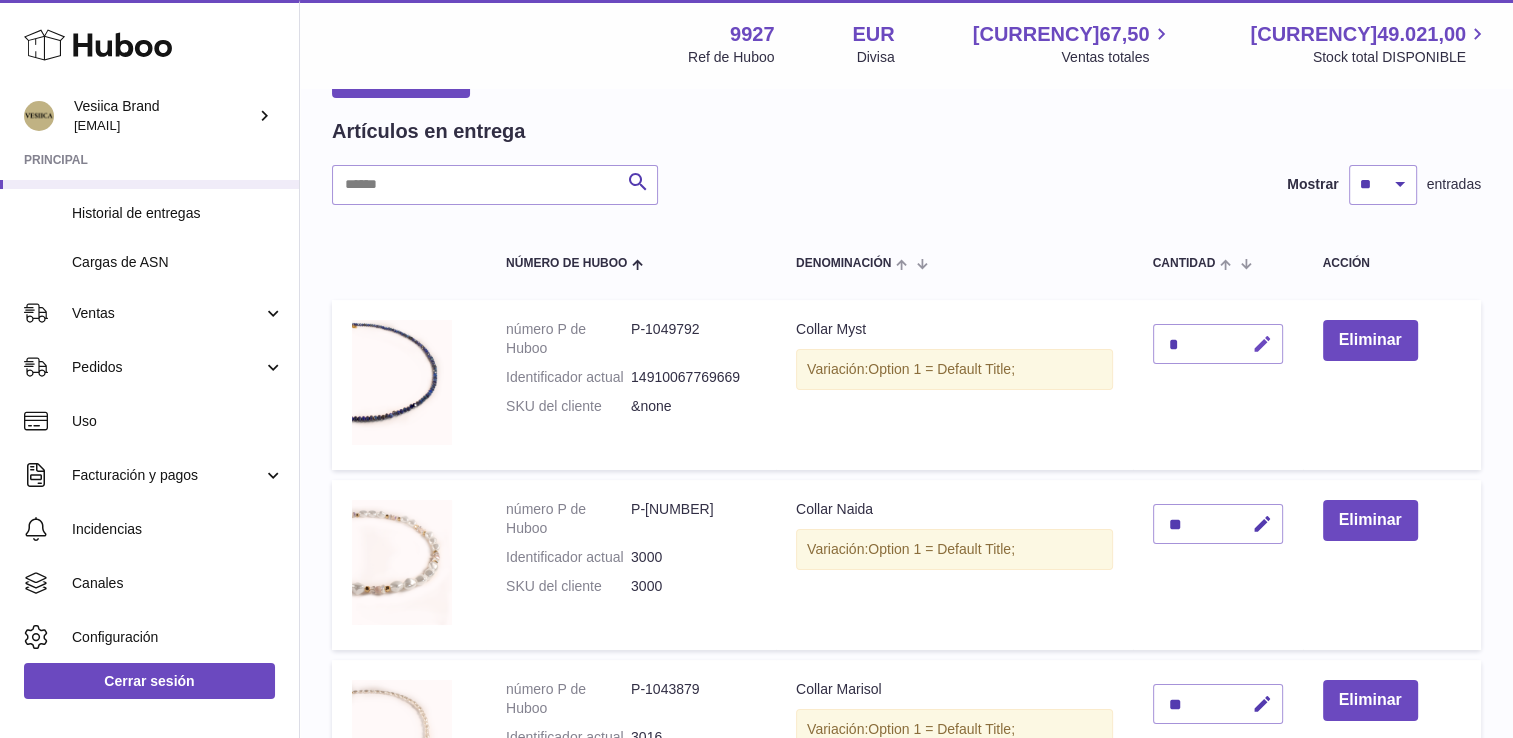 scroll, scrollTop: 40, scrollLeft: 0, axis: vertical 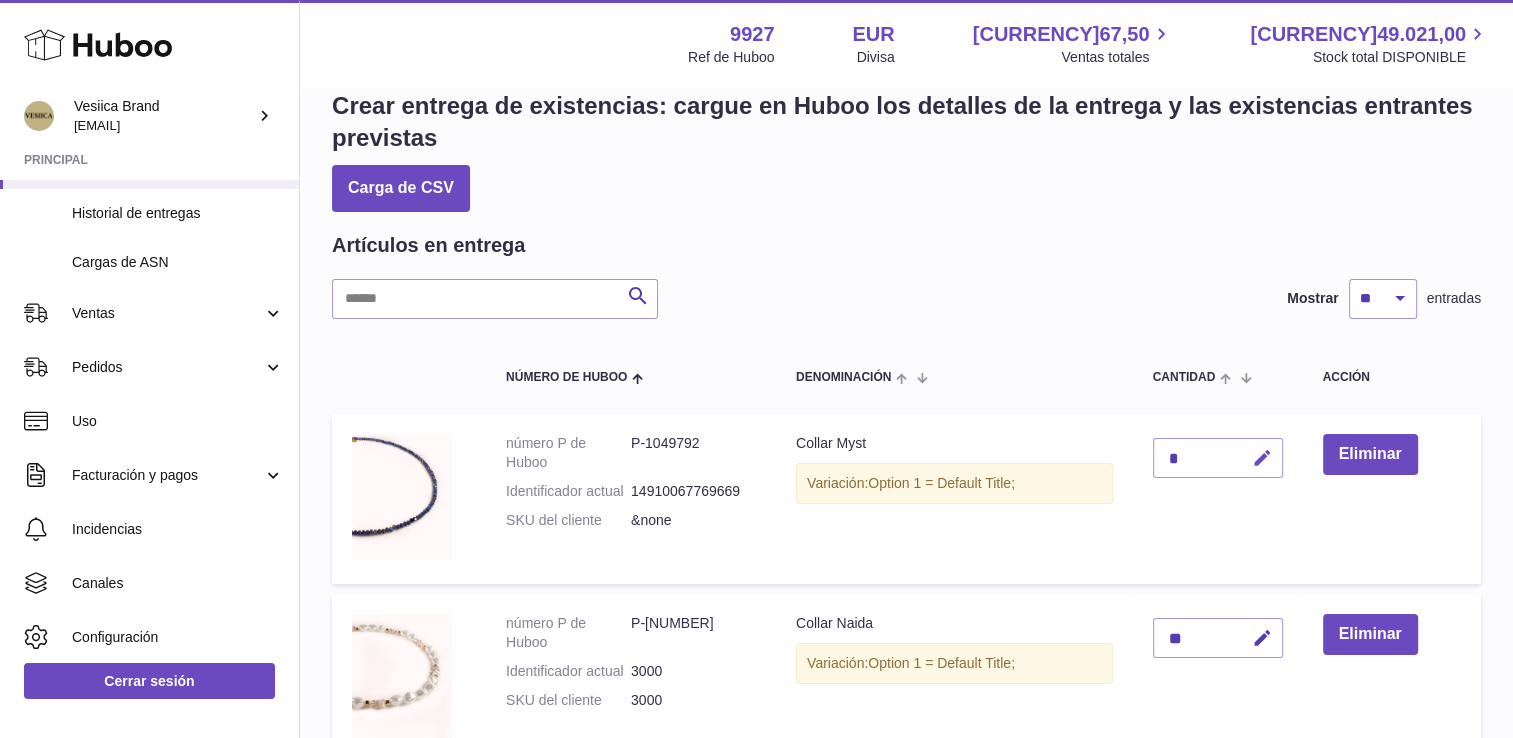 click at bounding box center [1262, 458] 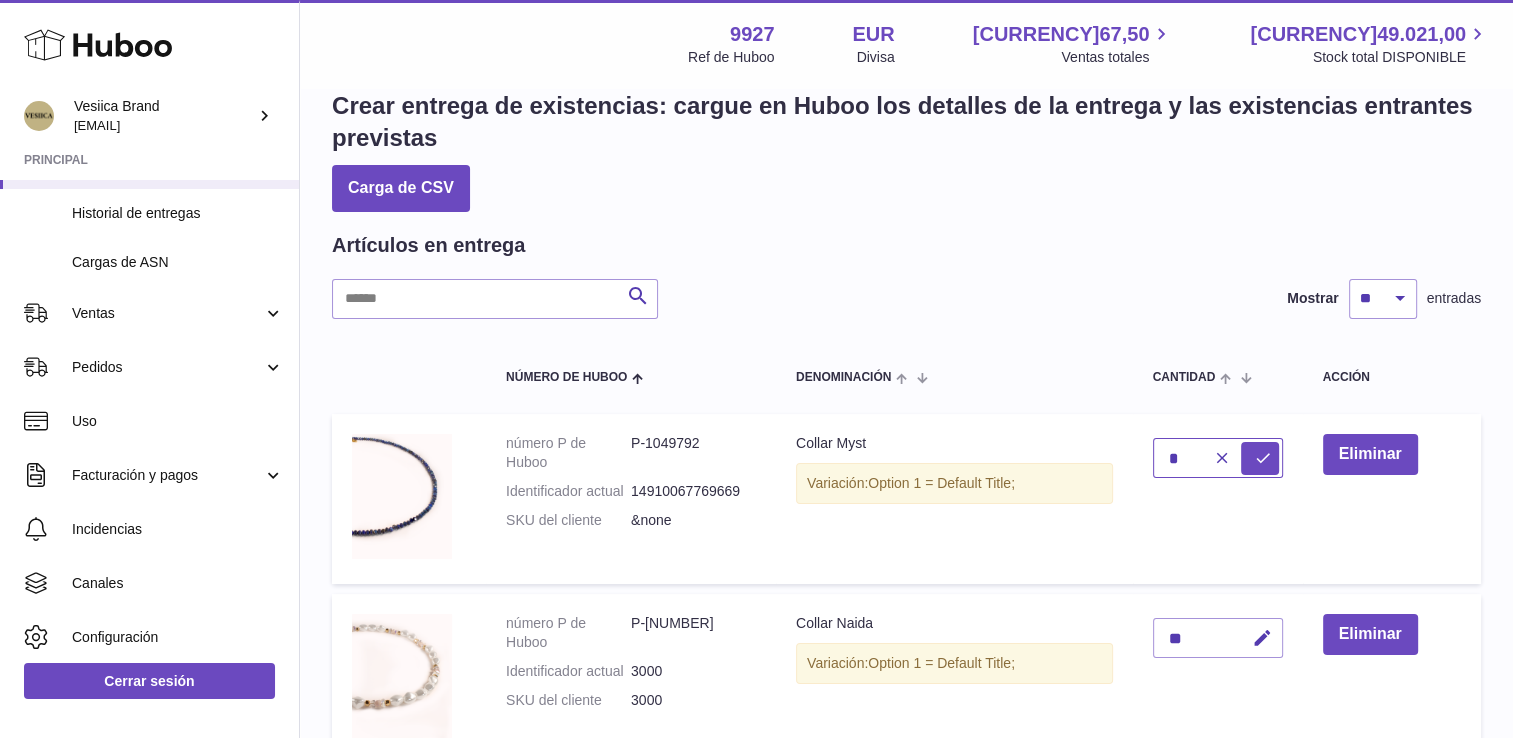 drag, startPoint x: 1192, startPoint y: 450, endPoint x: 1132, endPoint y: 450, distance: 60 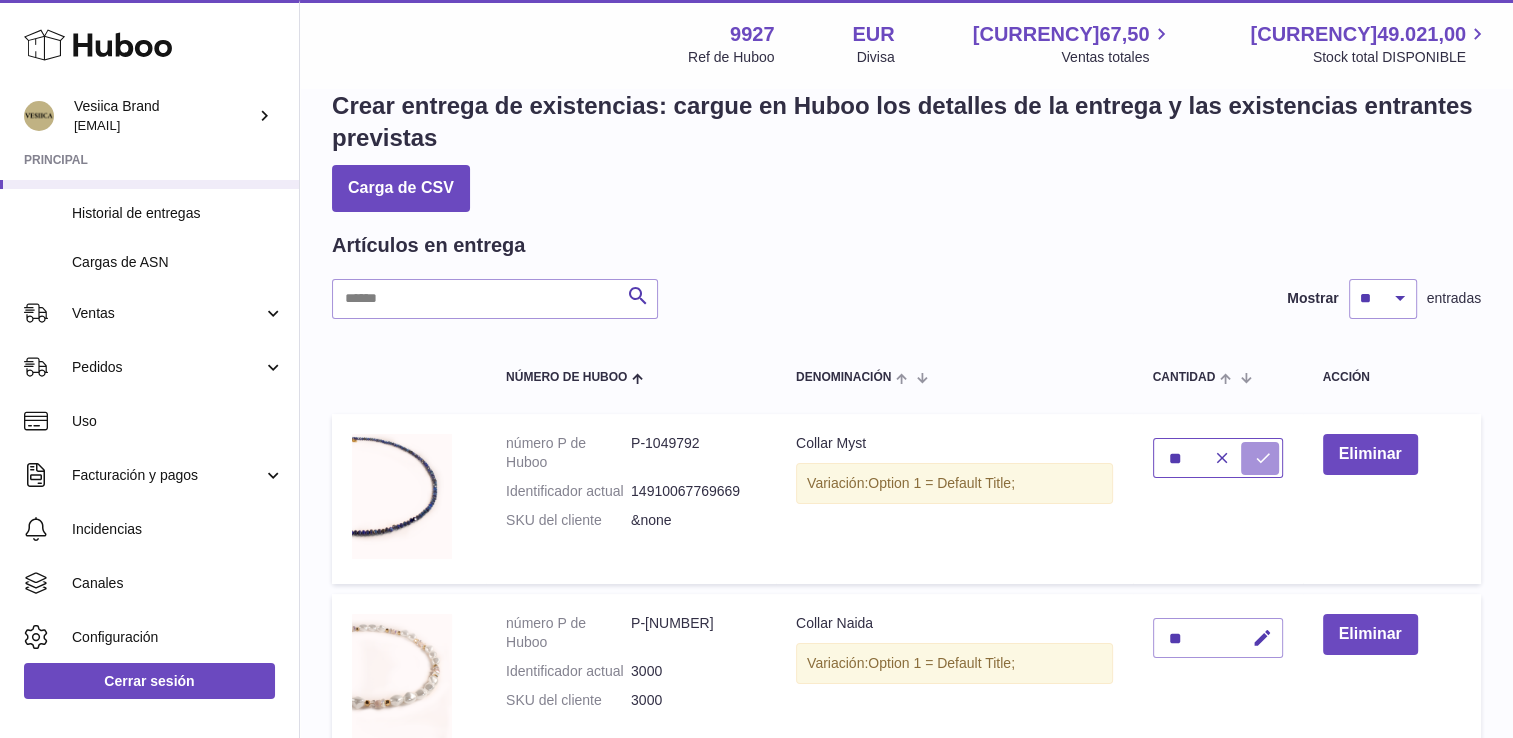type on "**" 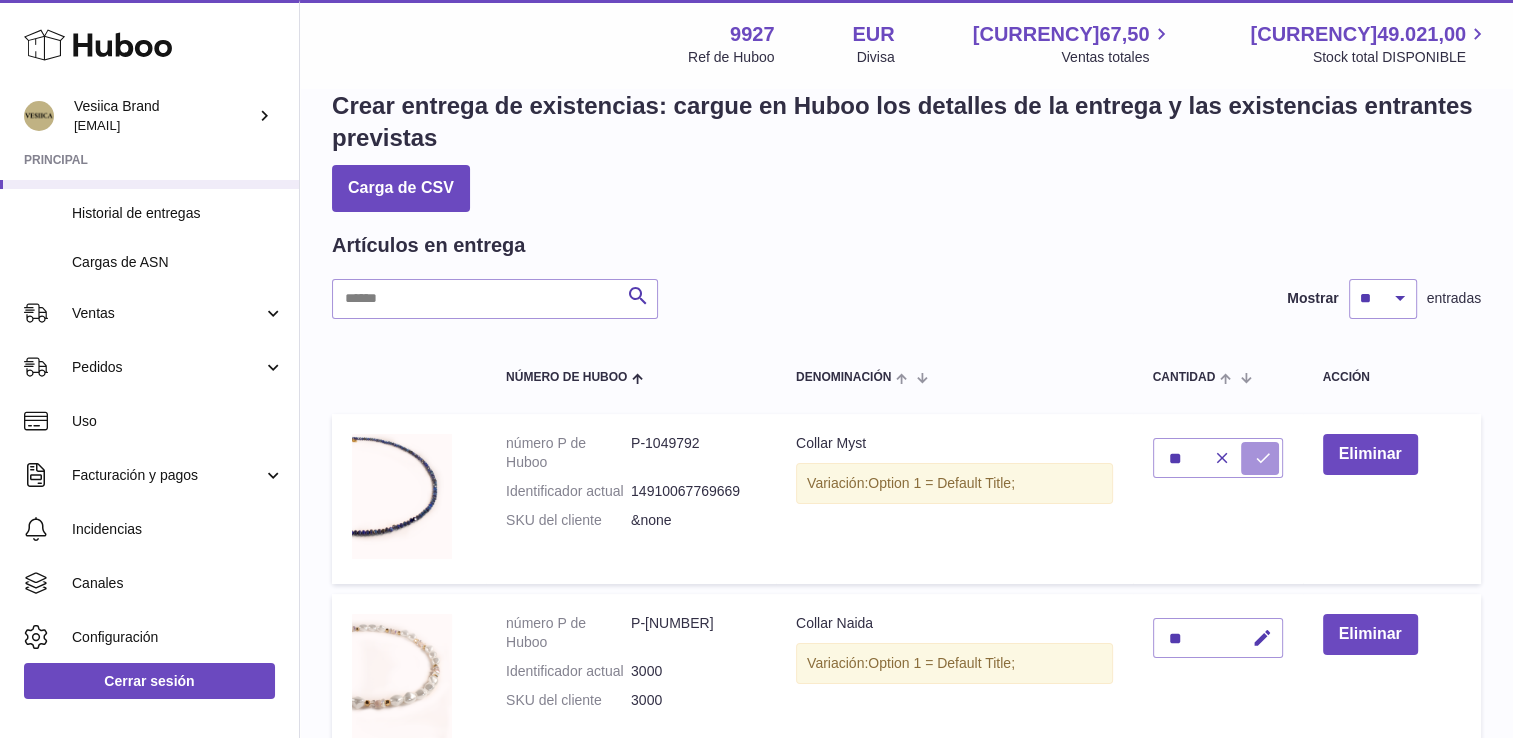 click at bounding box center [1260, 458] 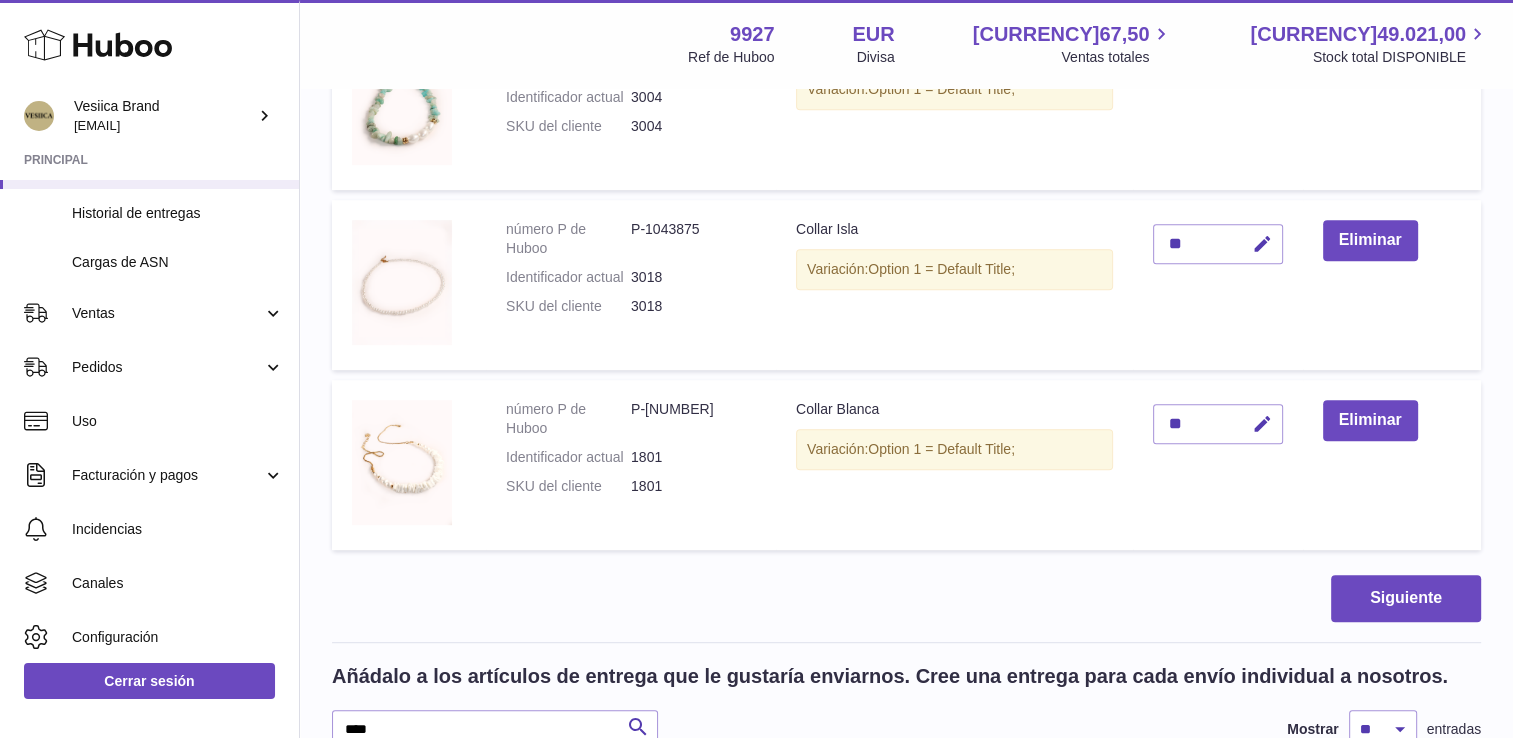 scroll, scrollTop: 674, scrollLeft: 0, axis: vertical 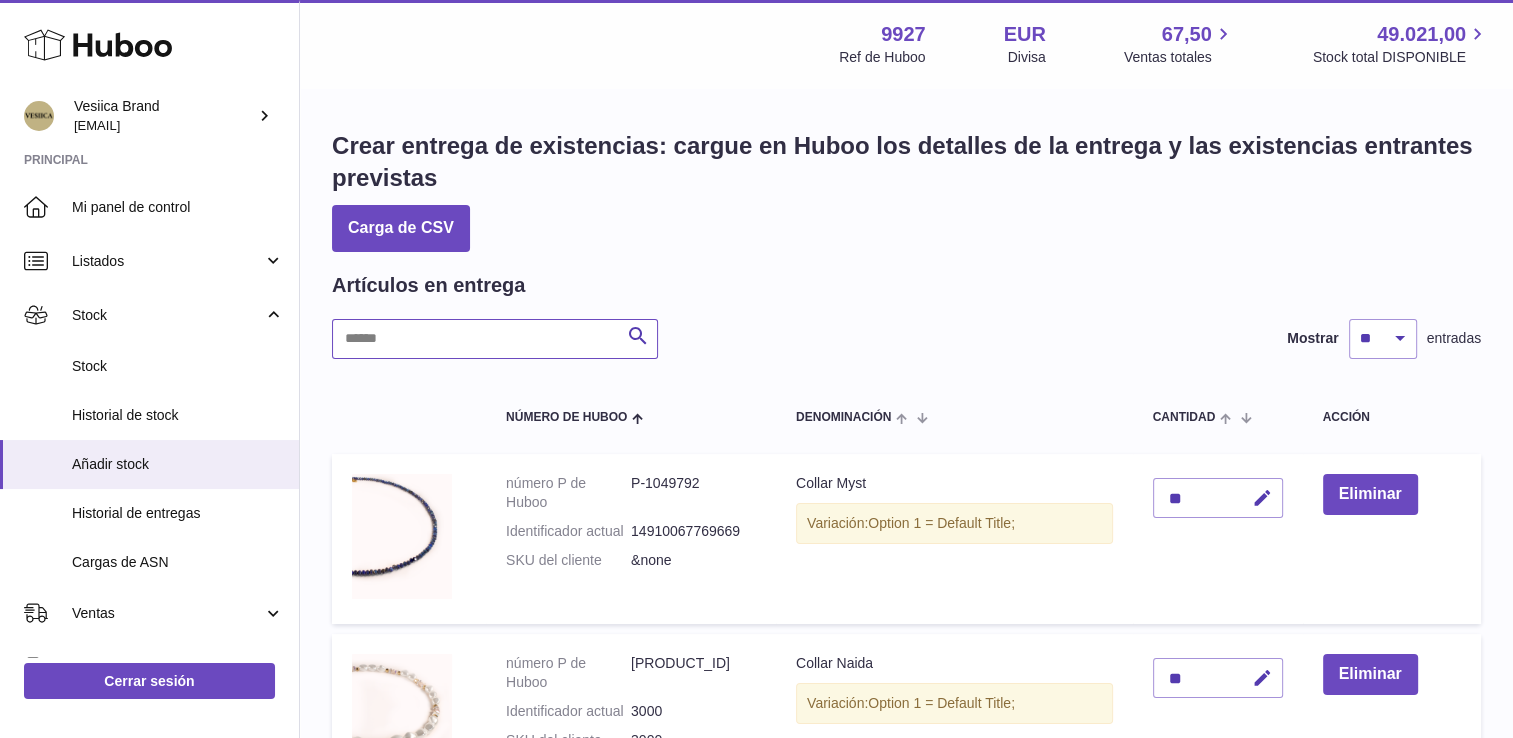 click at bounding box center [495, 339] 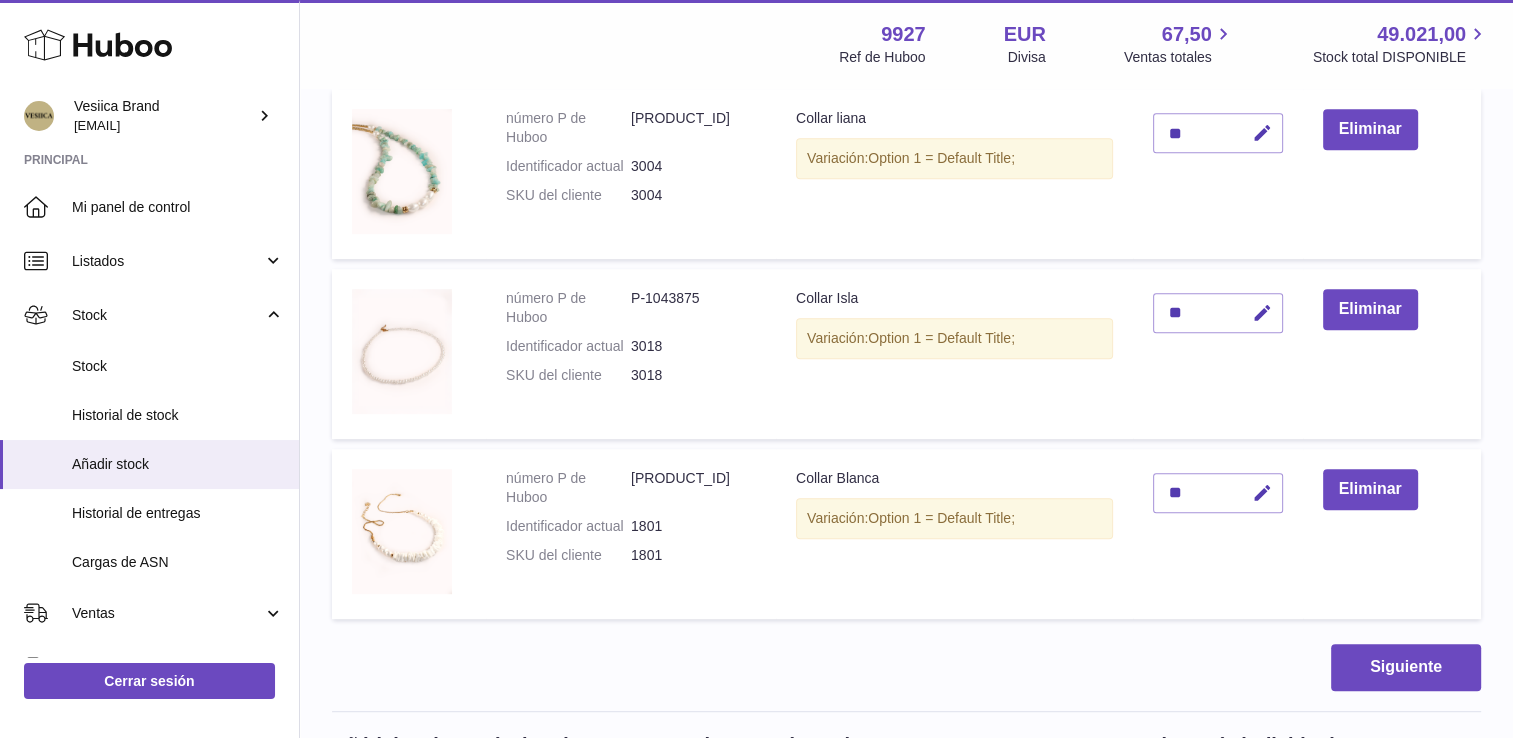 scroll, scrollTop: 1100, scrollLeft: 0, axis: vertical 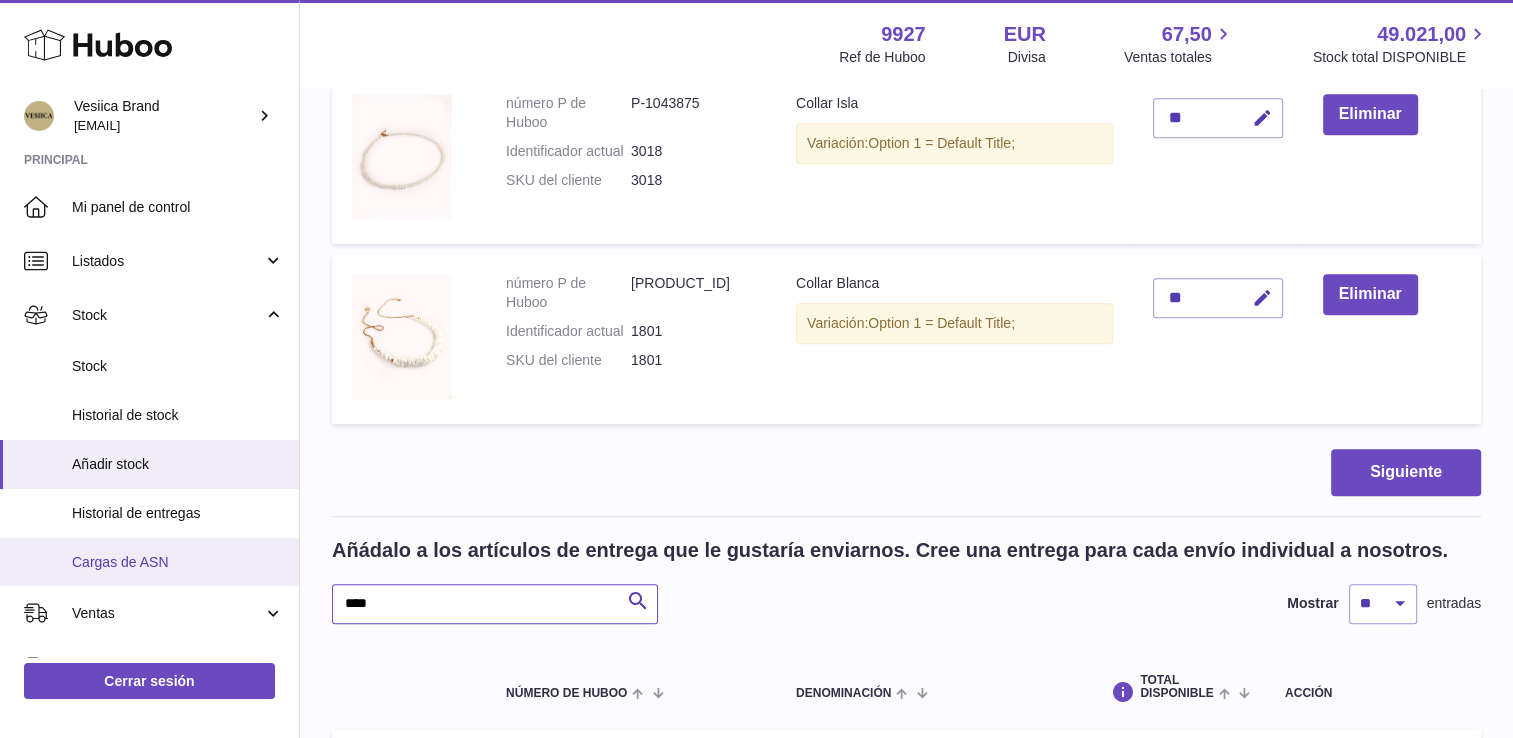 drag, startPoint x: 408, startPoint y: 590, endPoint x: 254, endPoint y: 578, distance: 154.46683 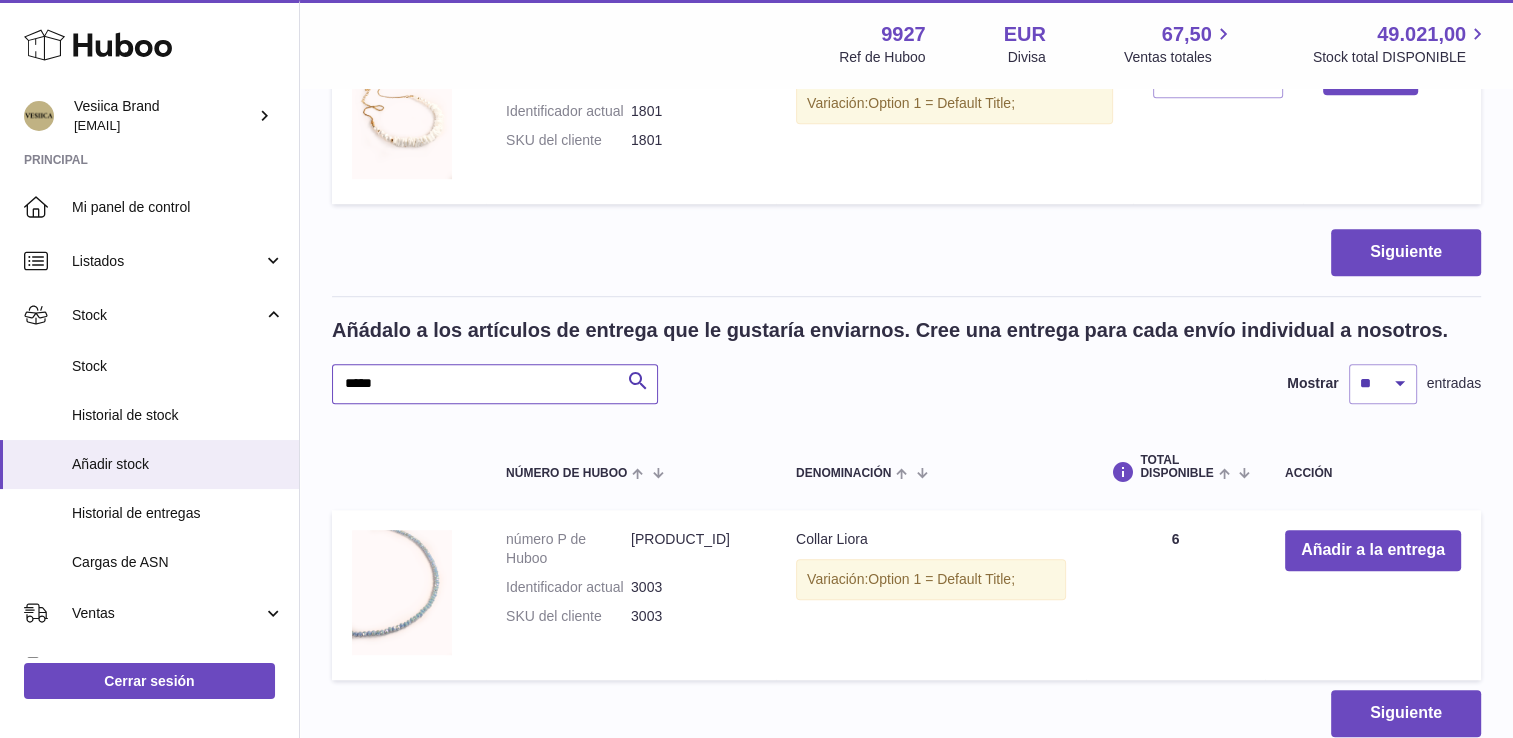 scroll, scrollTop: 1474, scrollLeft: 0, axis: vertical 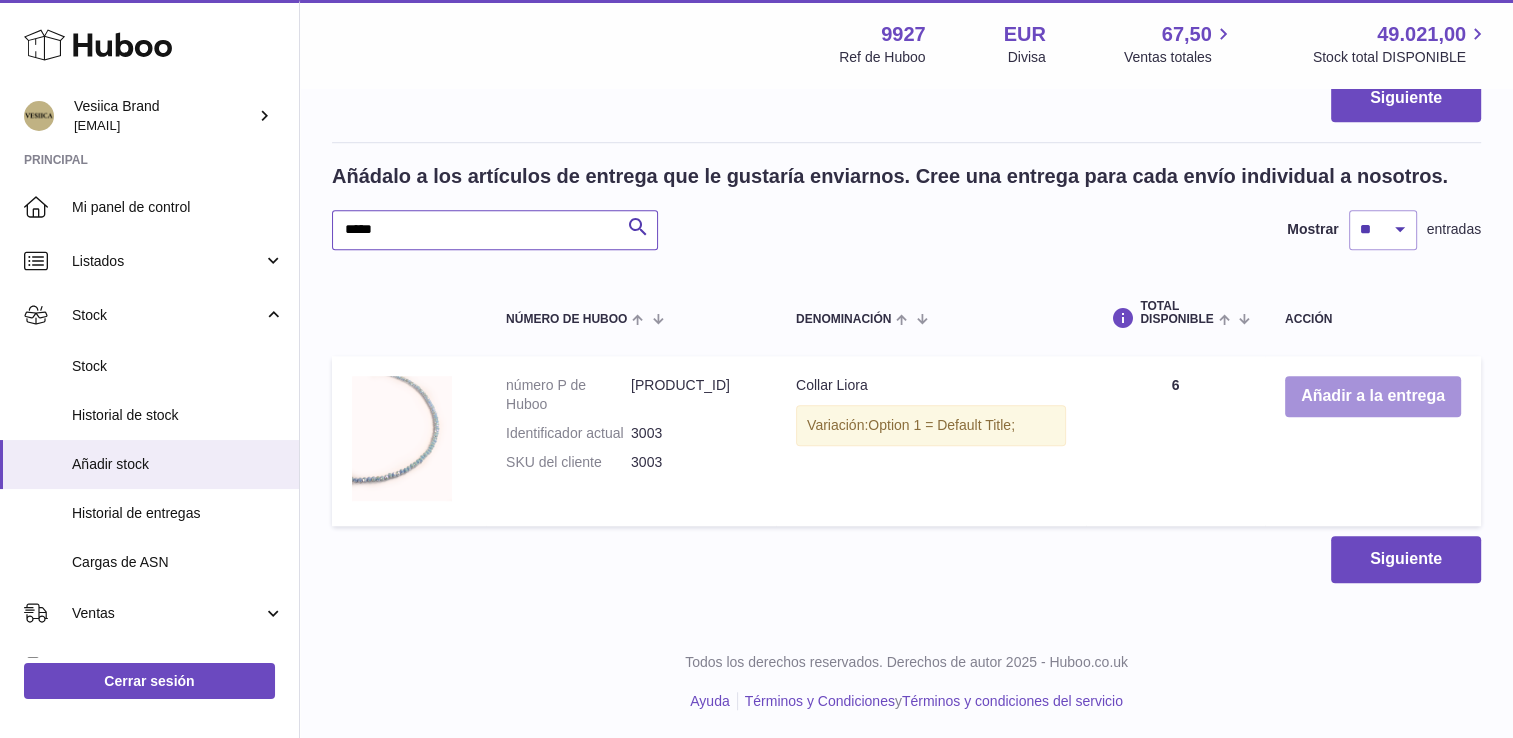 type on "*****" 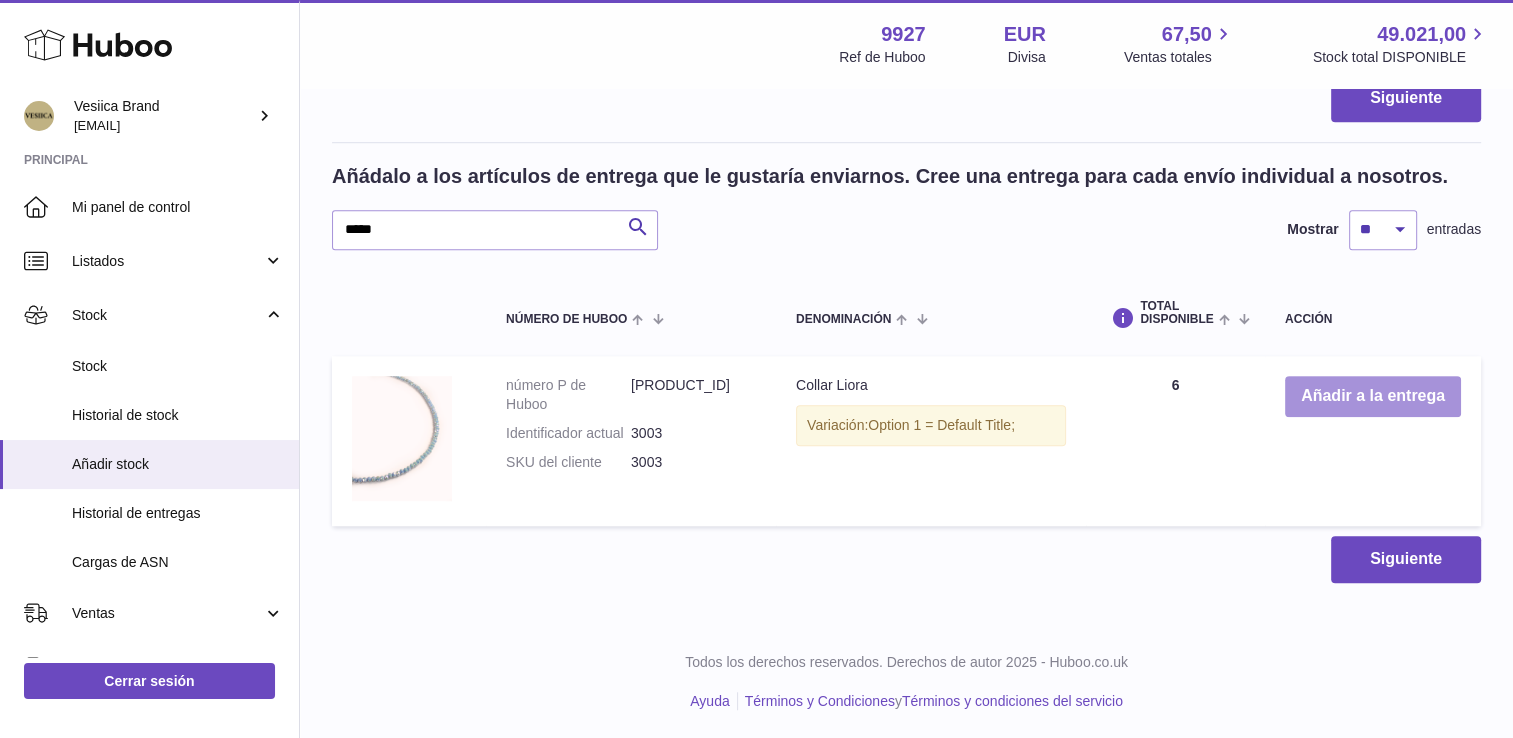 click on "Añadir a la entrega" at bounding box center (1373, 396) 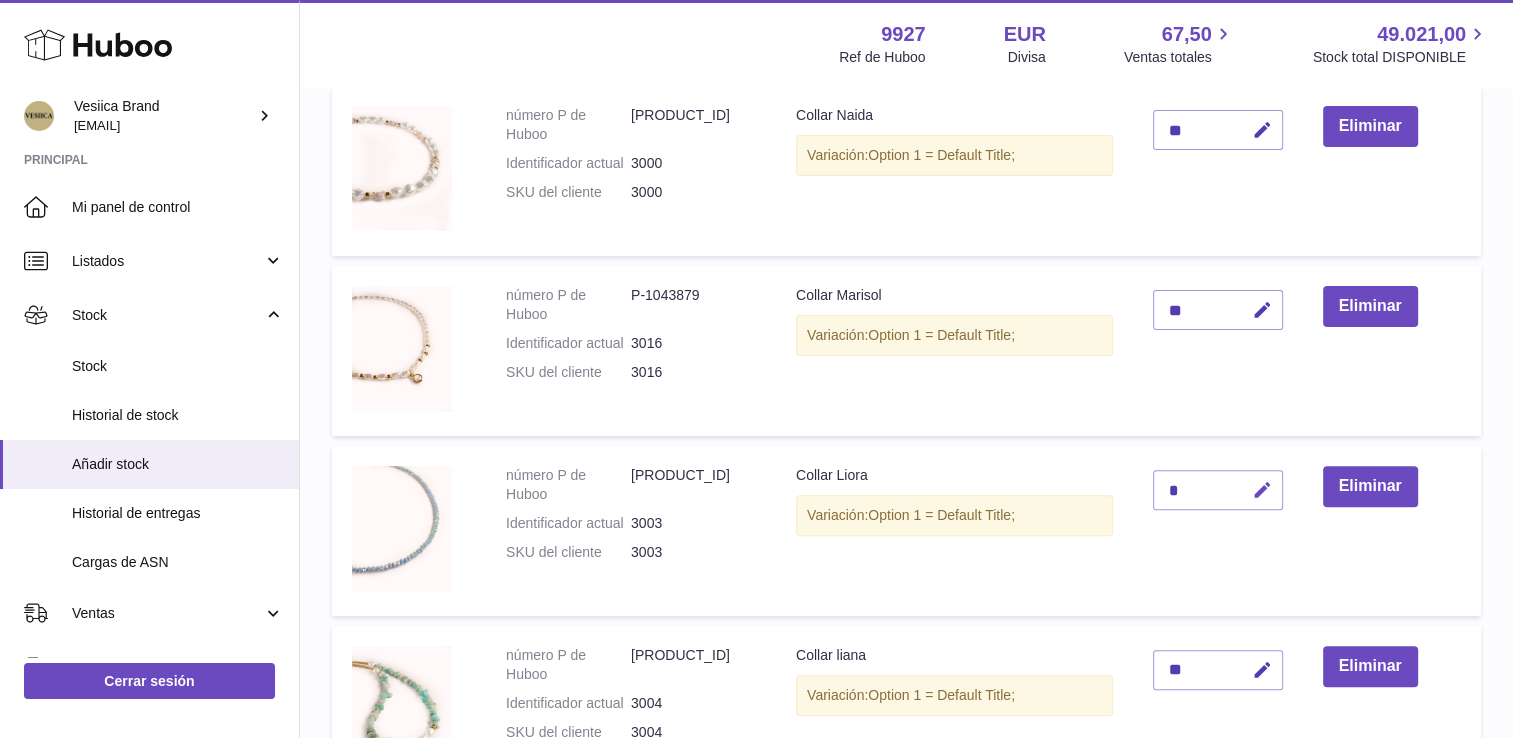 scroll, scrollTop: 554, scrollLeft: 0, axis: vertical 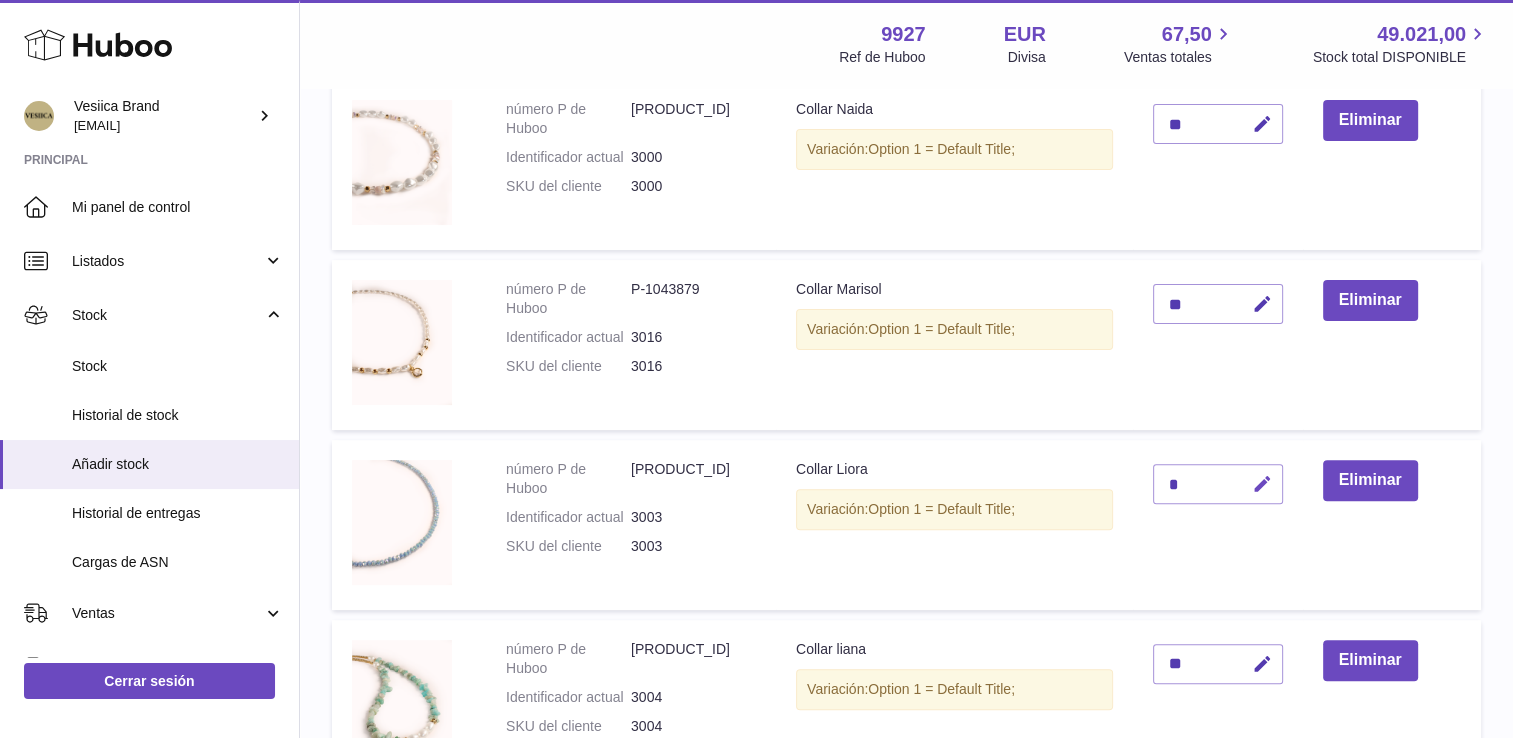 click at bounding box center [1262, 484] 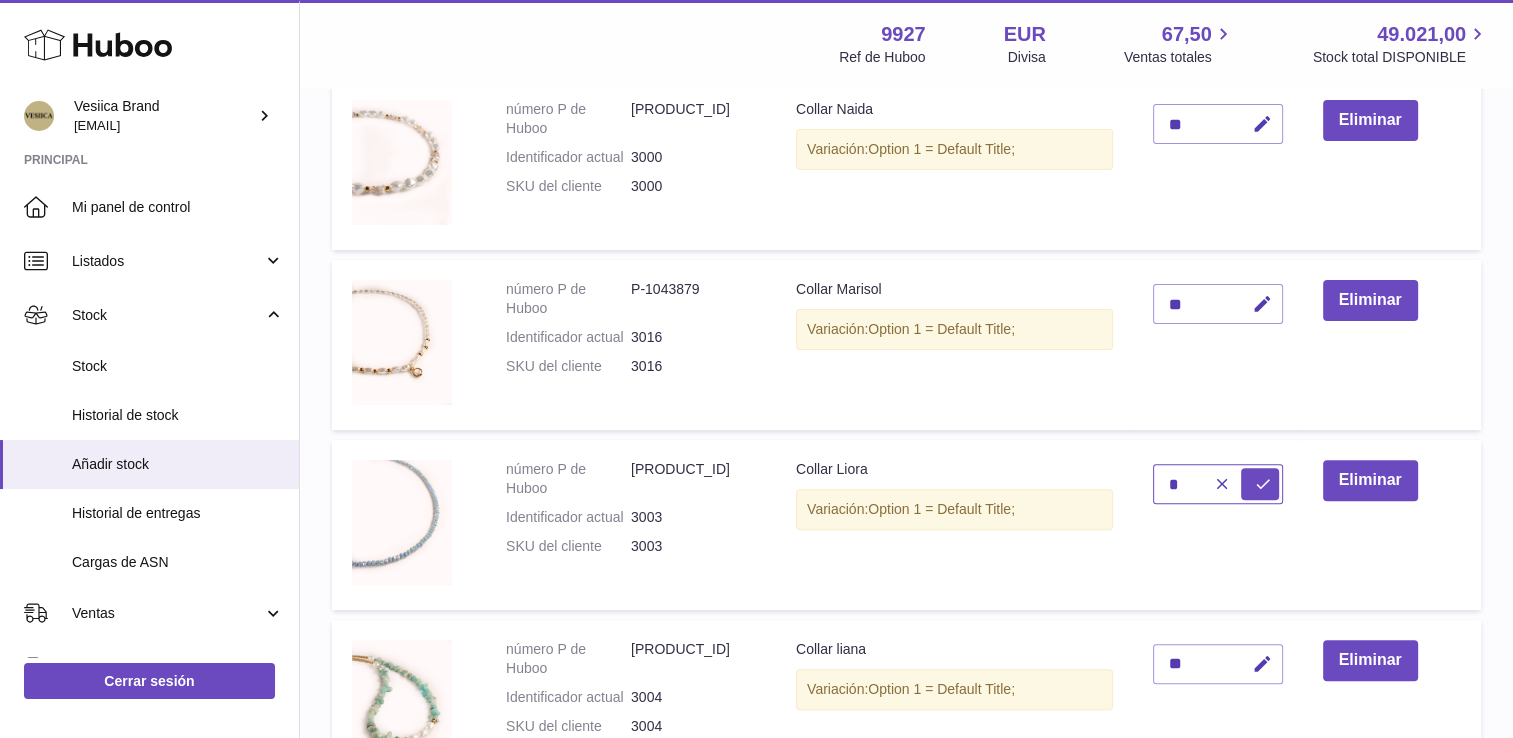 drag, startPoint x: 1185, startPoint y: 483, endPoint x: 1127, endPoint y: 484, distance: 58.00862 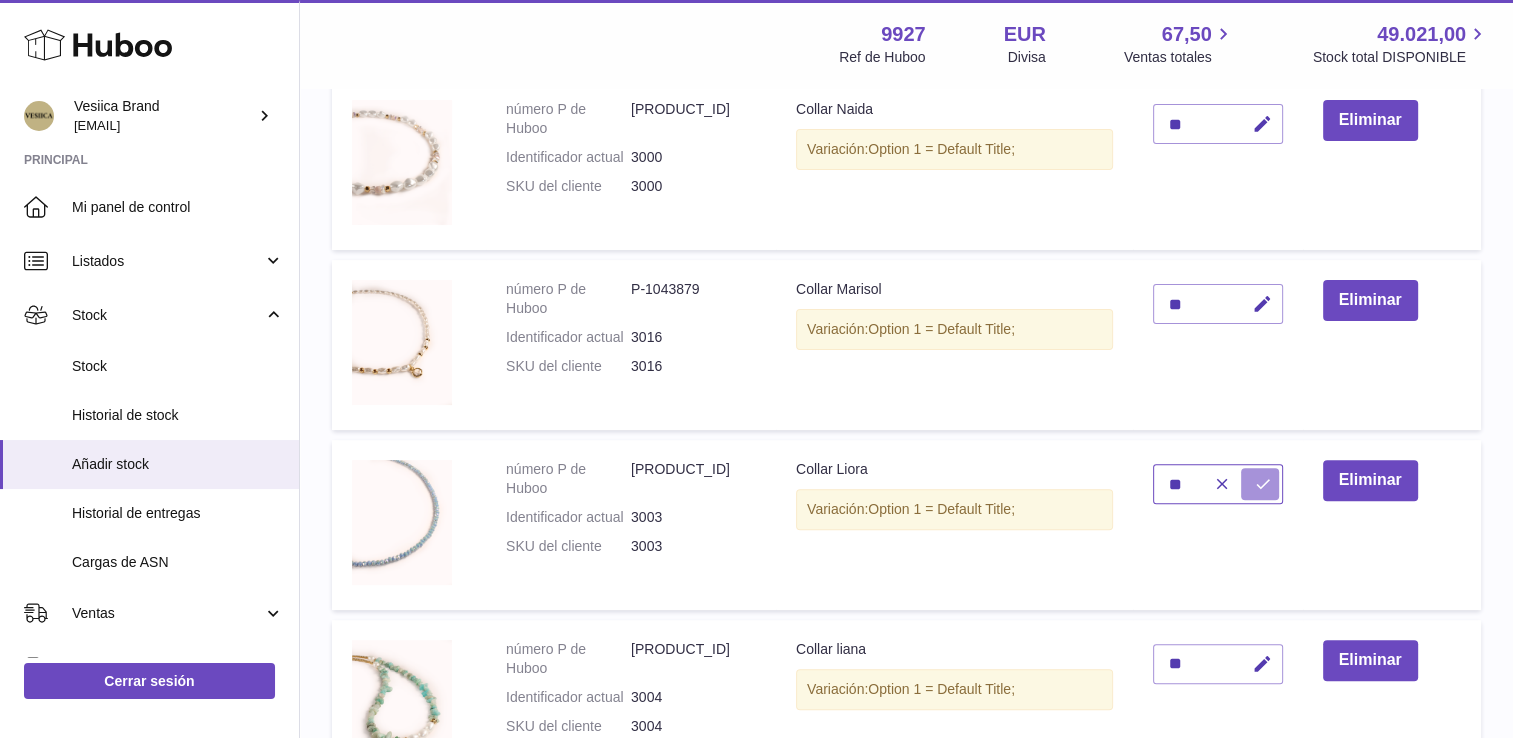type on "**" 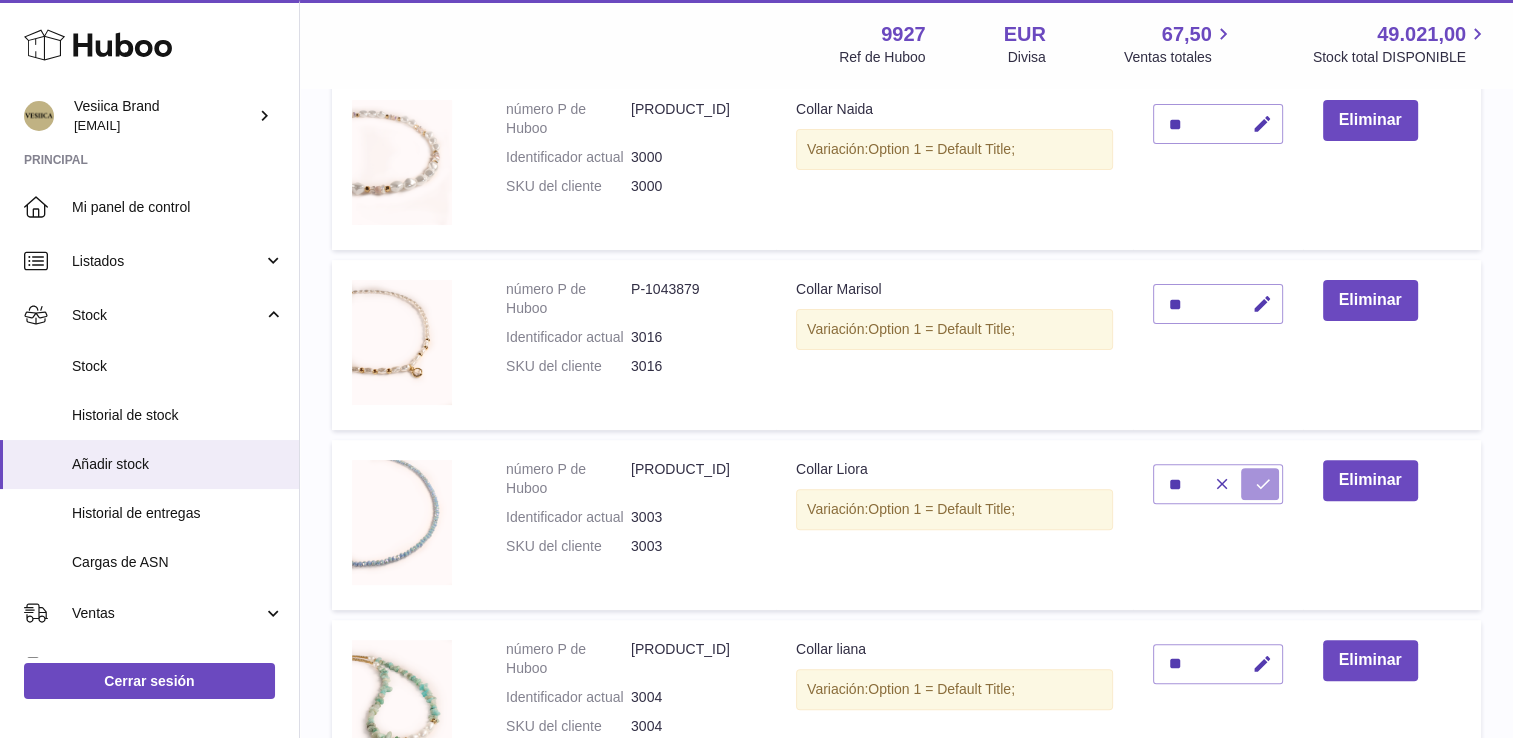 click at bounding box center [1260, 484] 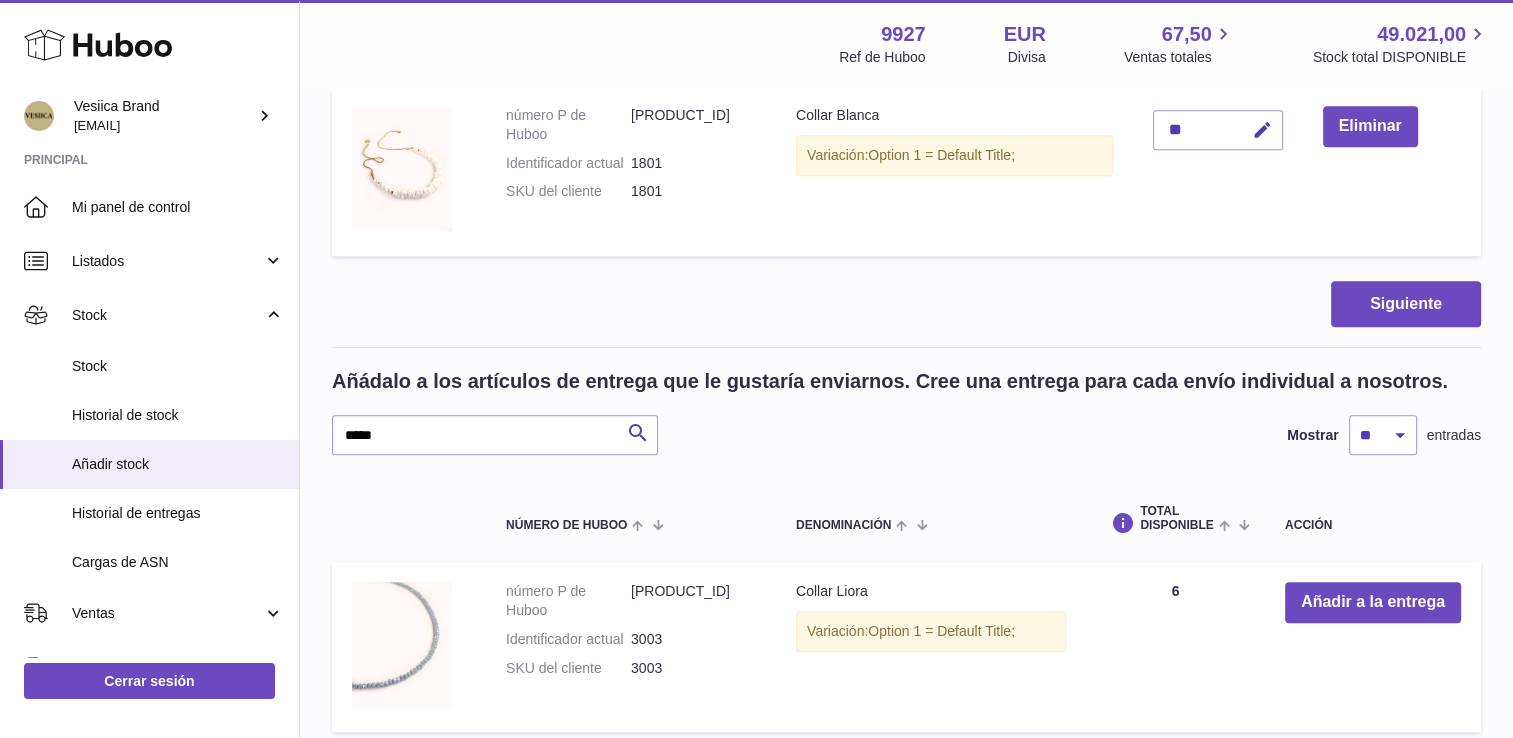 scroll, scrollTop: 1454, scrollLeft: 0, axis: vertical 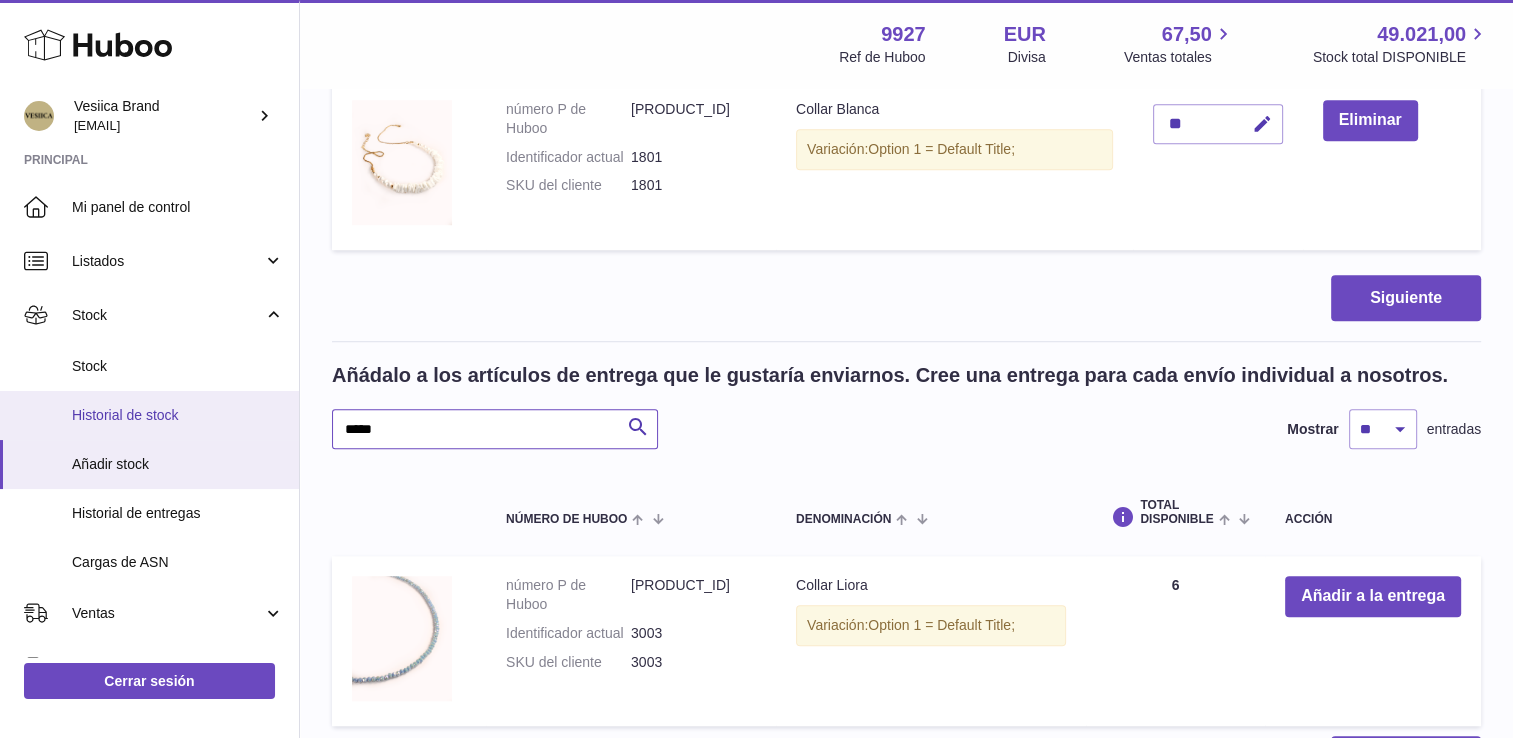 click on "Huboo
Vesiica Brand
[EMAIL]     Principal     Mi panel de control       Listados     No está con Huboo Listados con Huboo Paquetes   Stock     Stock Historial de stock Añadir stock Historial de entregas Cargas de ASN   Ventas     Ventas Añadir pedido manual   Pedidos     Pedidos Añadir pedido manual   Uso       Facturación y pagos     Historial de facturación Historial de almacenamiento Domiciliaciones bancarias general.accountBalance   Incidencias       Canales       Configuración       Devoluciones       Cerrar sesión   Menú   Huboo     9927   Ref de Huboo    EUR   Divisa   67,50     Ventas totales   49.021,00     Stock total DISPONIBLE   Divisa   EUR   Ventas totales   67,50   Stock total DISPONIBLE   49.021,00   Crear entrega de existencias: cargue en Huboo los detalles de la entrega y las existencias entrantes previstas
Carga de CSV
Artículos en entrega       Buscar
Mostrar
** ** ** ***" at bounding box center [756, -257] 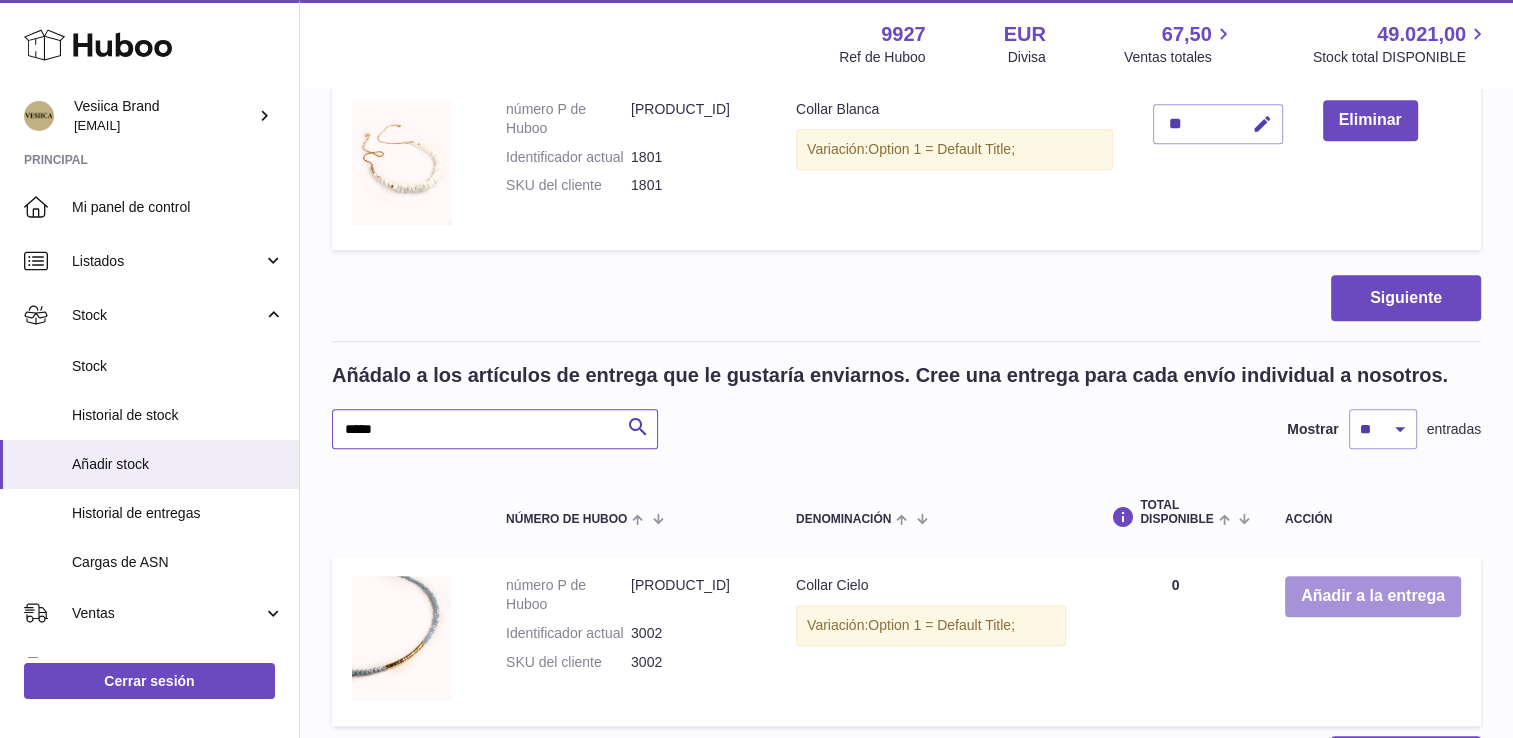 type on "*****" 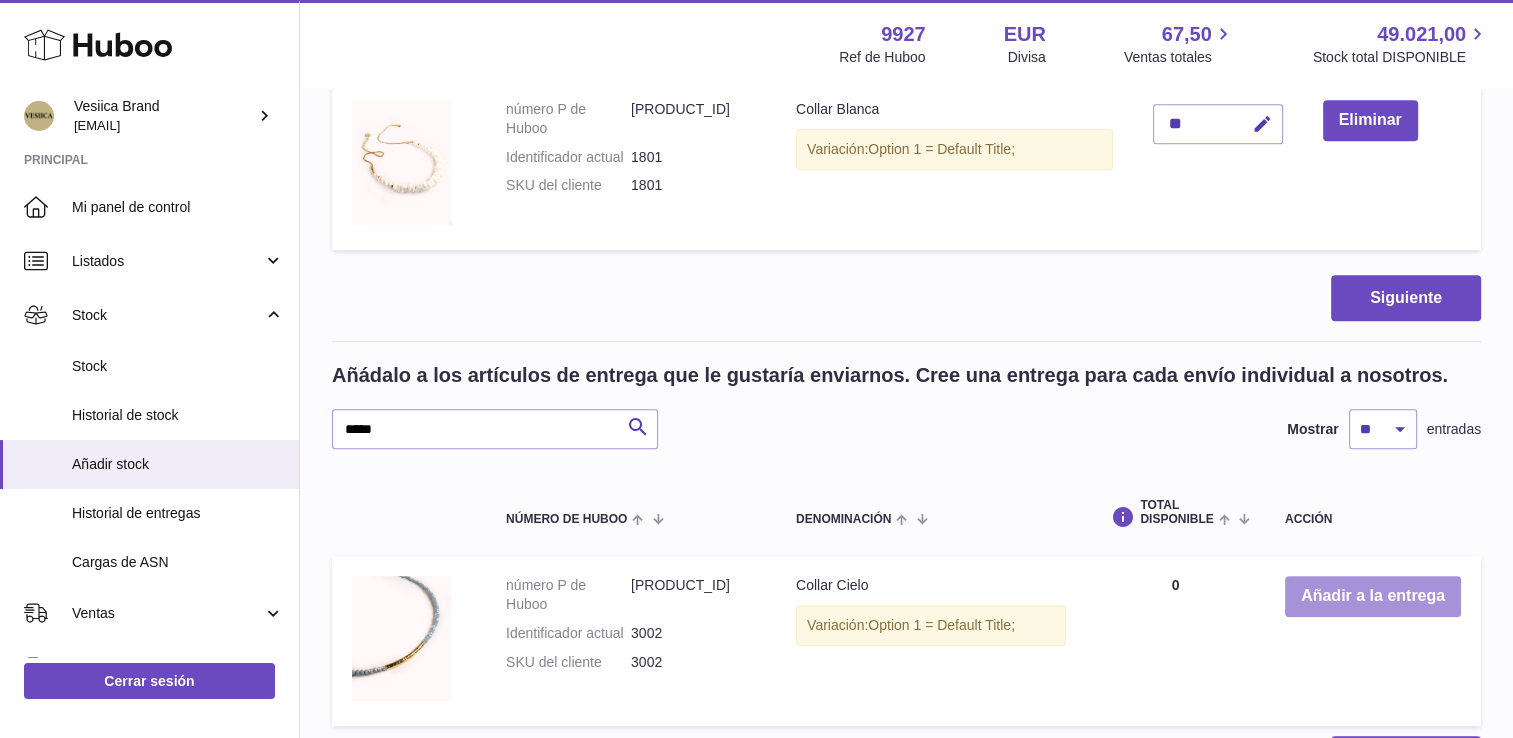 click on "Añadir a la entrega" at bounding box center (1373, 596) 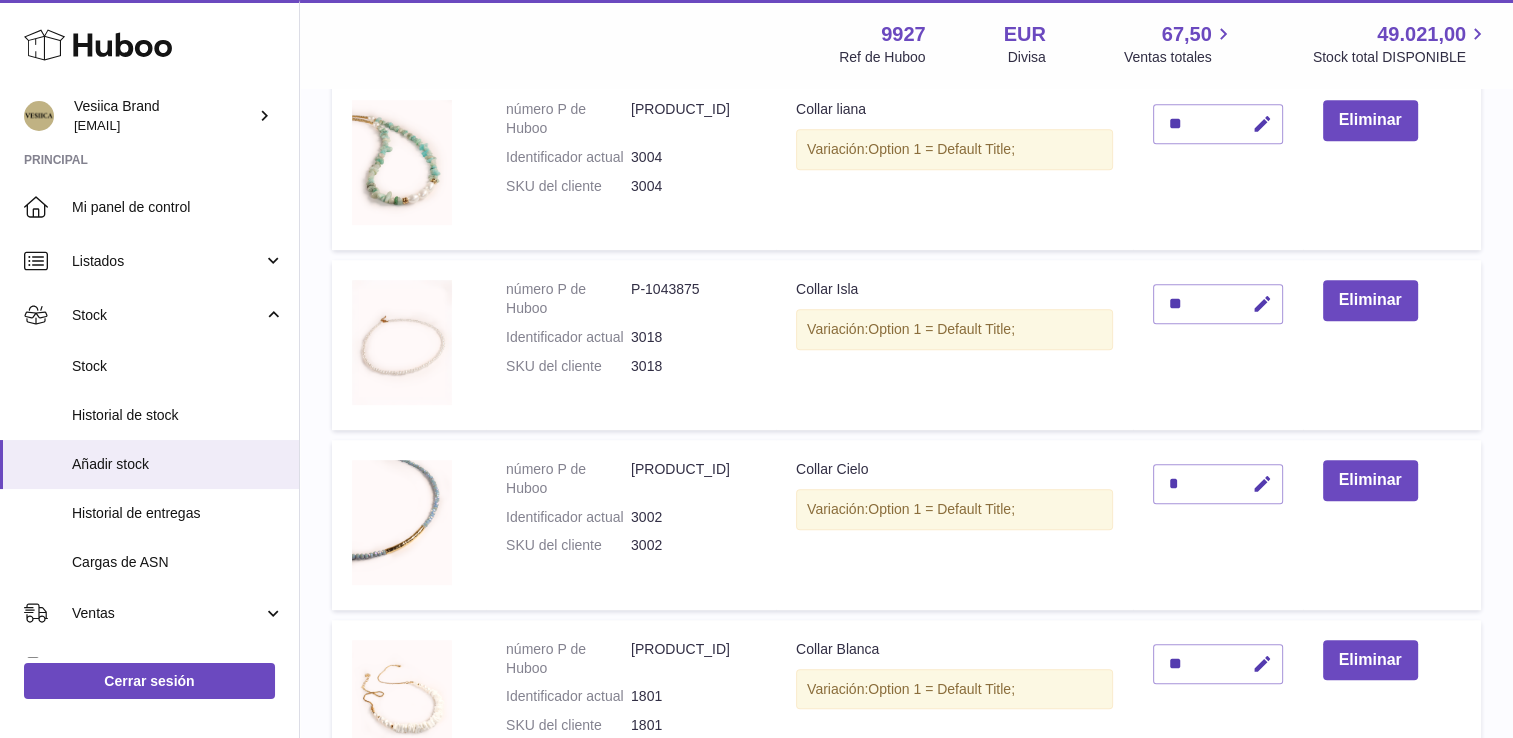 scroll, scrollTop: 1054, scrollLeft: 0, axis: vertical 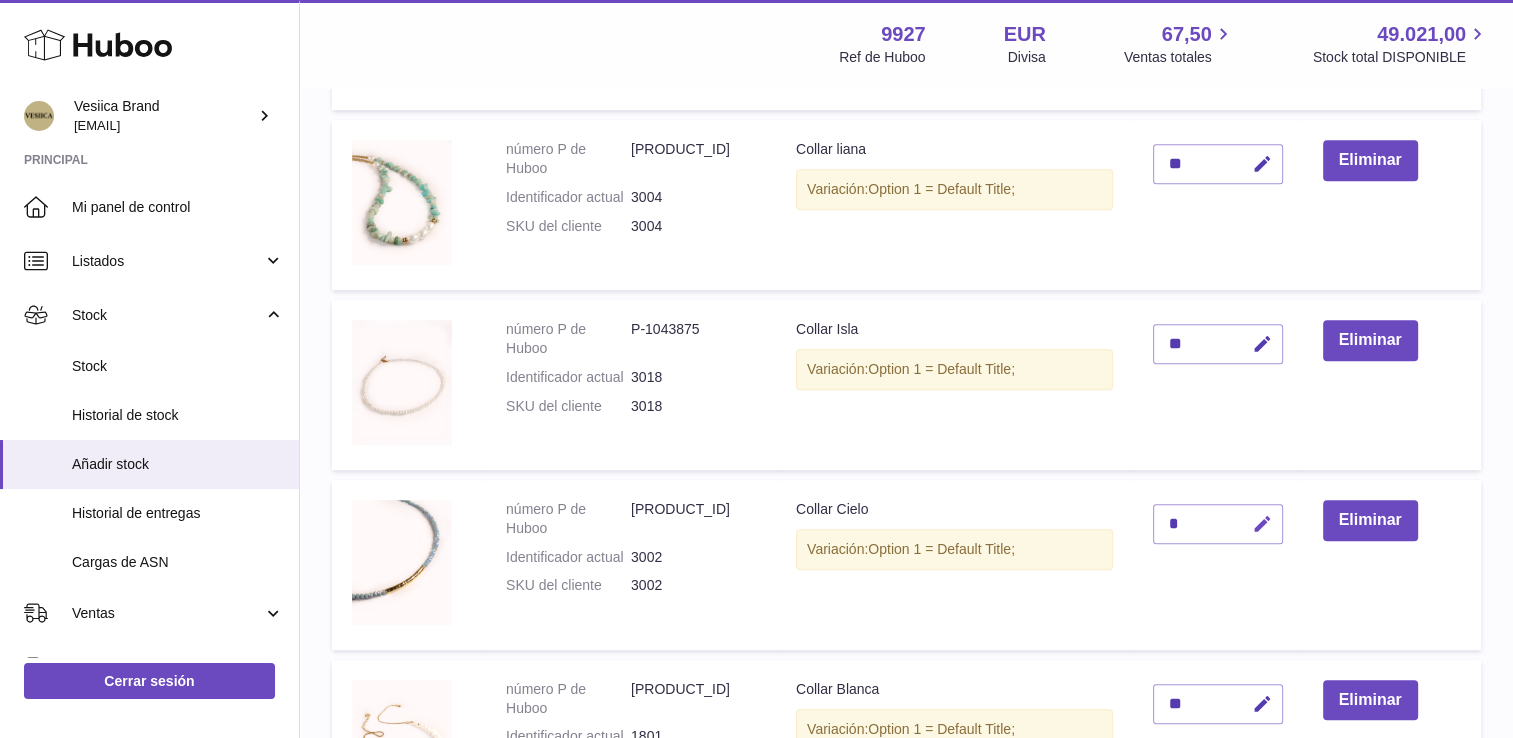 click at bounding box center (1262, 524) 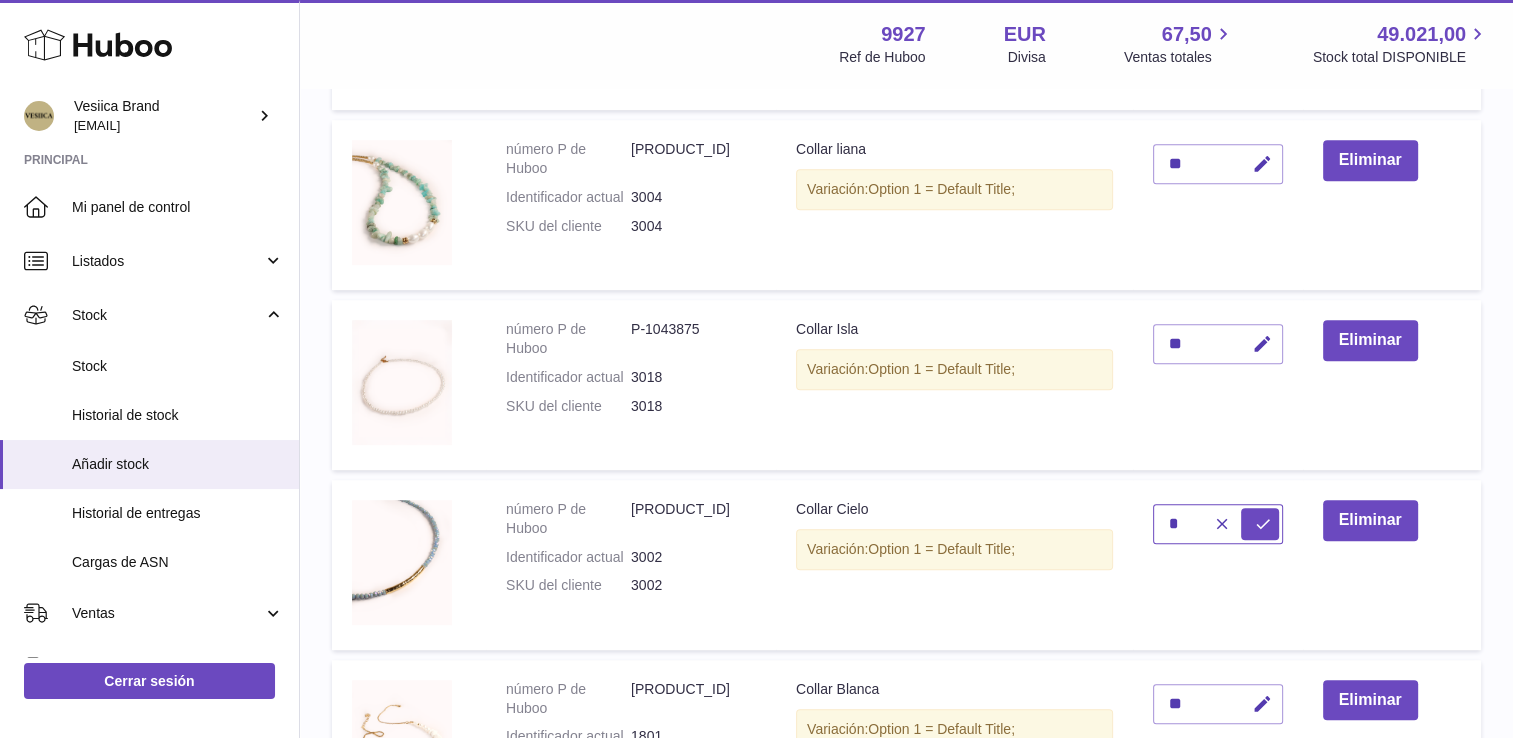 drag, startPoint x: 1183, startPoint y: 511, endPoint x: 1124, endPoint y: 516, distance: 59.211487 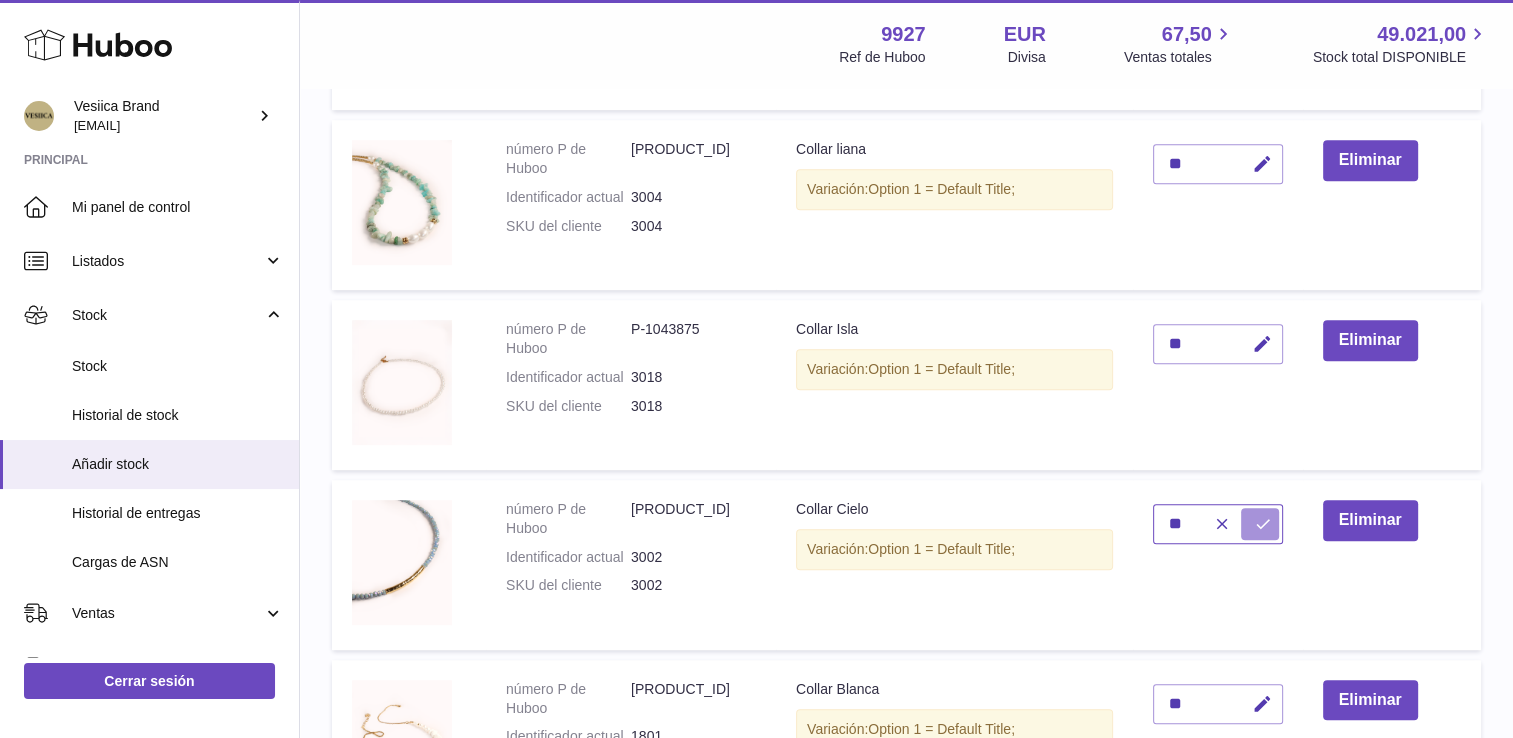 type on "**" 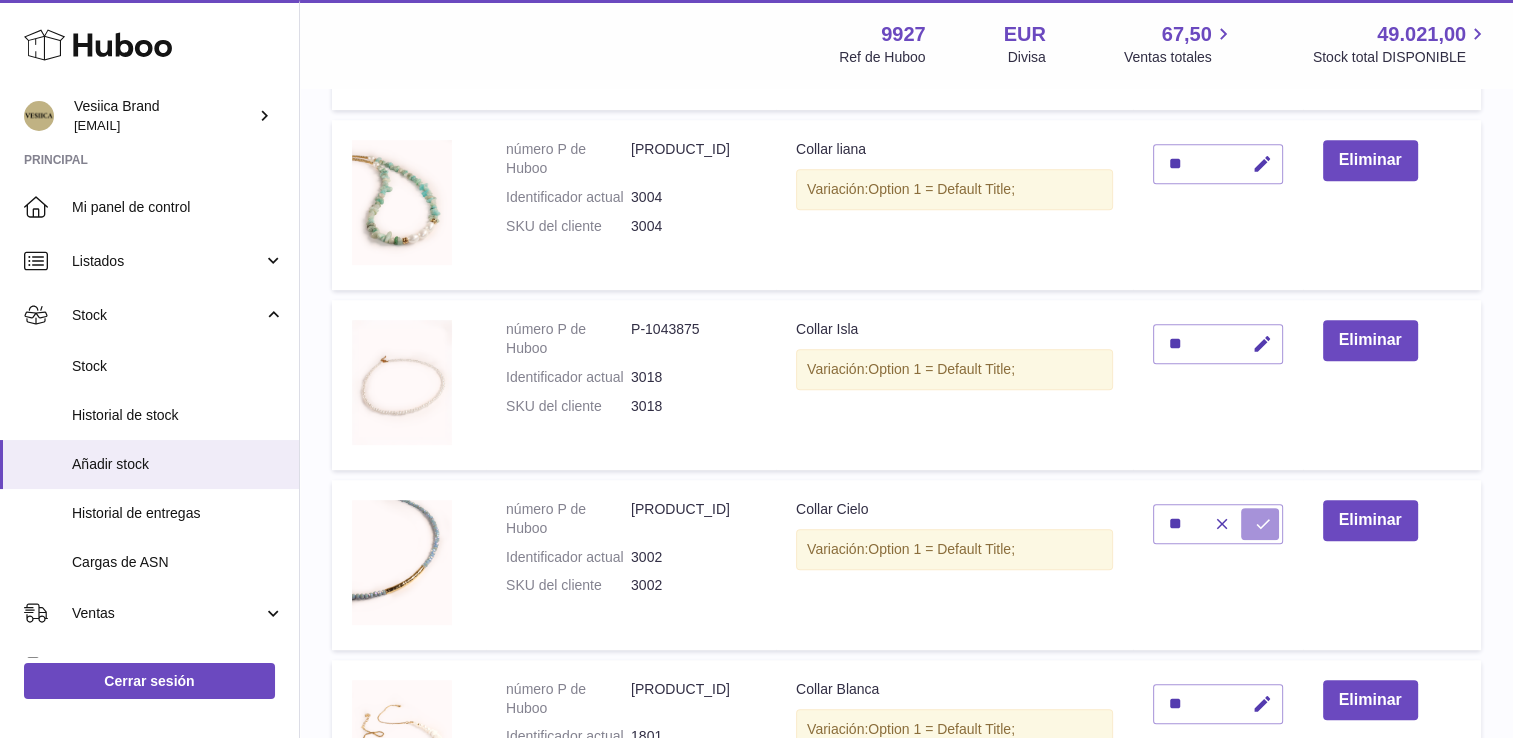click at bounding box center [1263, 524] 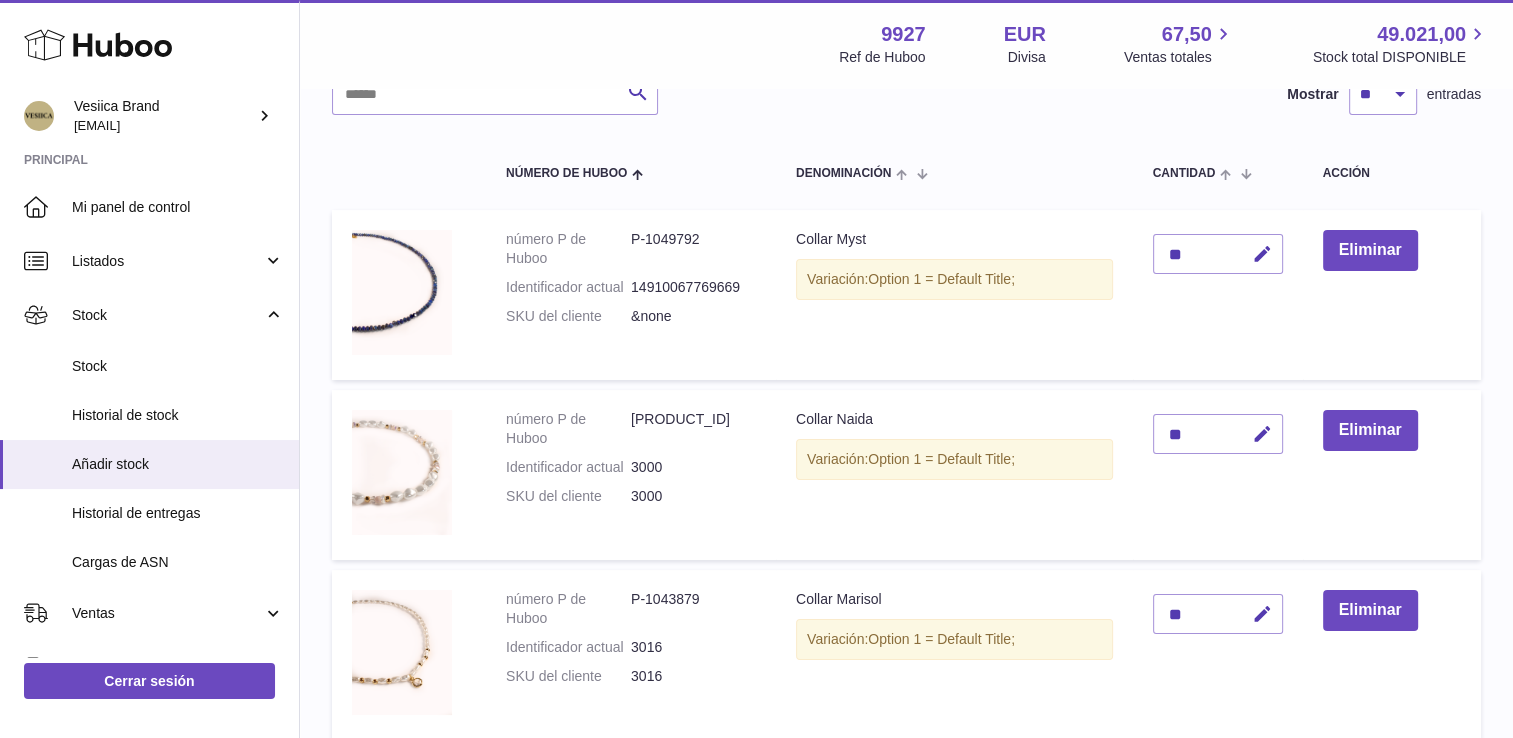 scroll, scrollTop: 0, scrollLeft: 0, axis: both 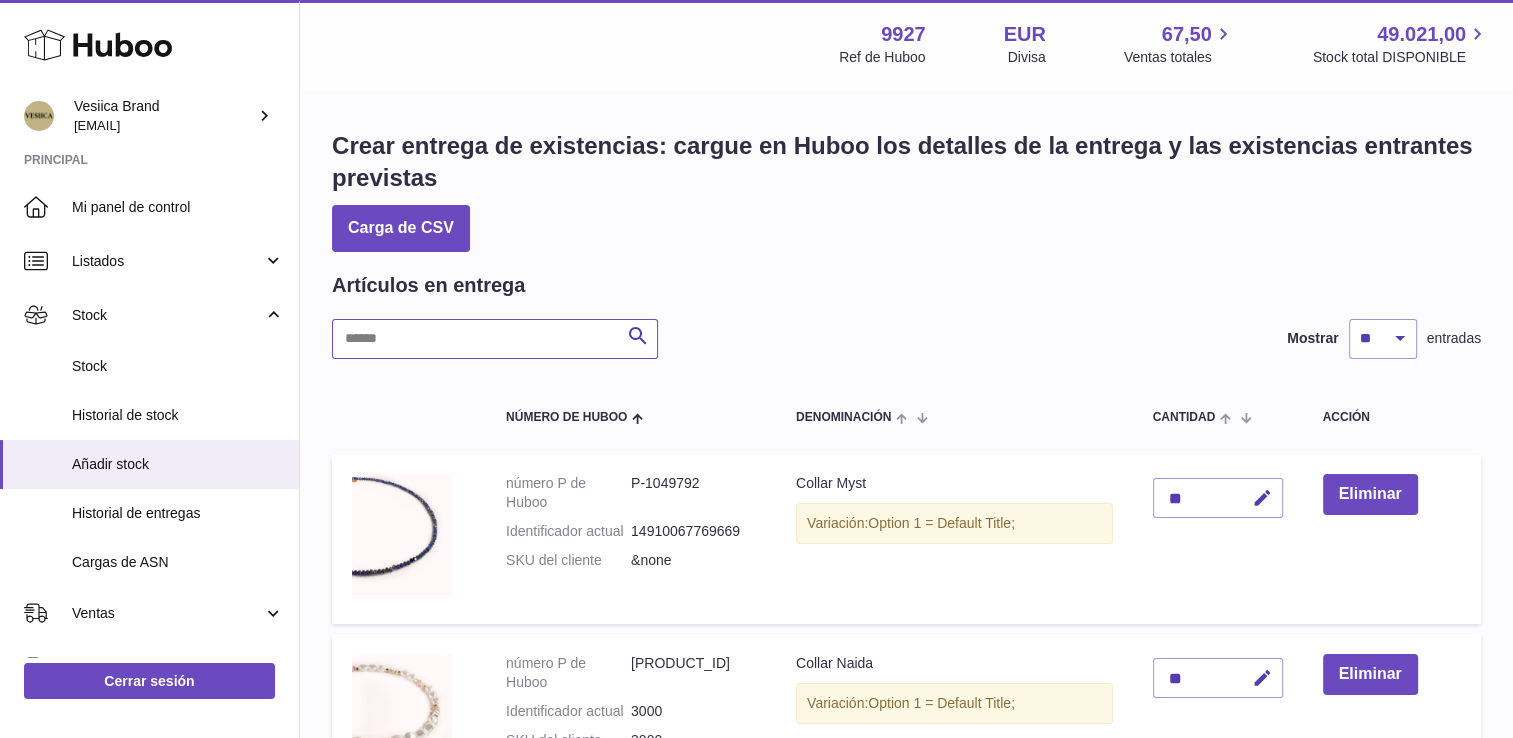 click at bounding box center [495, 339] 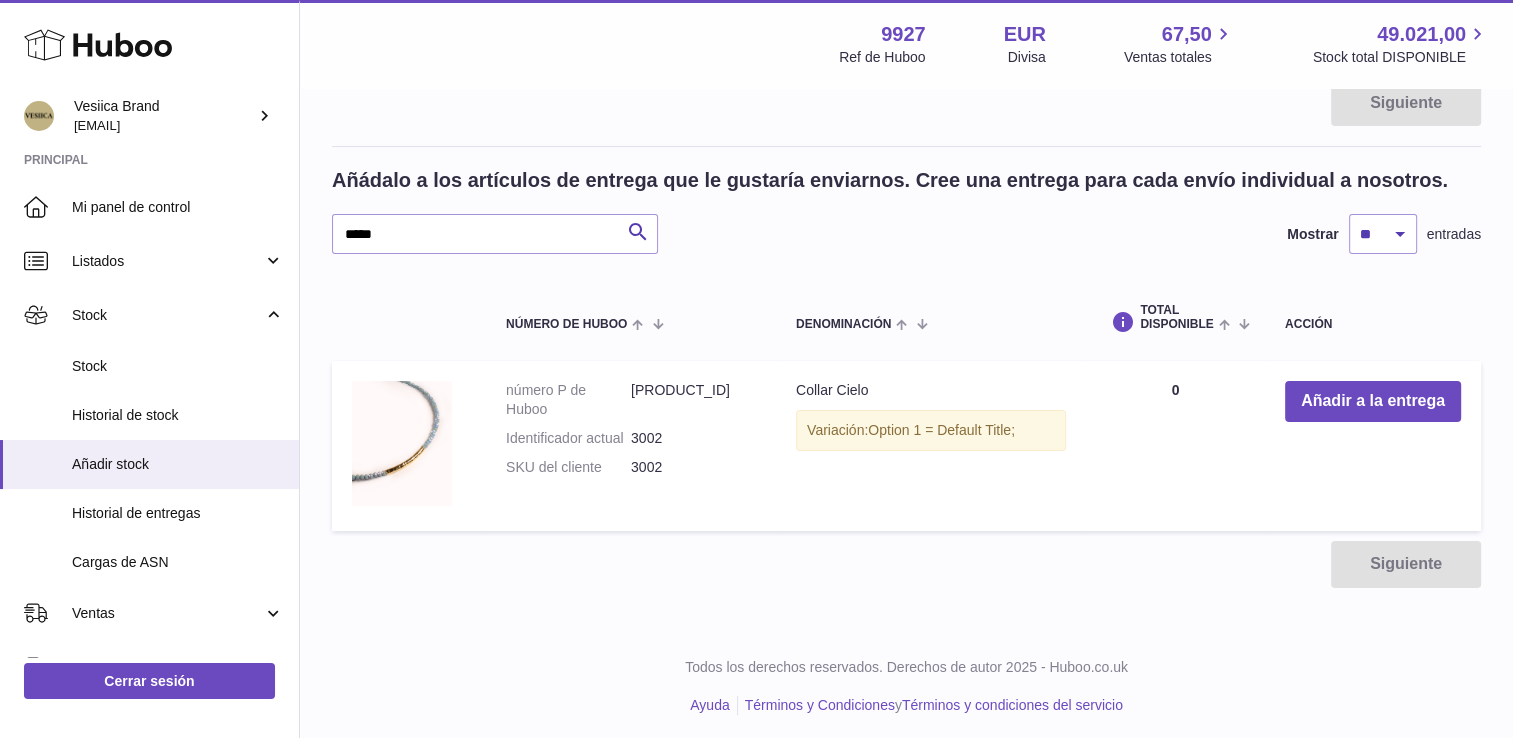 scroll, scrollTop: 361, scrollLeft: 0, axis: vertical 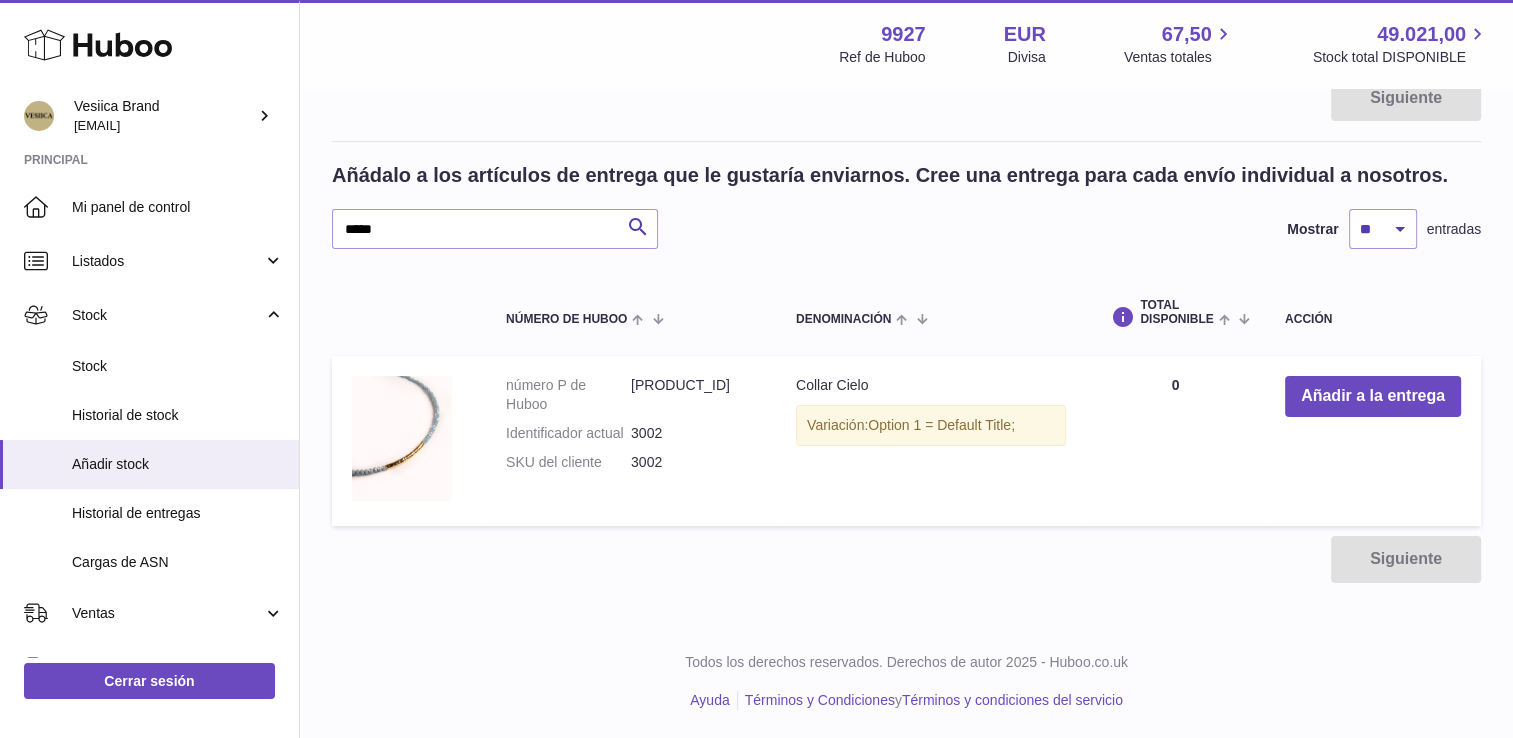 type on "*****" 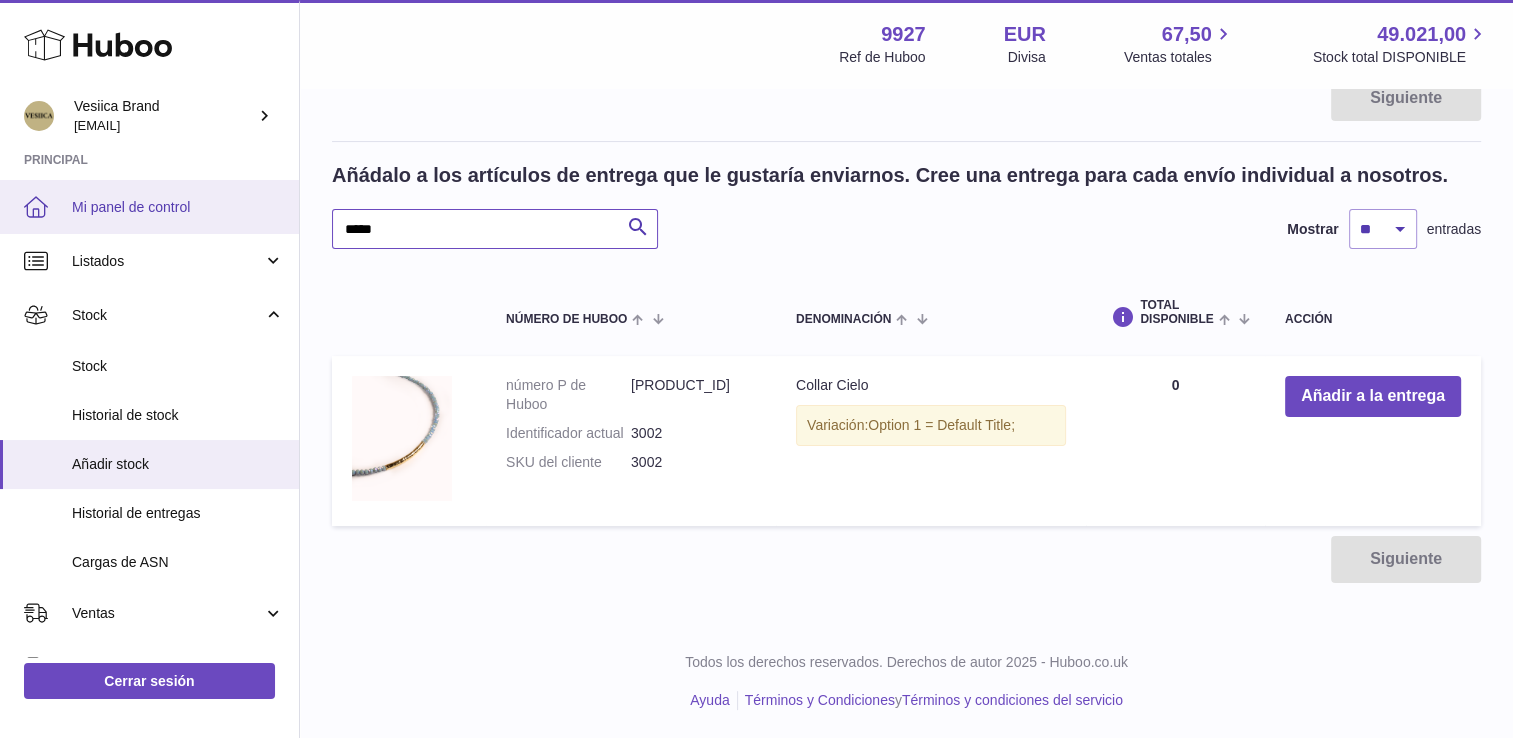 drag, startPoint x: 429, startPoint y: 222, endPoint x: 38, endPoint y: 218, distance: 391.02045 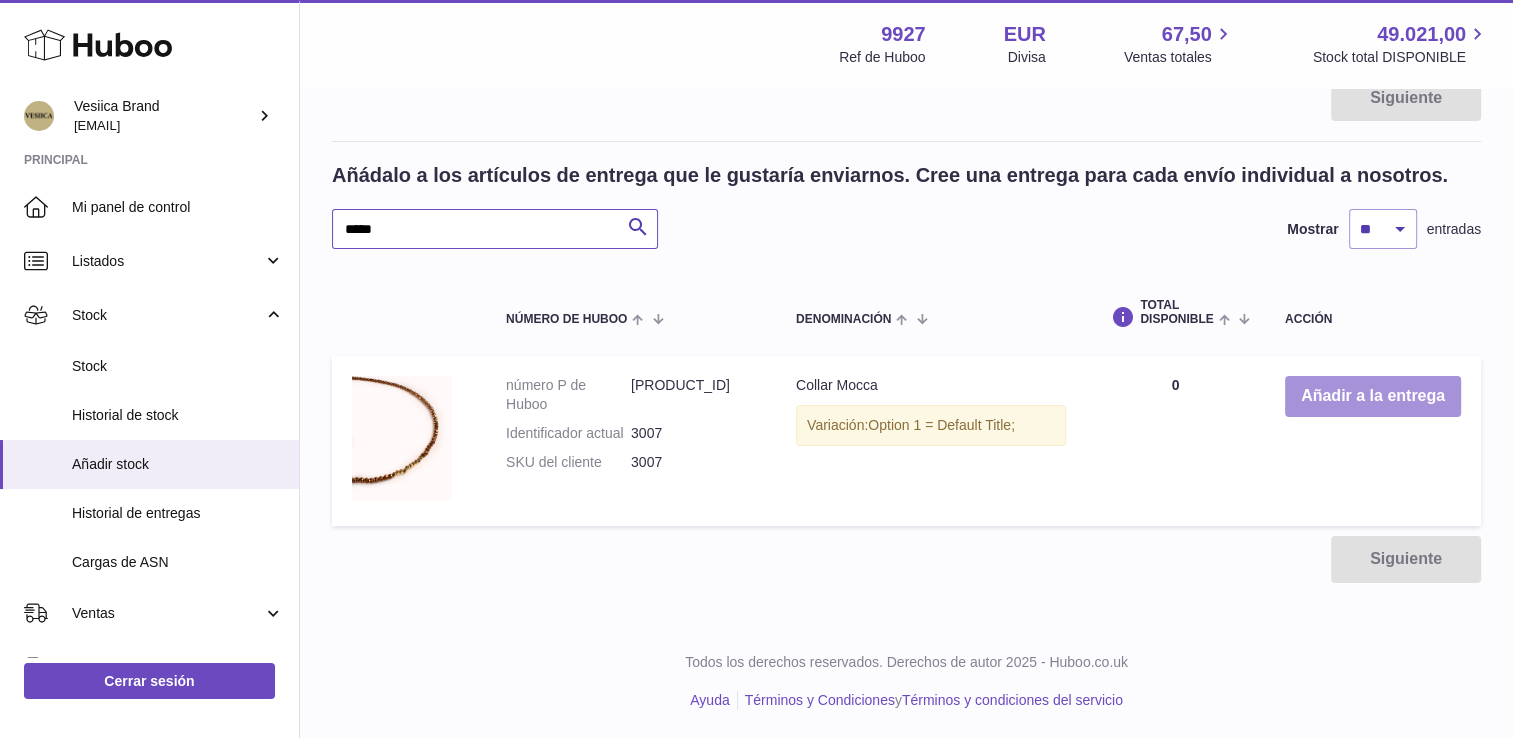 type on "*****" 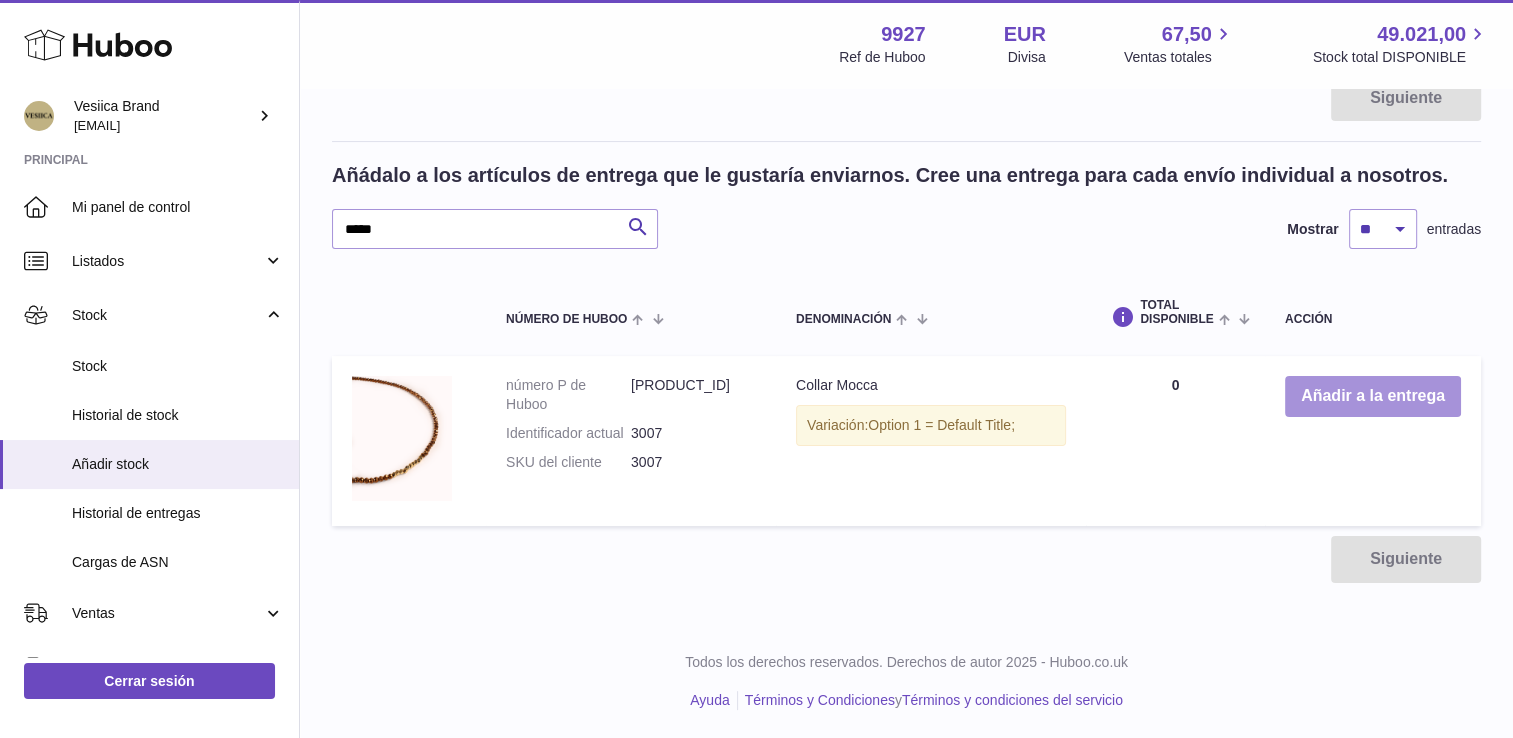 click on "Añadir a la entrega" at bounding box center (1373, 396) 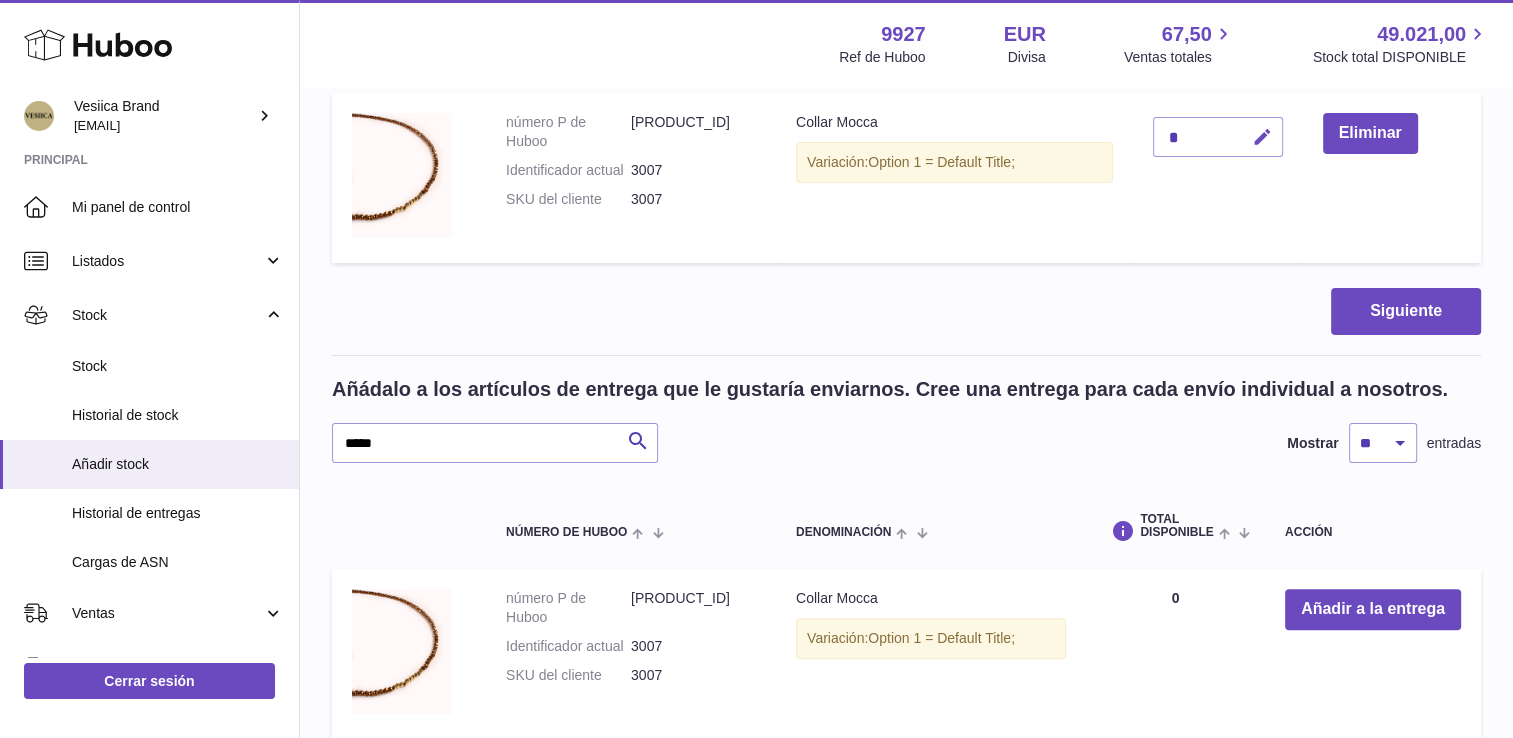 click at bounding box center (1262, 137) 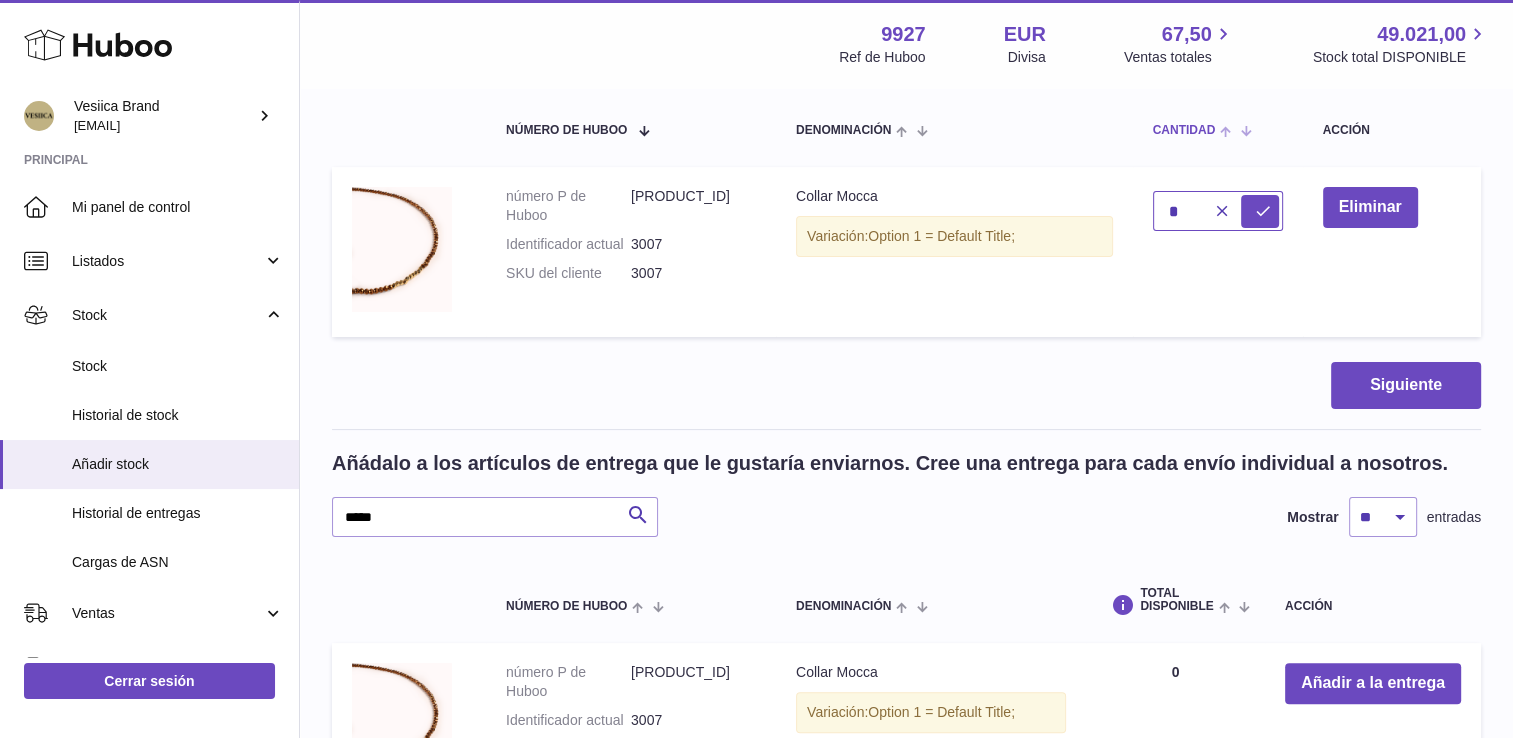 scroll, scrollTop: 161, scrollLeft: 0, axis: vertical 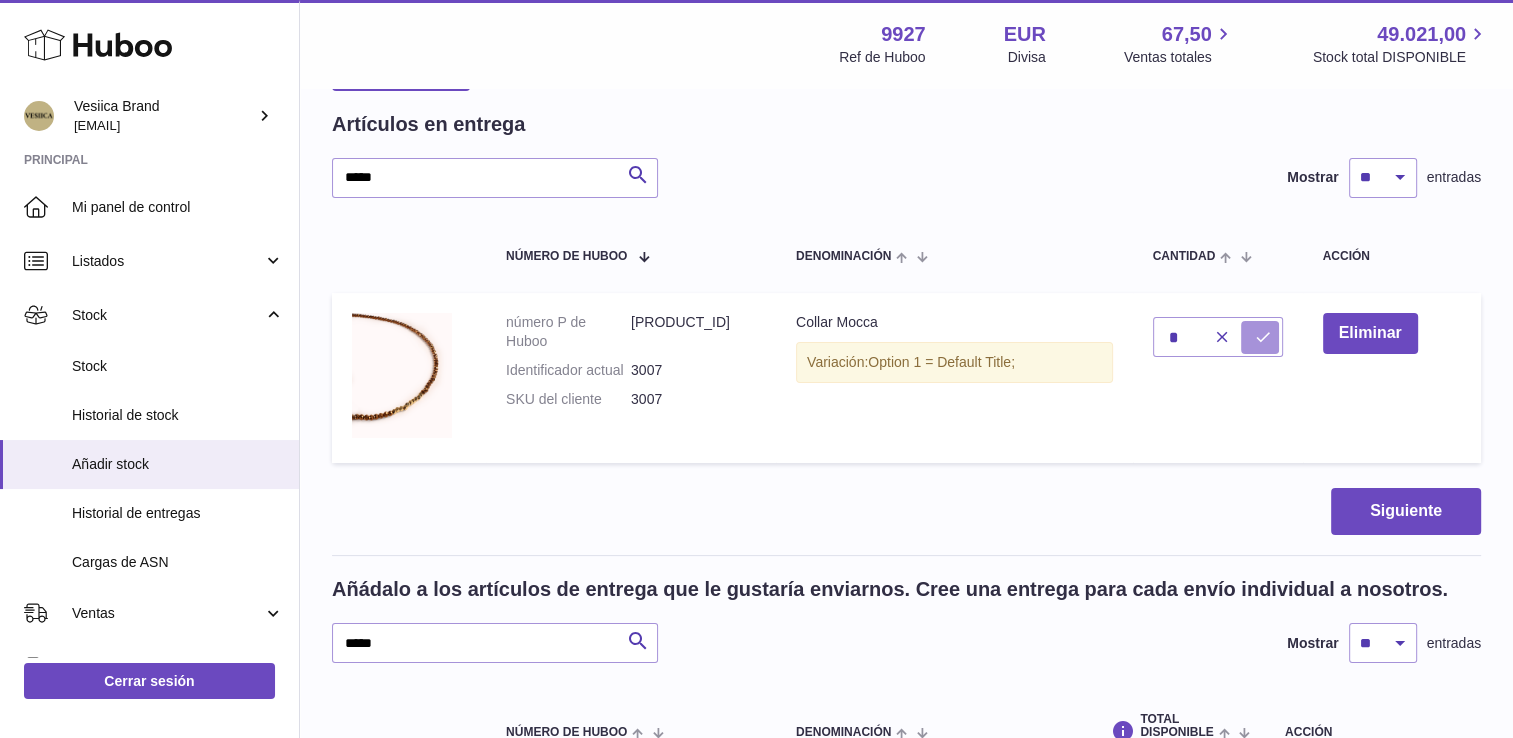 click at bounding box center [1263, 337] 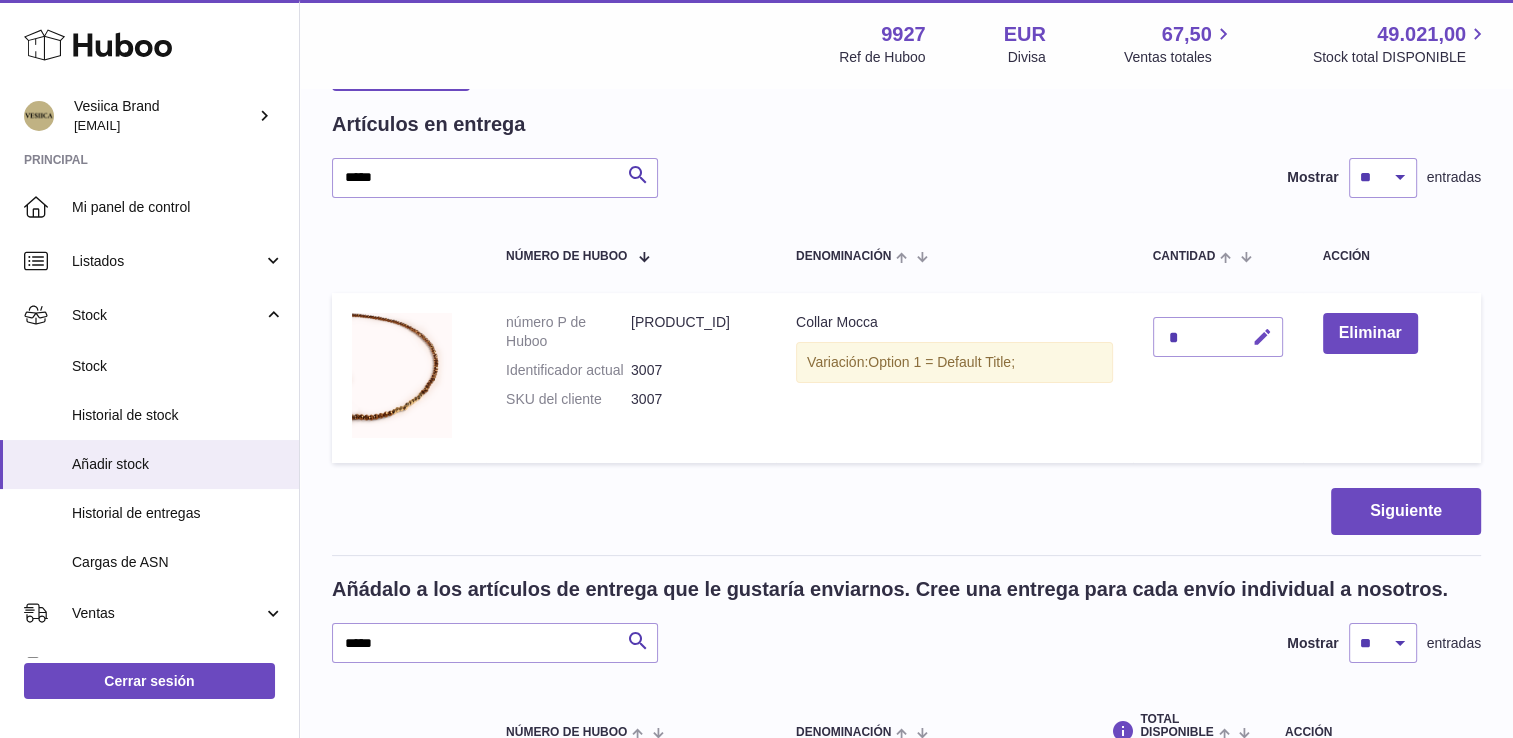 click at bounding box center (1262, 337) 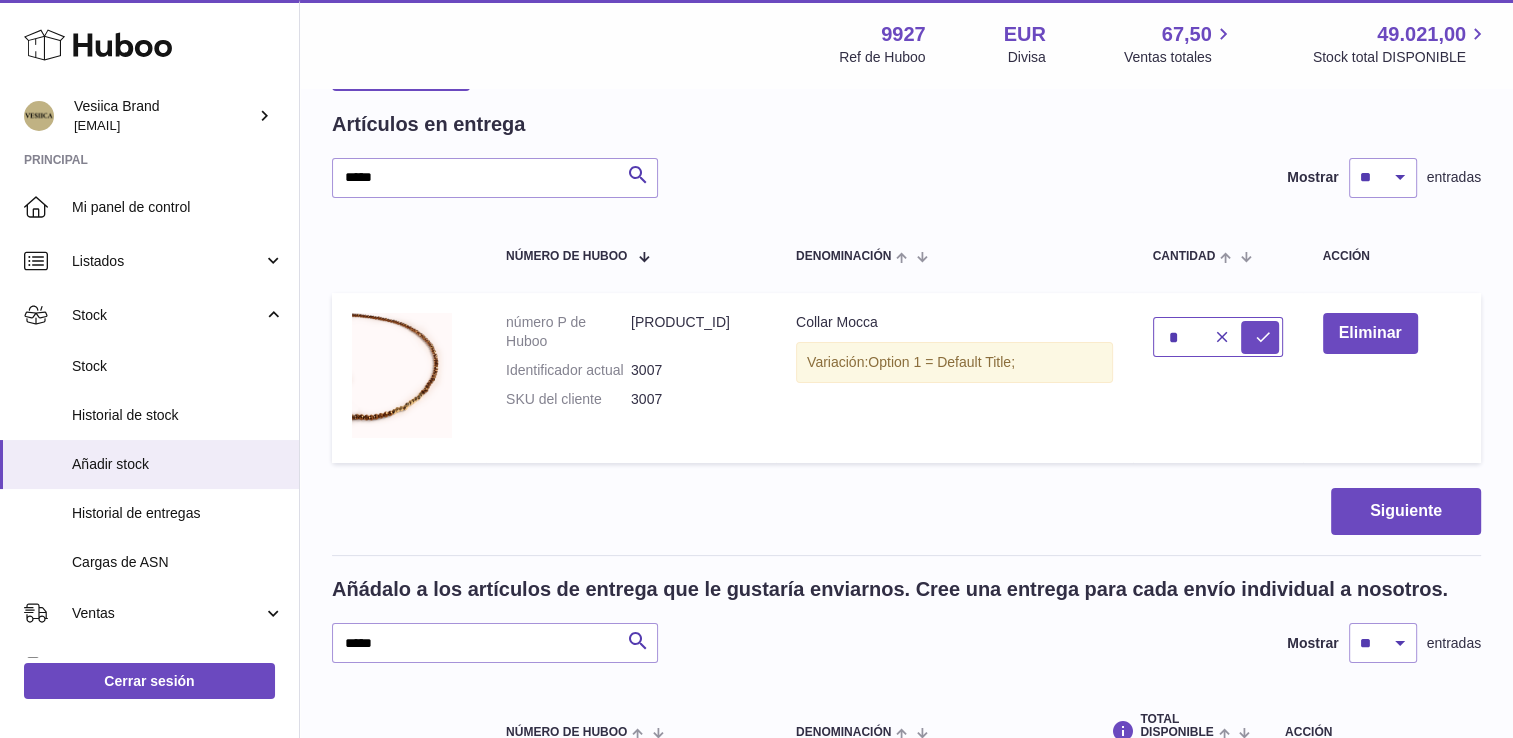 drag, startPoint x: 1183, startPoint y: 334, endPoint x: 1128, endPoint y: 336, distance: 55.03635 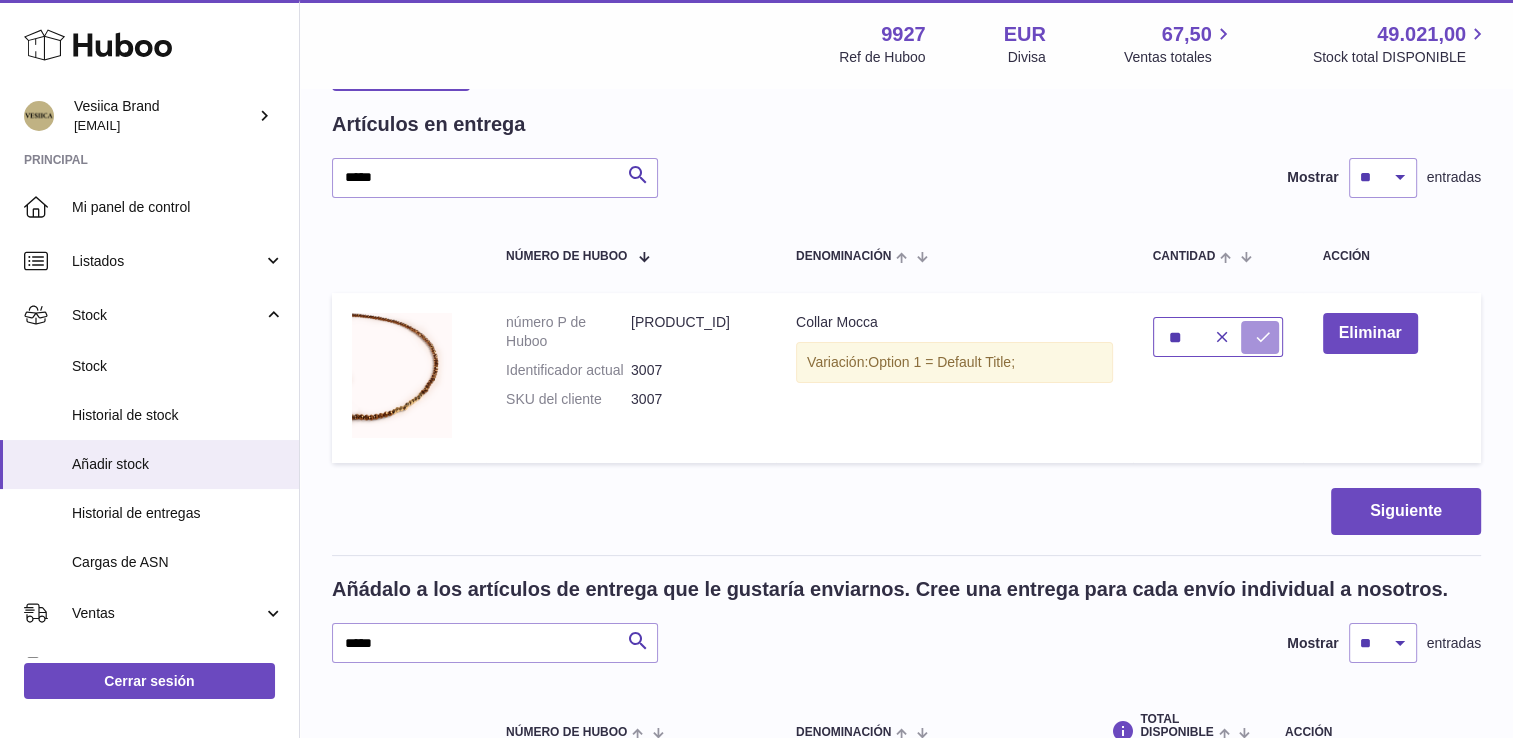 type on "**" 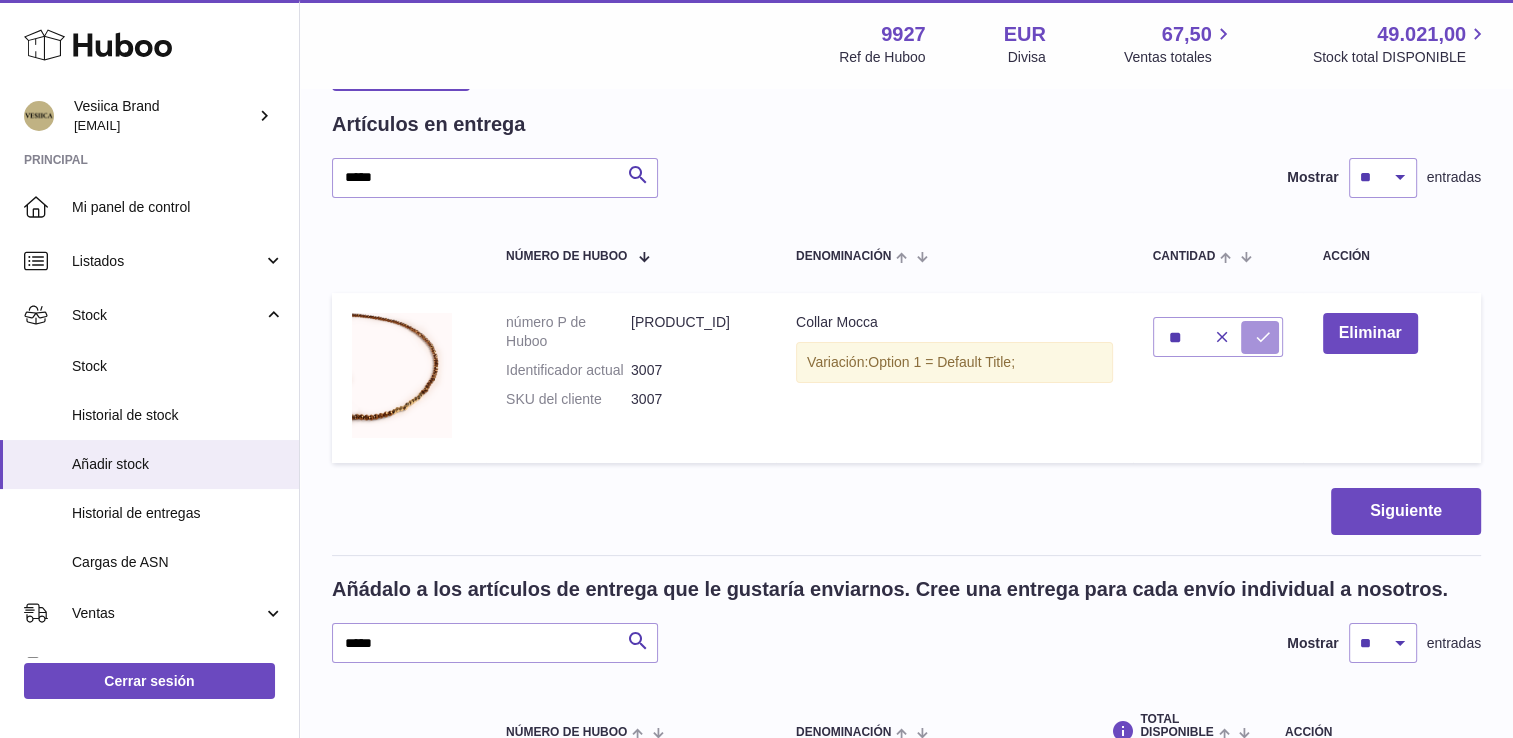click at bounding box center [1263, 337] 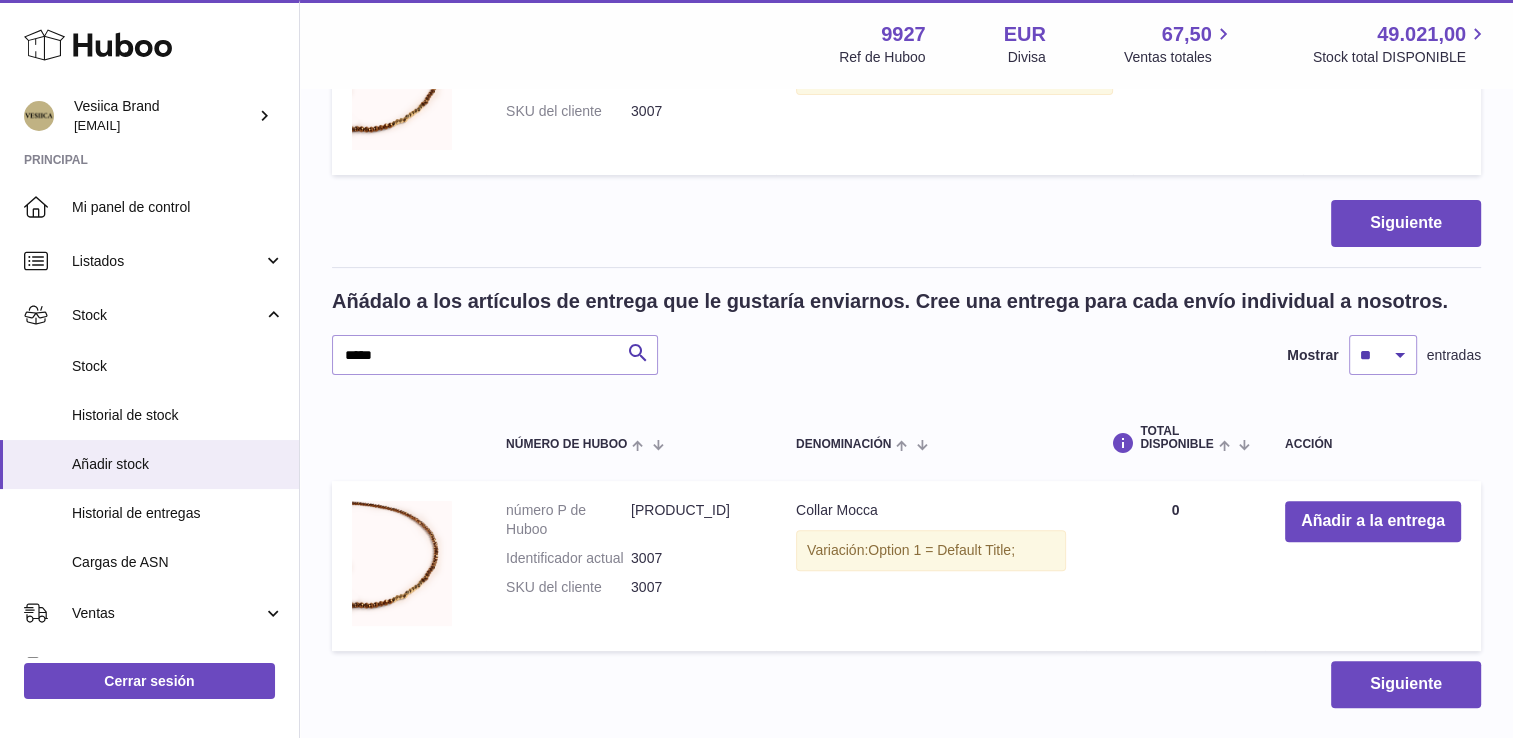 scroll, scrollTop: 461, scrollLeft: 0, axis: vertical 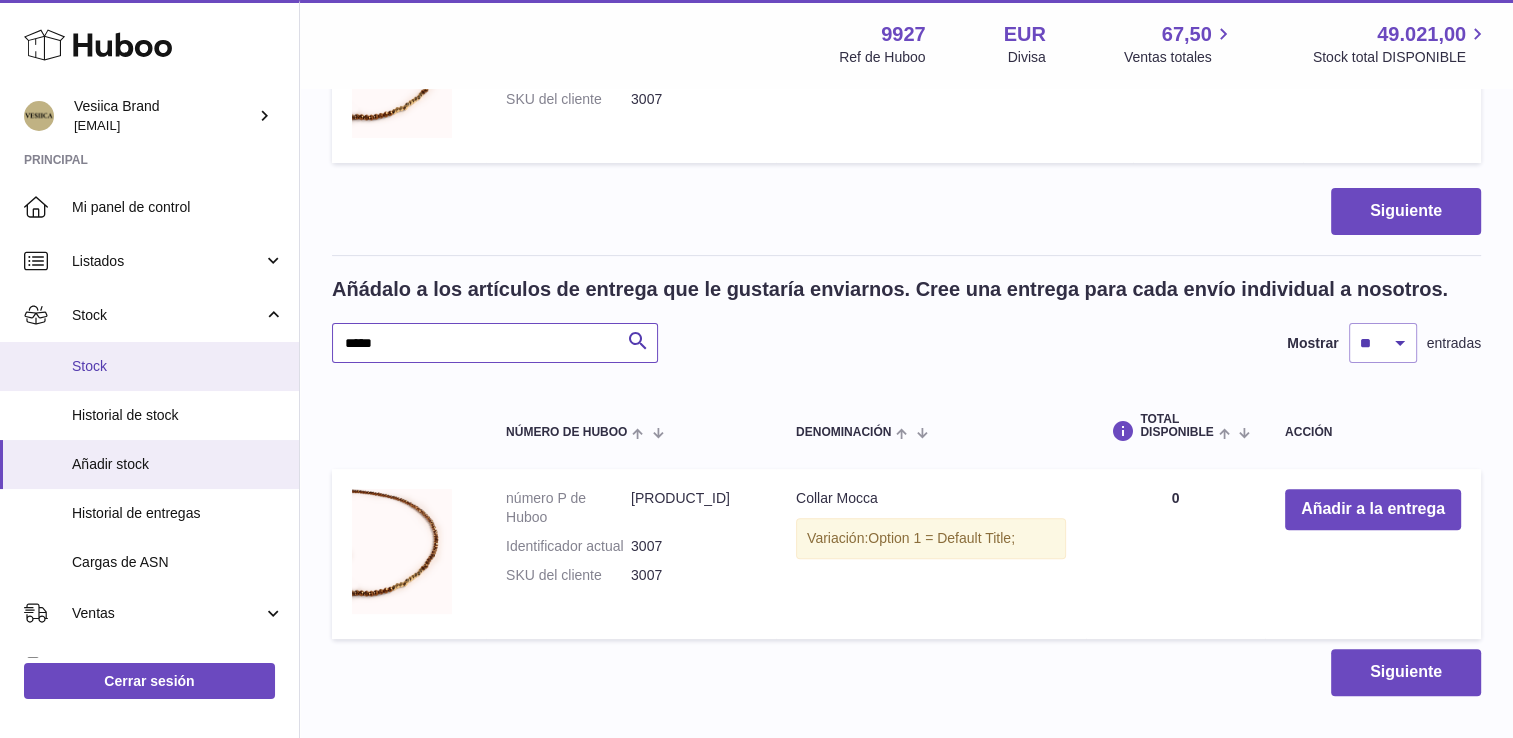 click on "Huboo
Vesiica Brand
[EMAIL]     Principal     Mi panel de control       Listados     No está con Huboo Listados con Huboo Paquetes   Stock     Stock Historial de stock Añadir stock Historial de entregas Cargas de ASN   Ventas     Ventas Añadir pedido manual   Pedidos     Pedidos Añadir pedido manual   Uso       Facturación y pagos     Historial de facturación Historial de almacenamiento Domiciliaciones bancarias general.accountBalance   Incidencias       Canales       Configuración       Devoluciones       Cerrar sesión   Menú   Huboo     9927   Ref de Huboo    EUR   Divisa   67,50     Ventas totales   49.021,00     Stock total DISPONIBLE   Divisa   EUR   Ventas totales   67,50   Stock total DISPONIBLE   49.021,00   Crear entrega de existencias: cargue en Huboo los detalles de la entrega y las existencias entrantes previstas
Carga de CSV
Artículos en entrega   *****     Buscar
Mostrar
** ** ** ***" at bounding box center [756, 196] 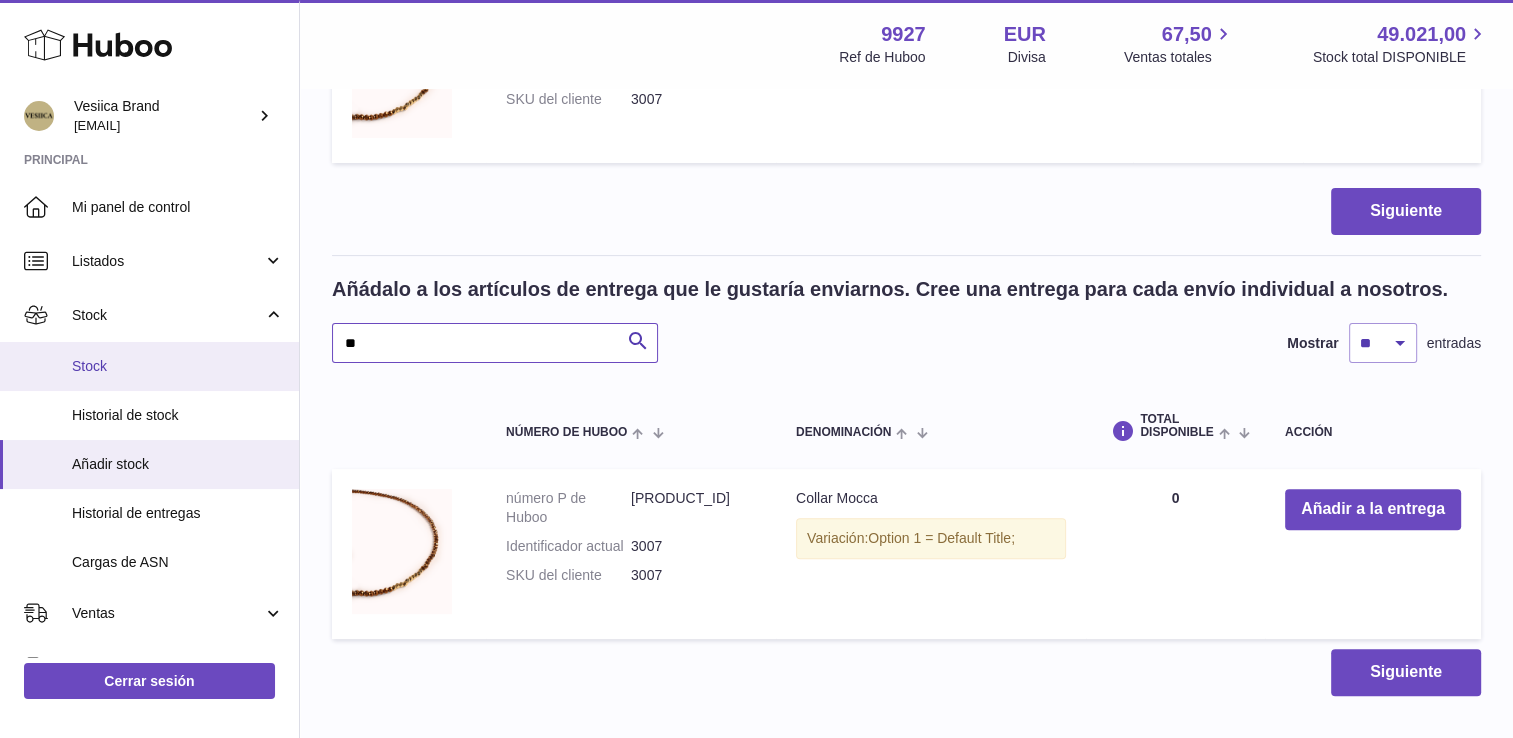 type on "*" 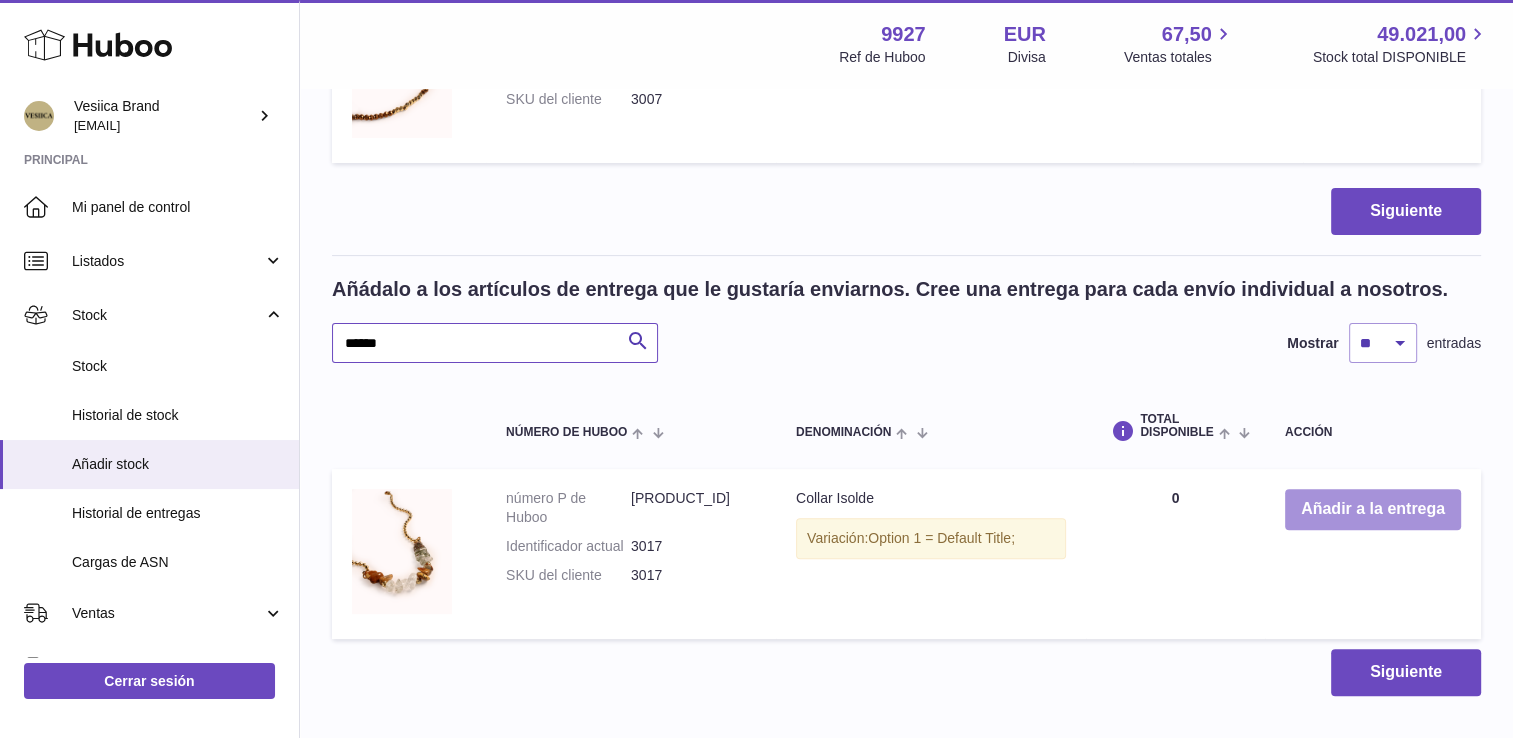 type on "******" 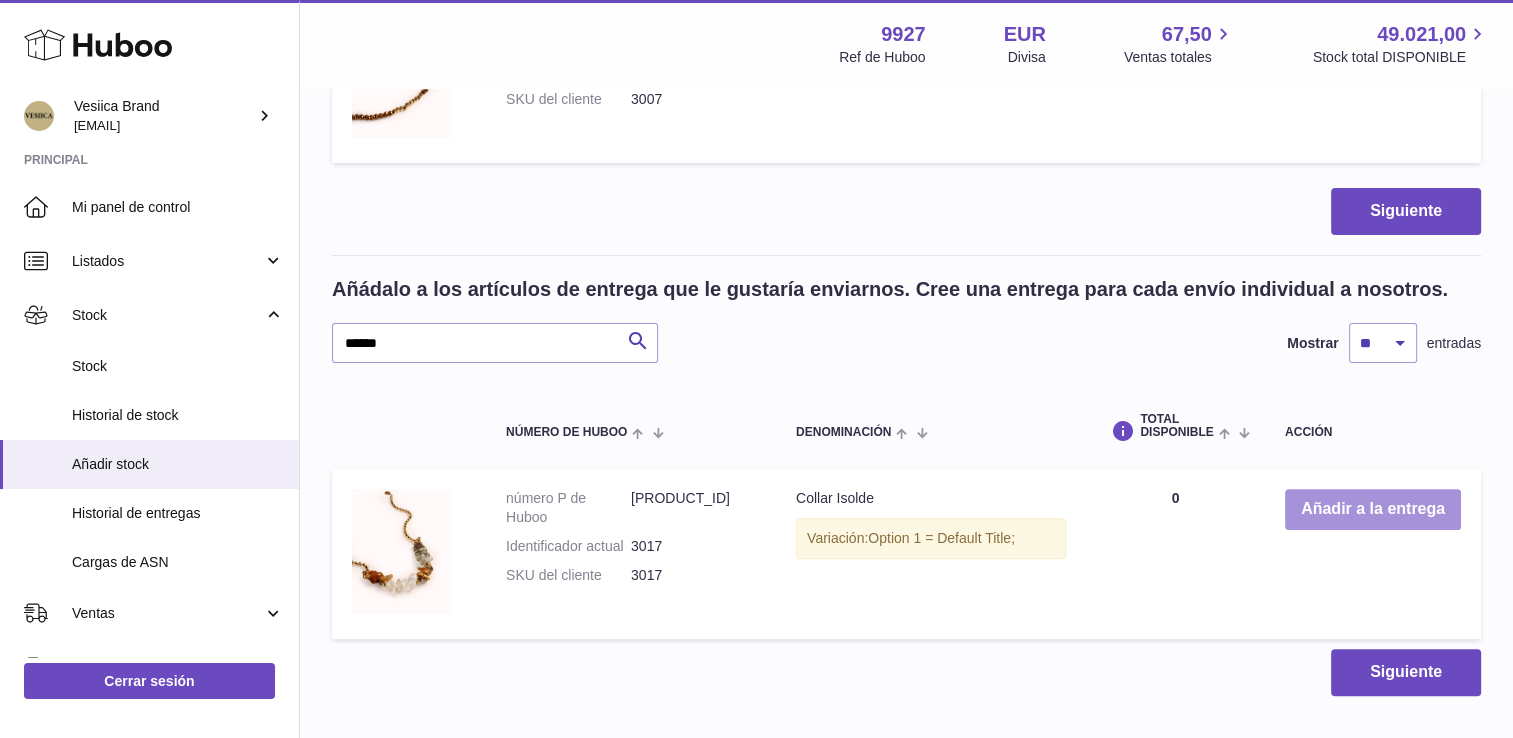 click on "Añadir a la entrega" at bounding box center (1373, 509) 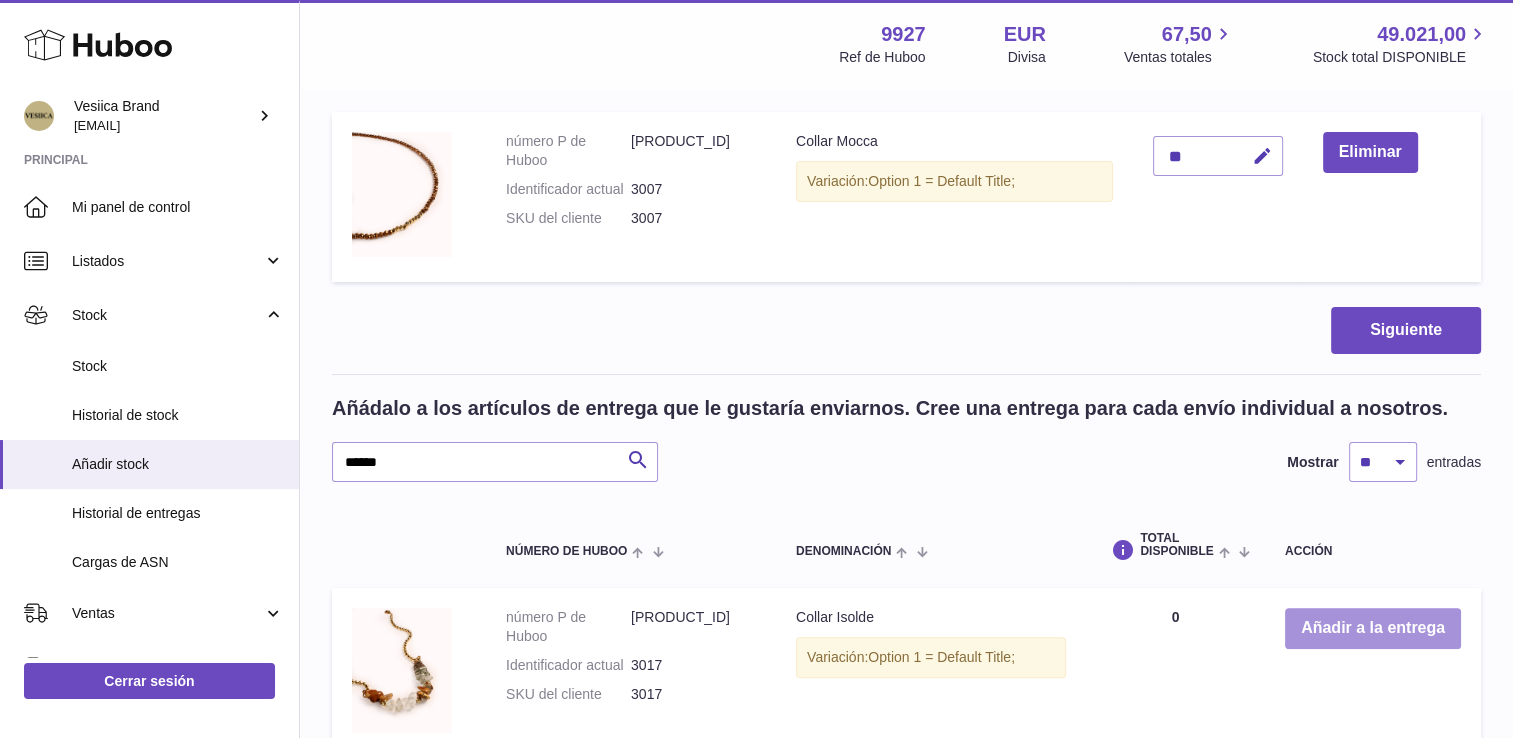 scroll, scrollTop: 61, scrollLeft: 0, axis: vertical 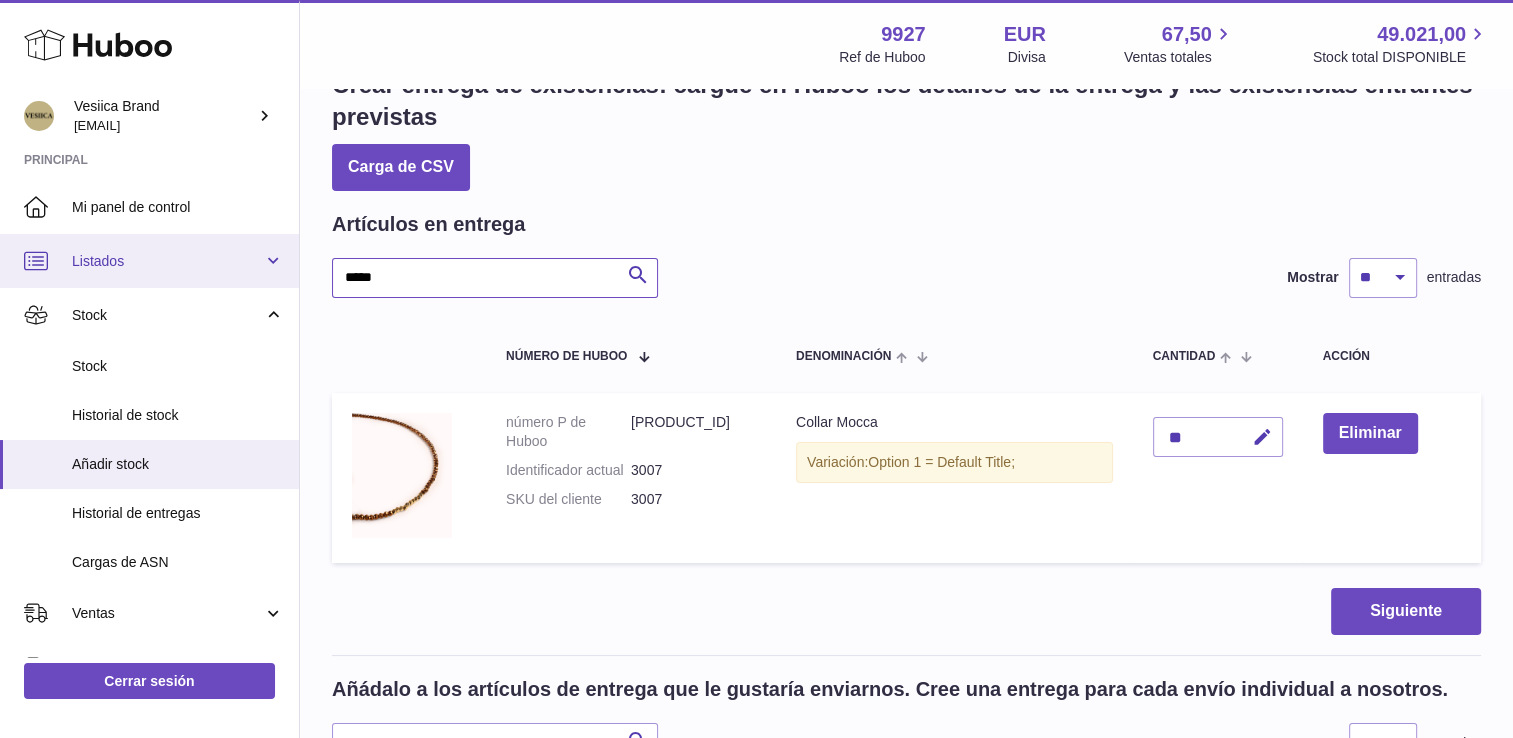 drag, startPoint x: 445, startPoint y: 274, endPoint x: 205, endPoint y: 277, distance: 240.01875 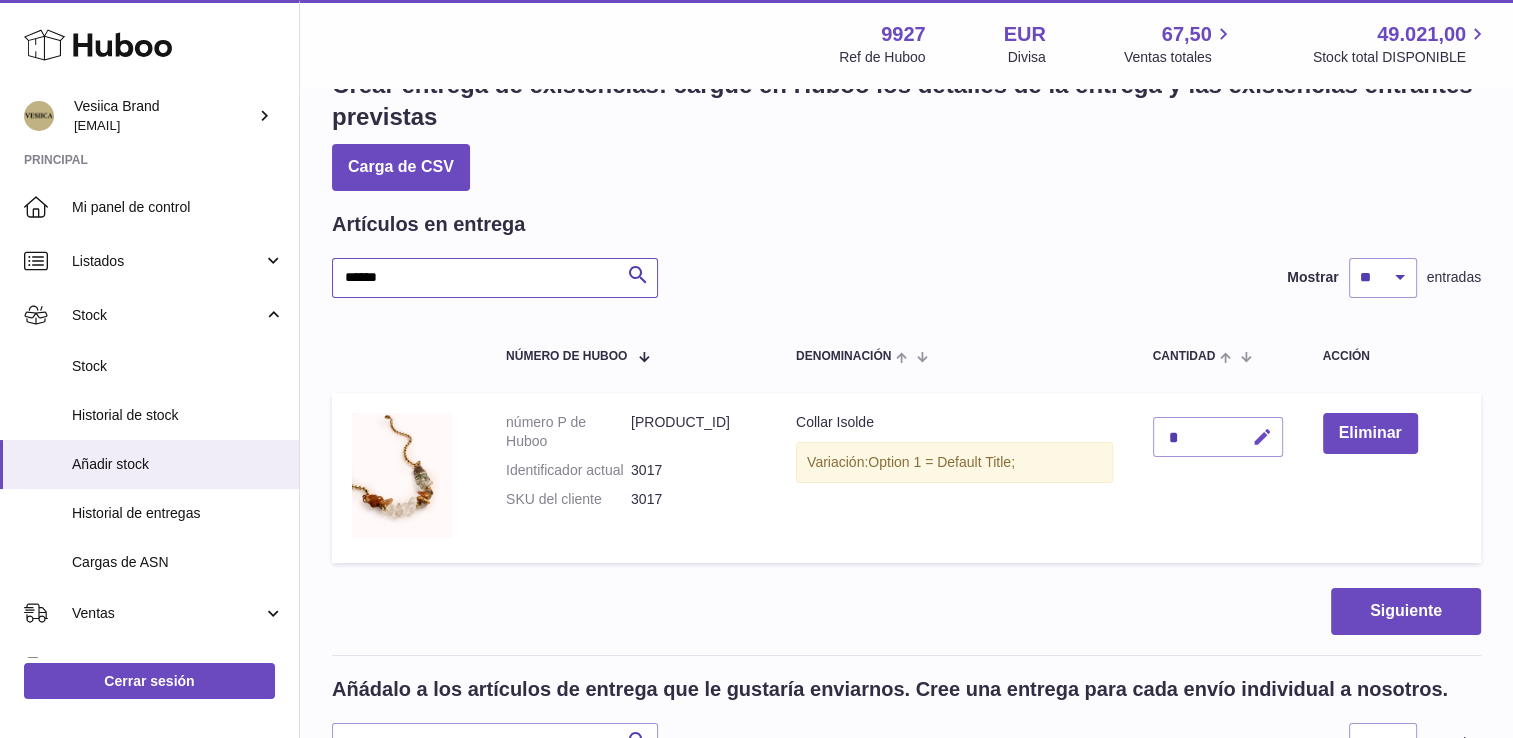 type on "******" 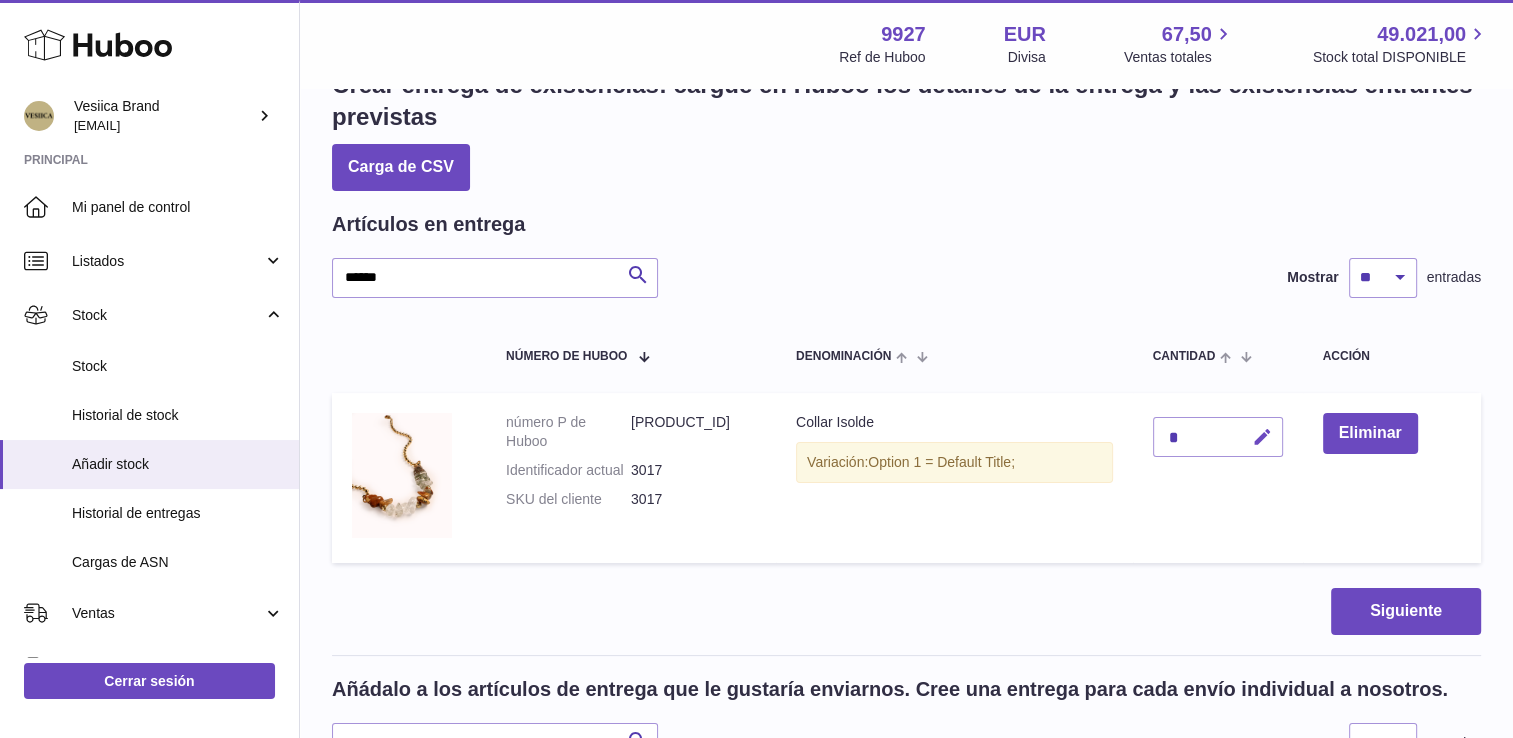 click at bounding box center [1262, 437] 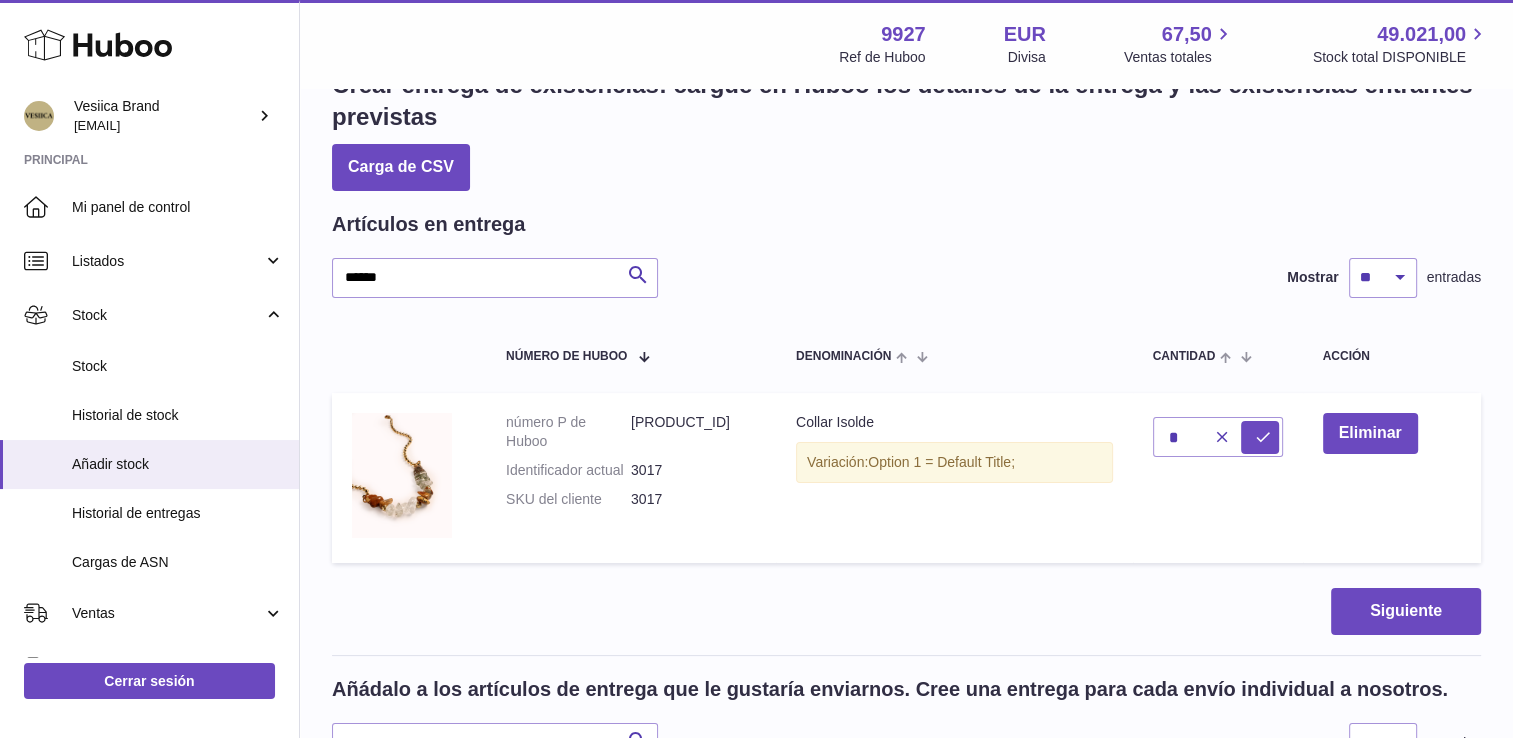 click on "*" at bounding box center (1218, 437) 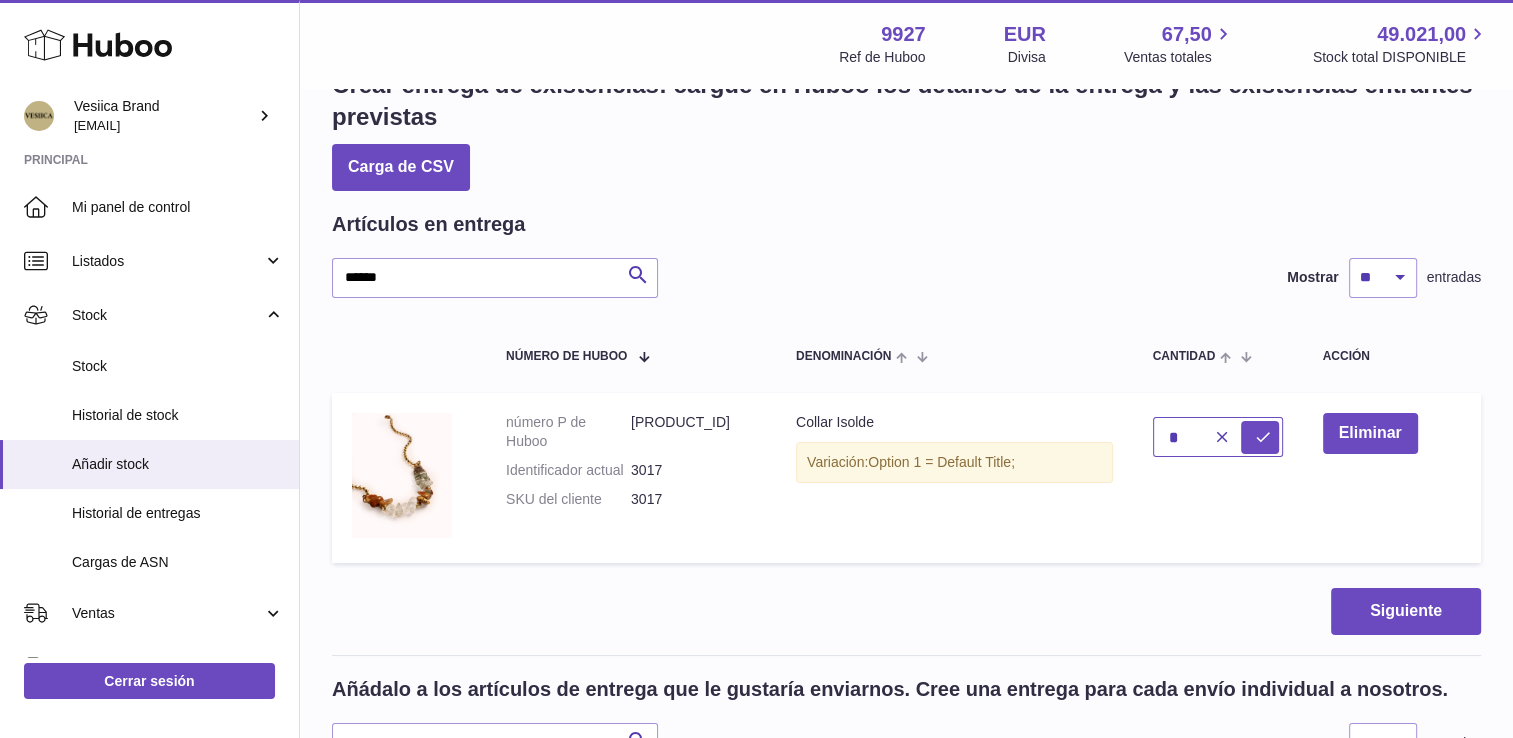 drag, startPoint x: 1196, startPoint y: 433, endPoint x: 1144, endPoint y: 435, distance: 52.03845 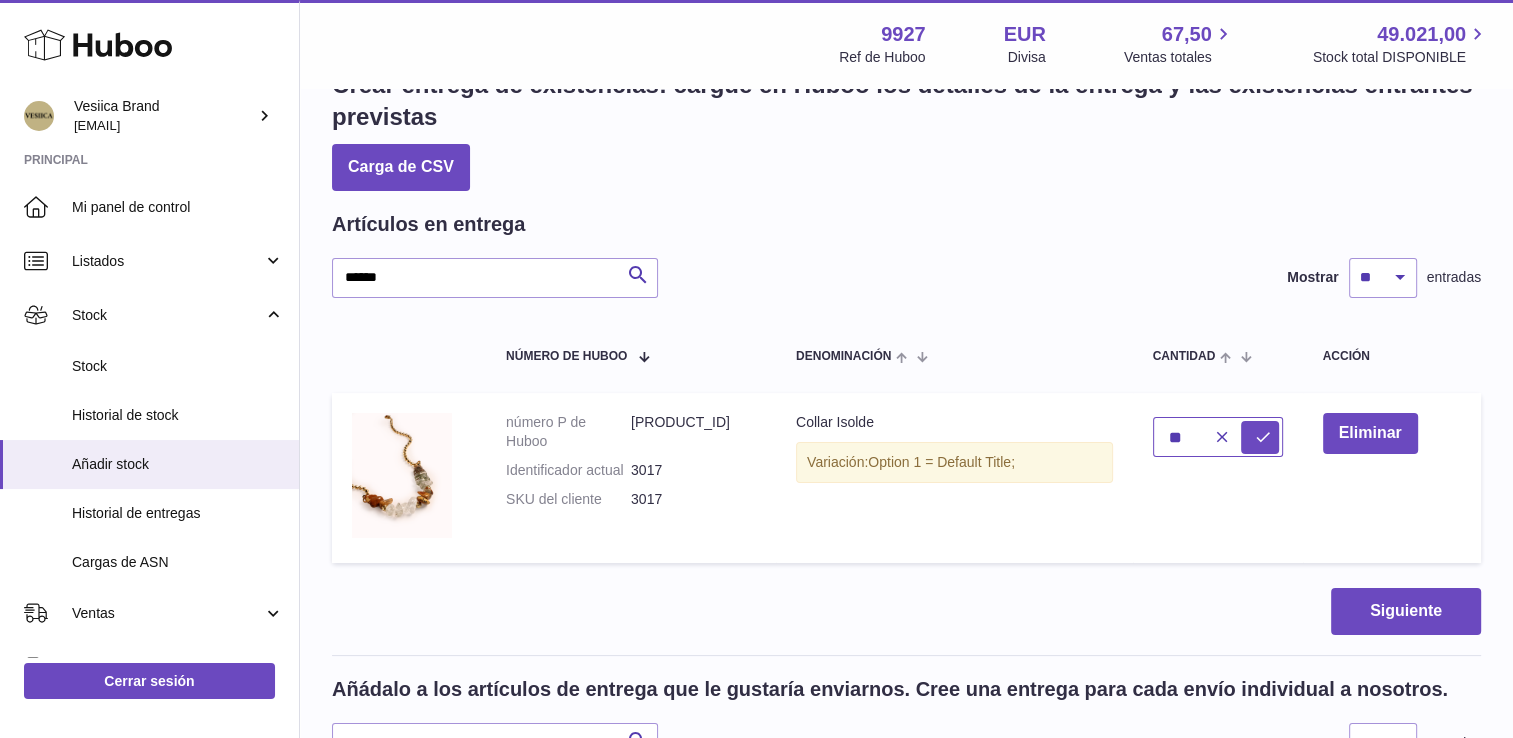 type on "*" 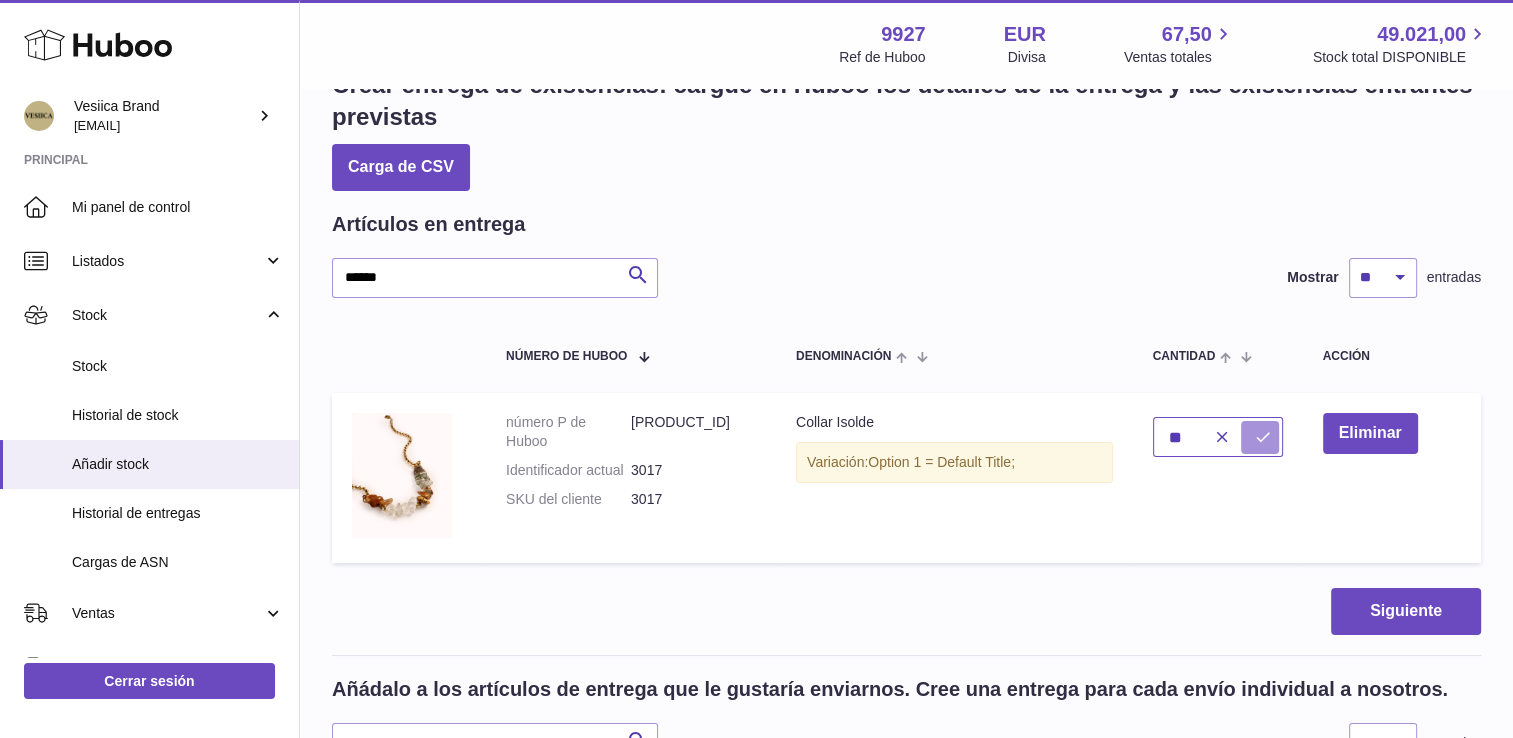 type on "**" 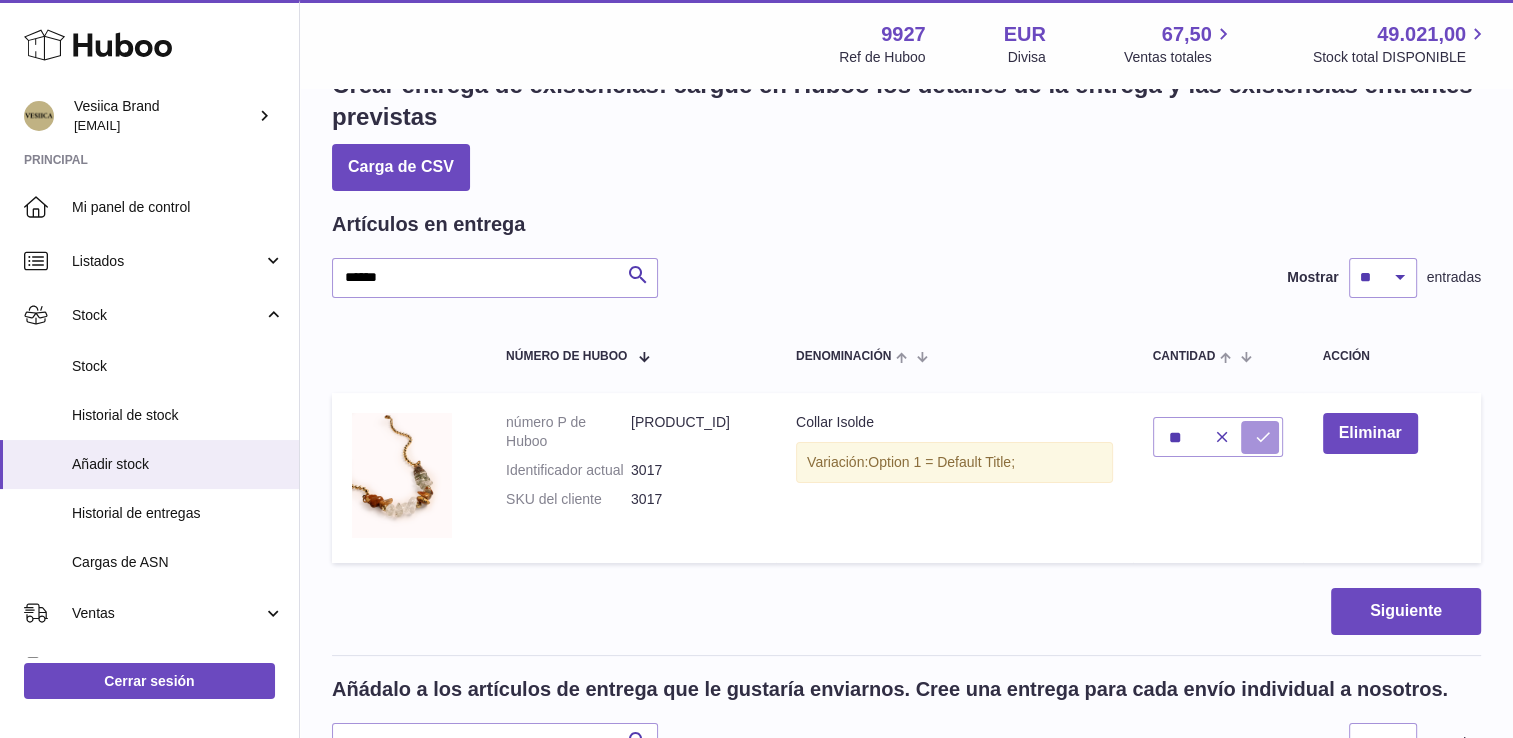 click at bounding box center (1263, 437) 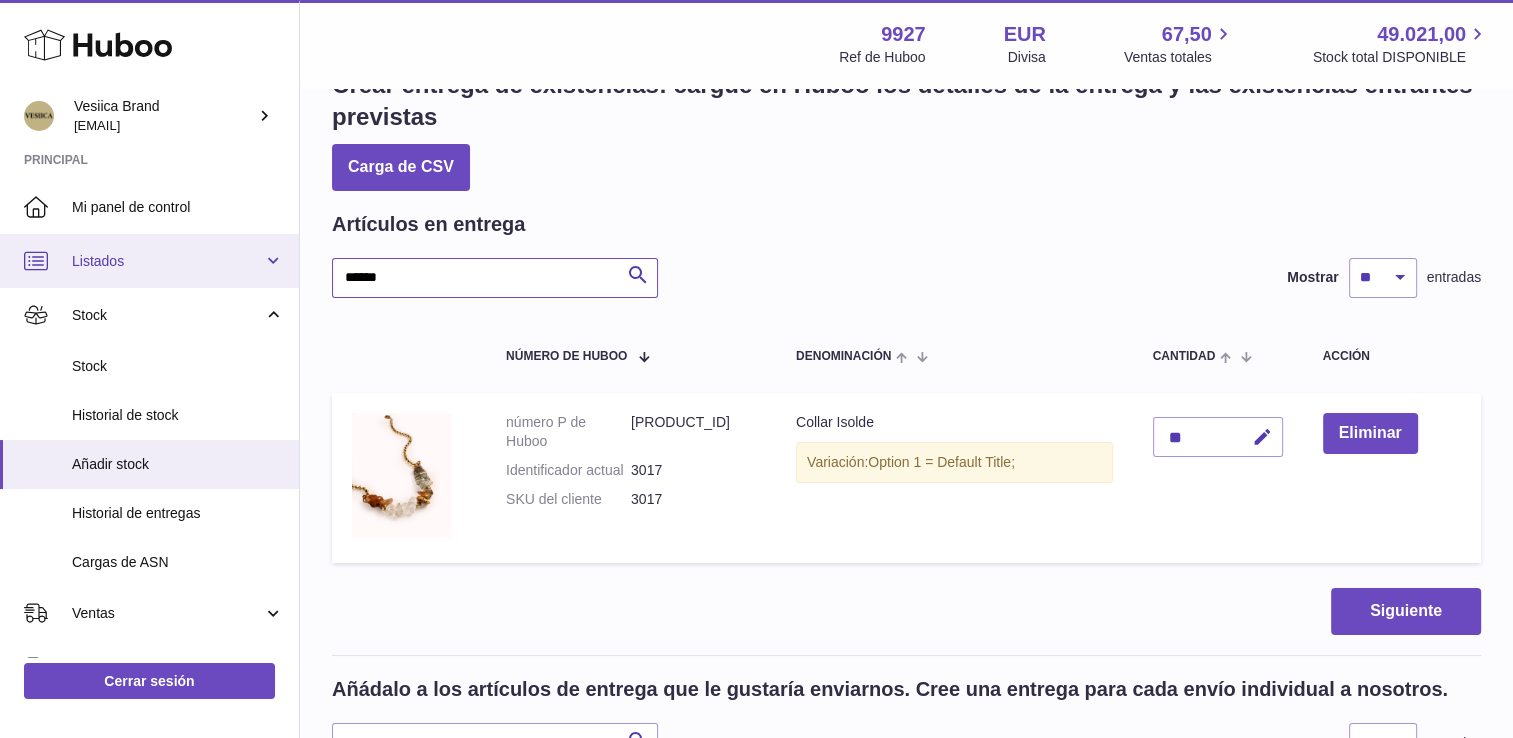 drag, startPoint x: 403, startPoint y: 273, endPoint x: 268, endPoint y: 268, distance: 135.09256 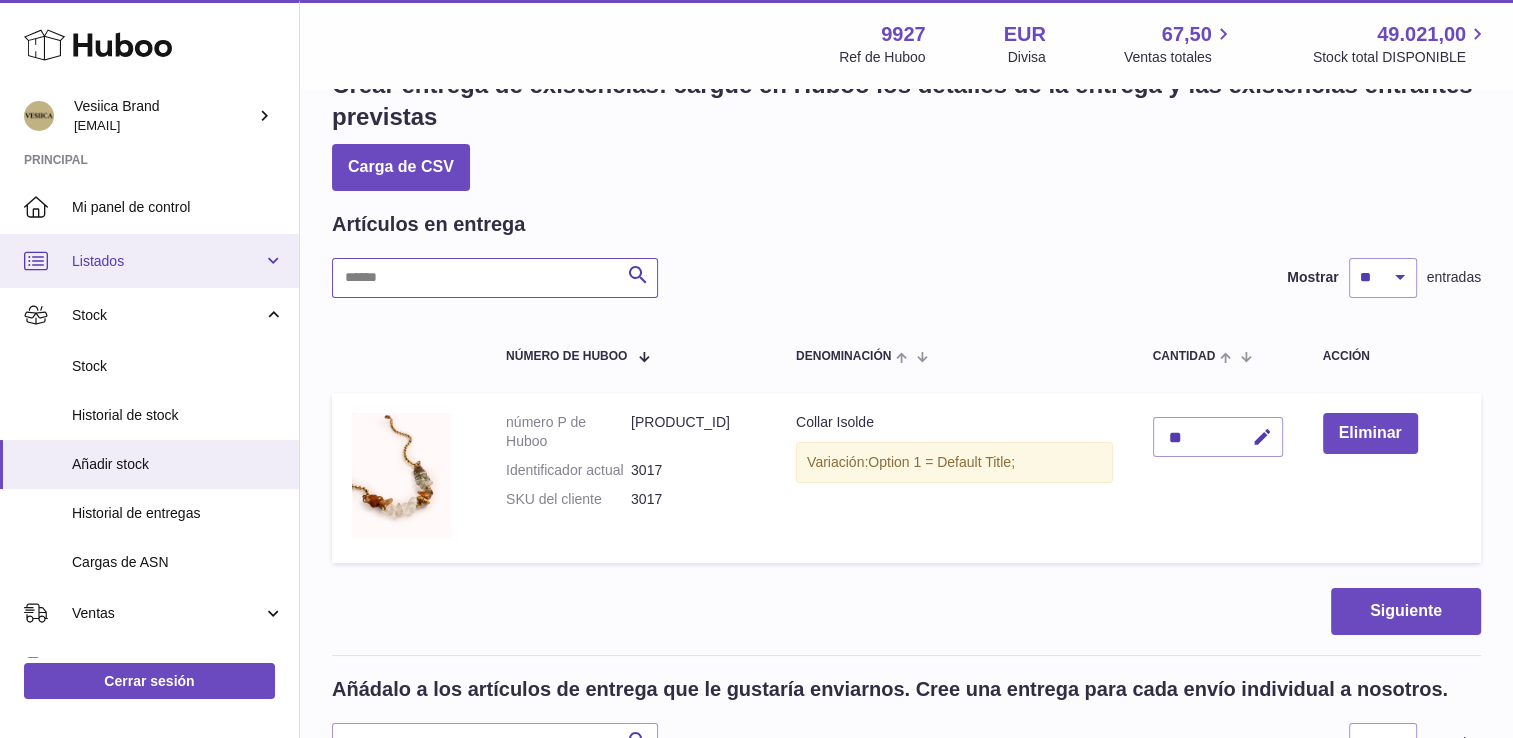 type on "*" 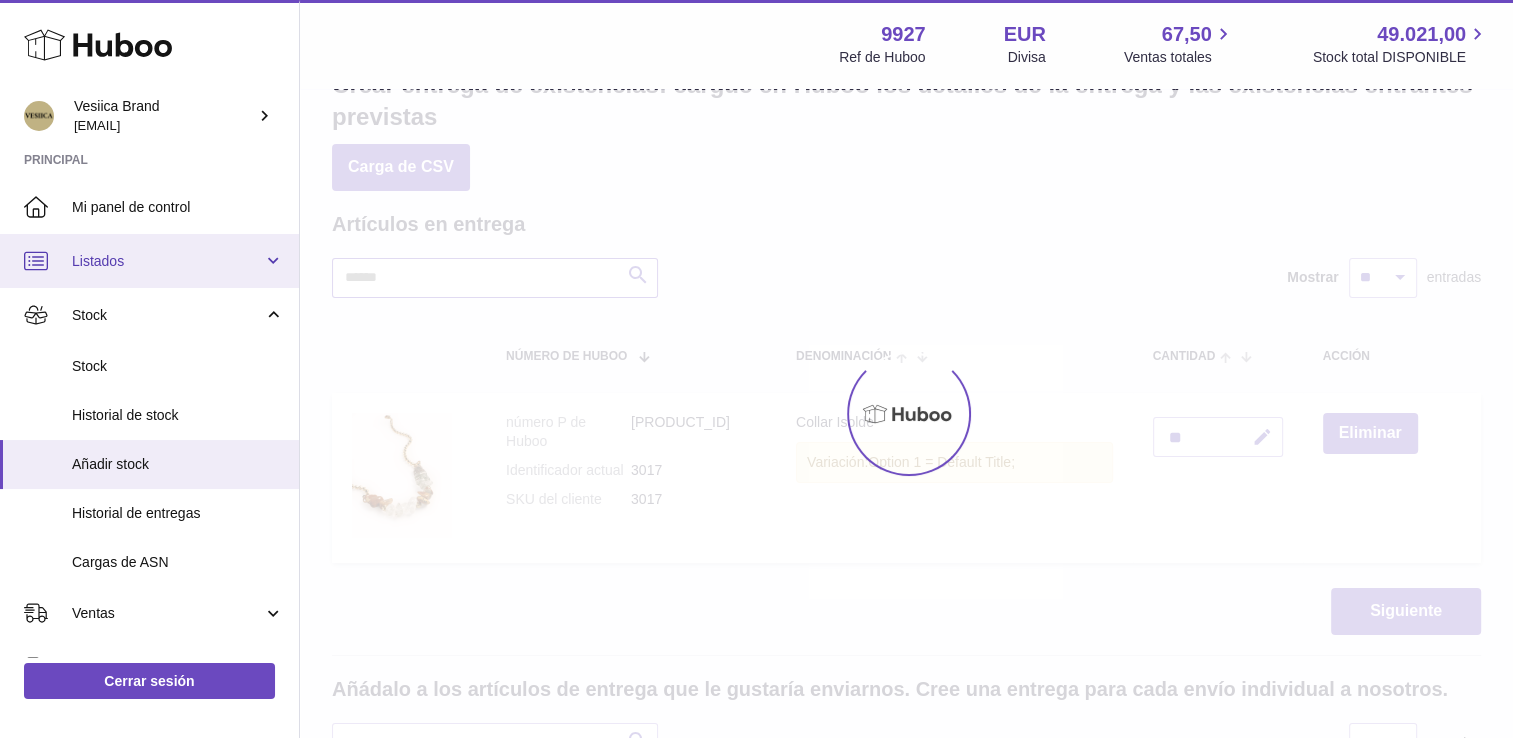 type 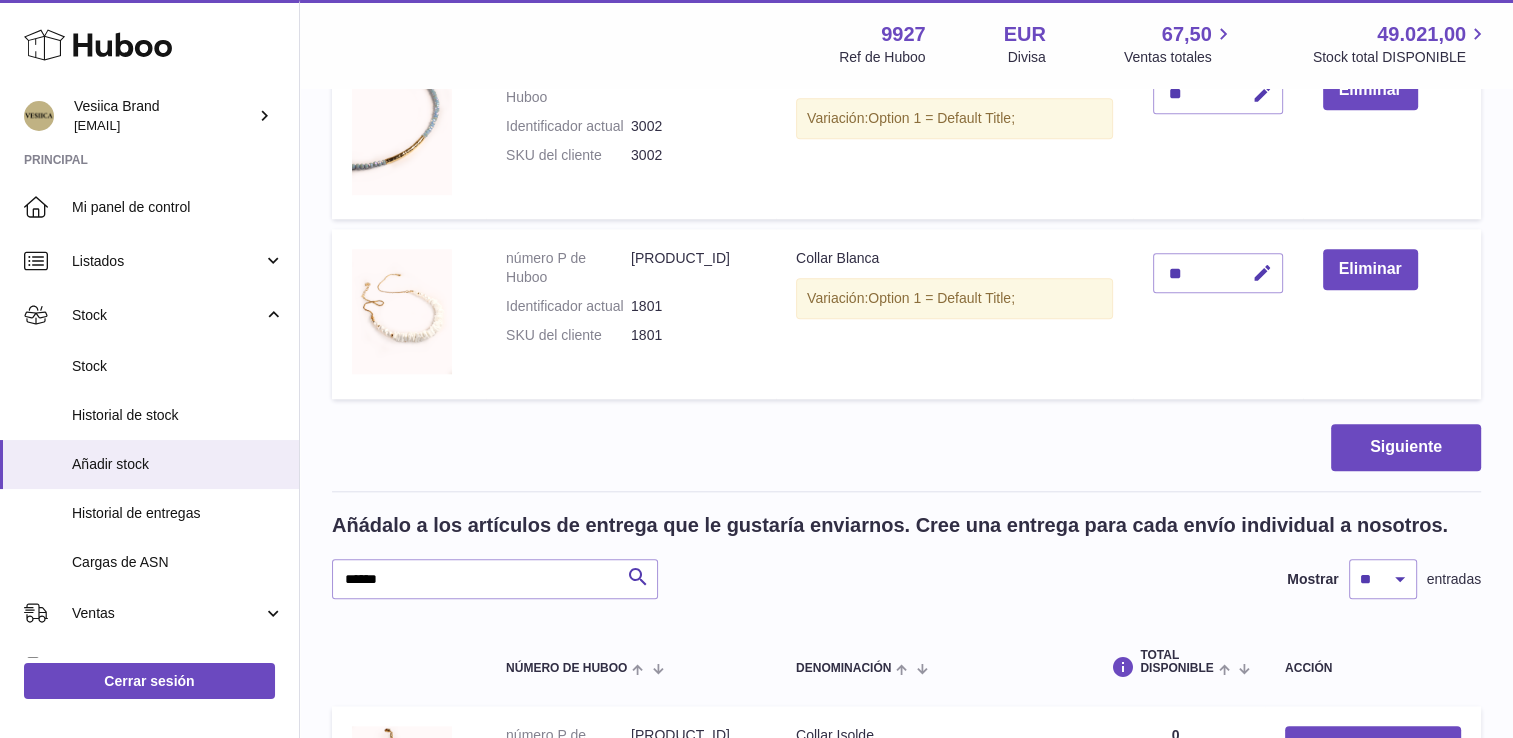 scroll, scrollTop: 2061, scrollLeft: 0, axis: vertical 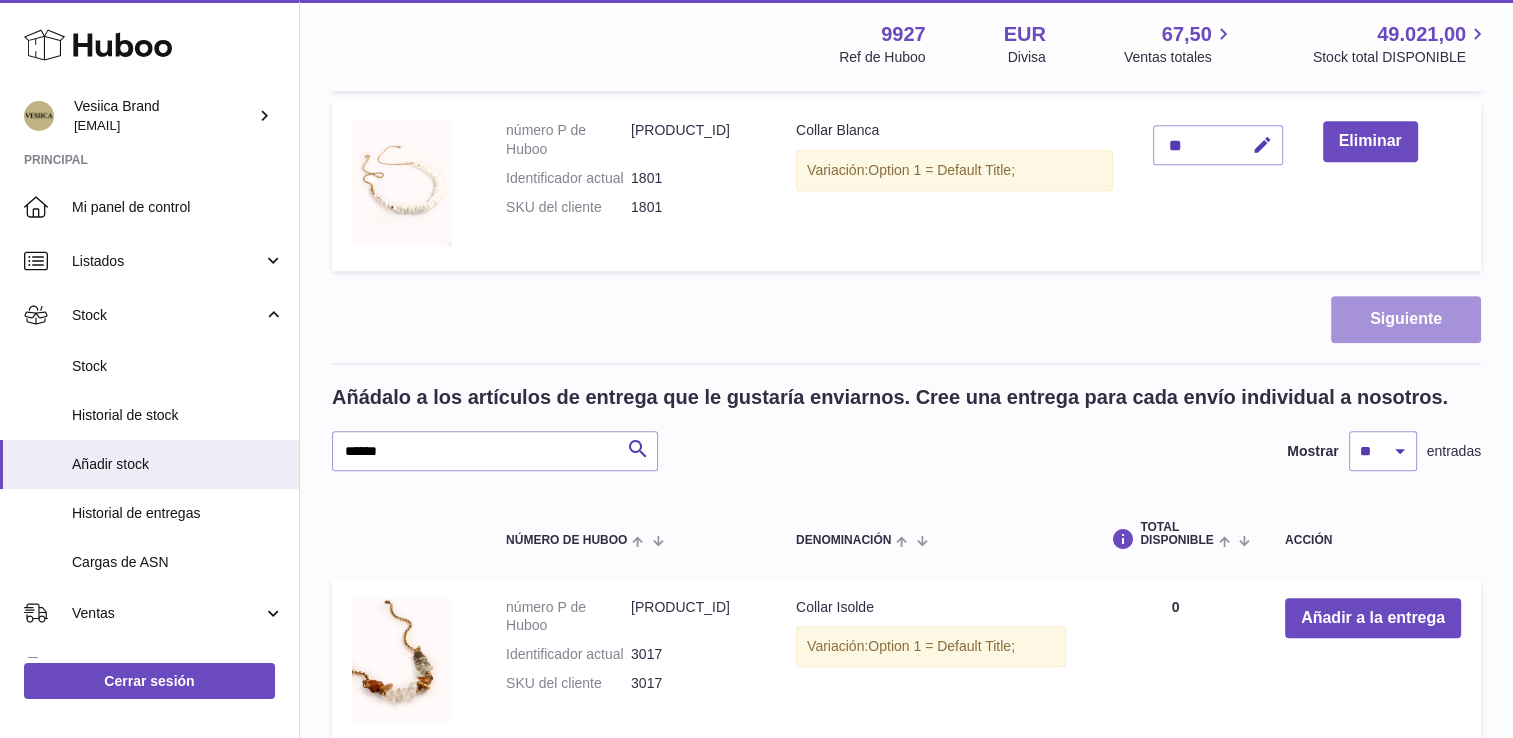 click on "Siguiente" at bounding box center [1406, 319] 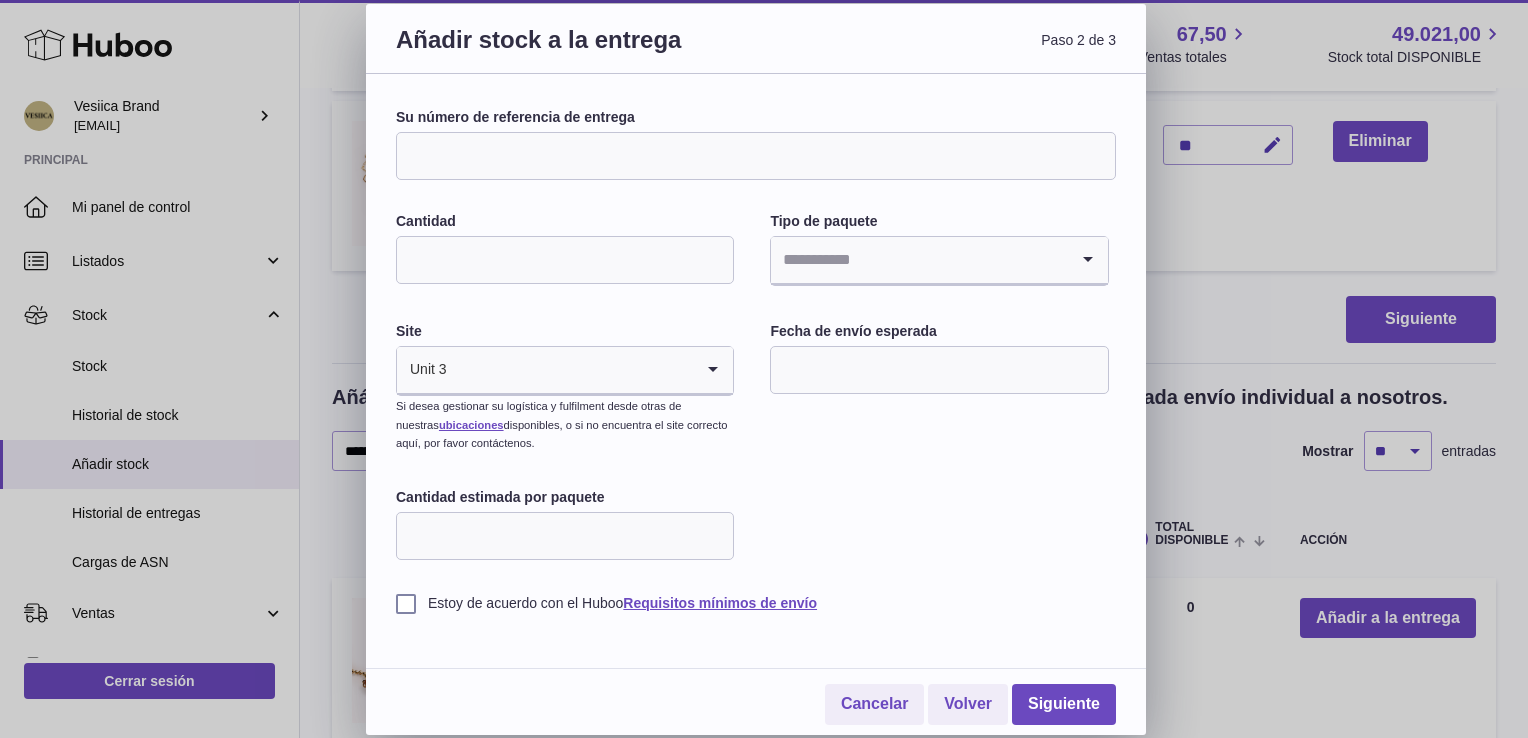 click on "Su número de referencia de entrega" at bounding box center [756, 156] 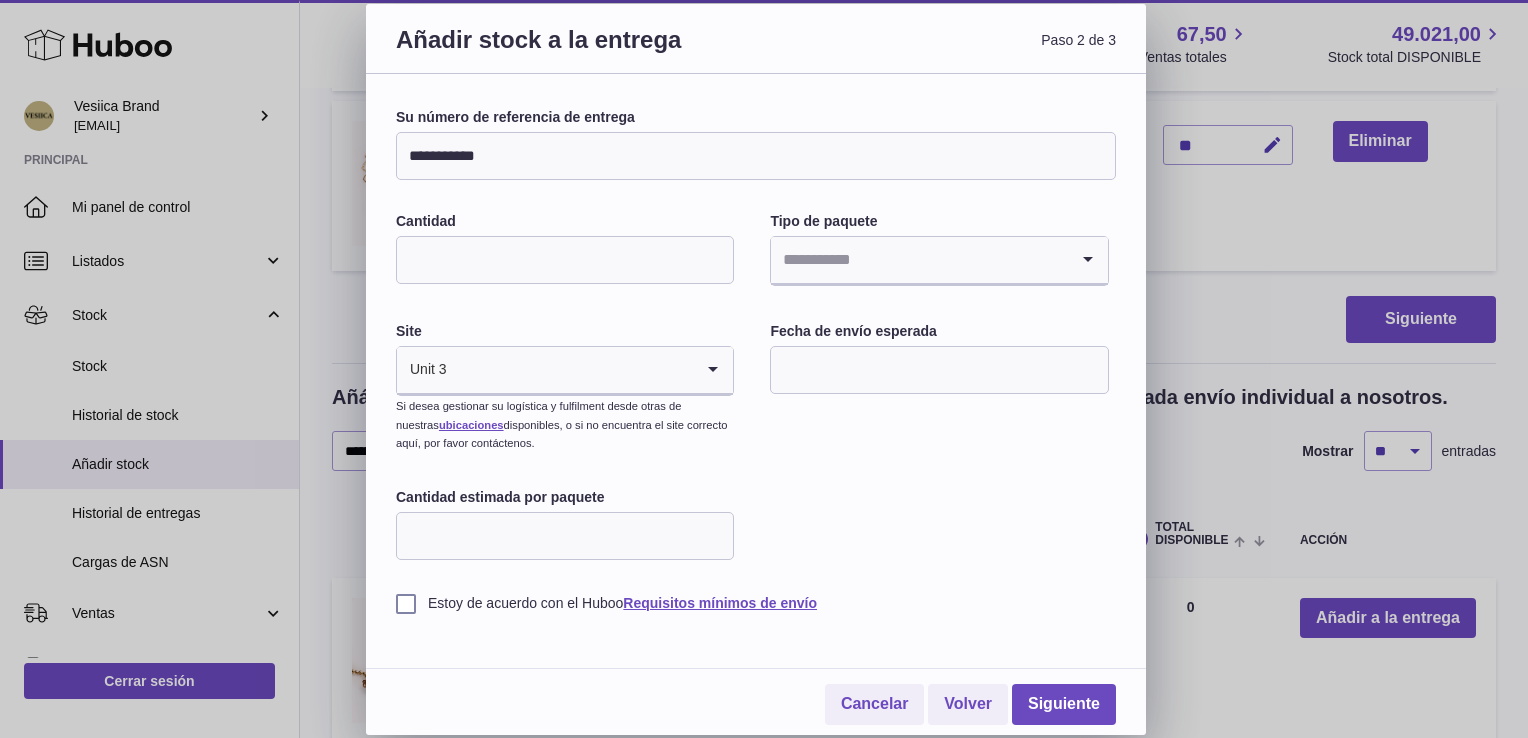 type on "**********" 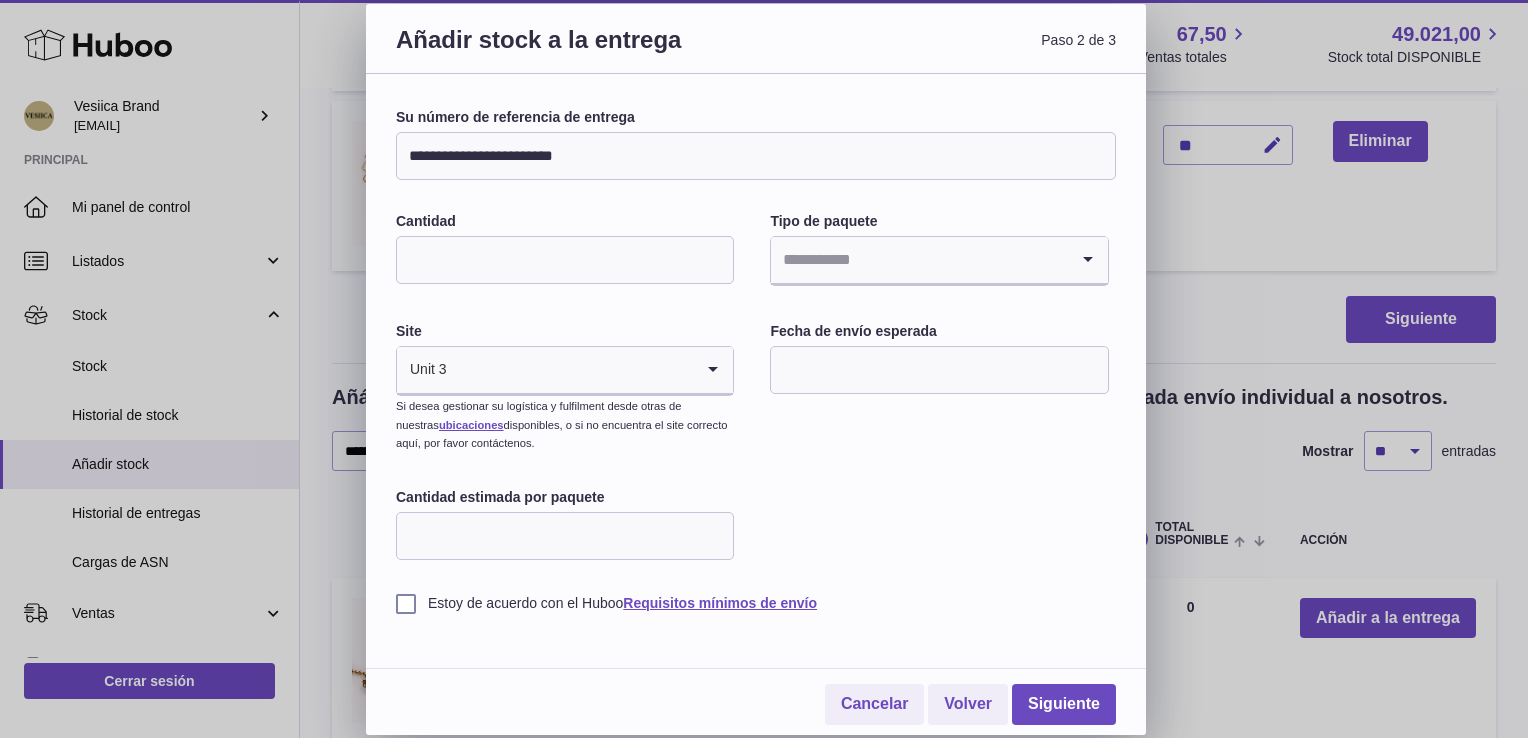 type on "*" 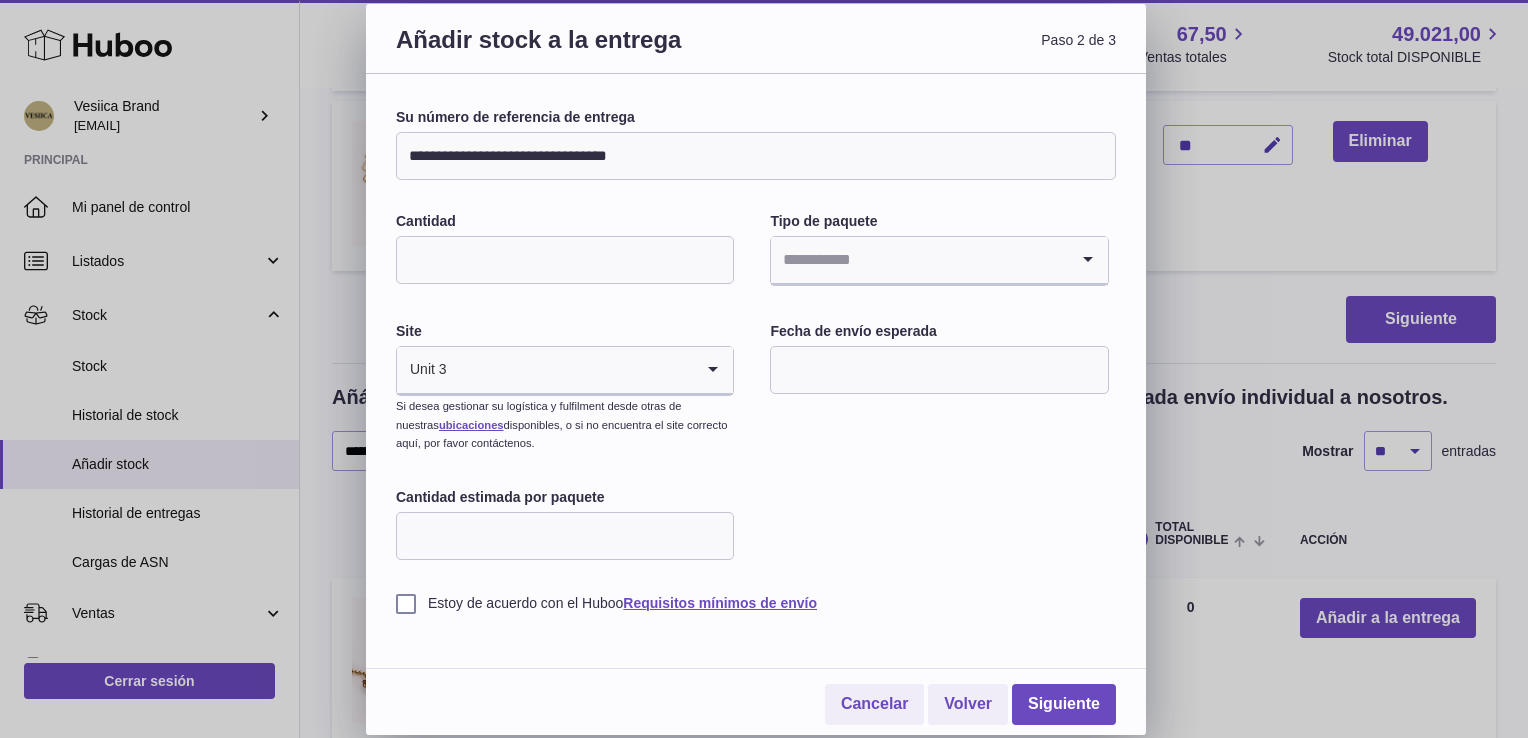 type on "**********" 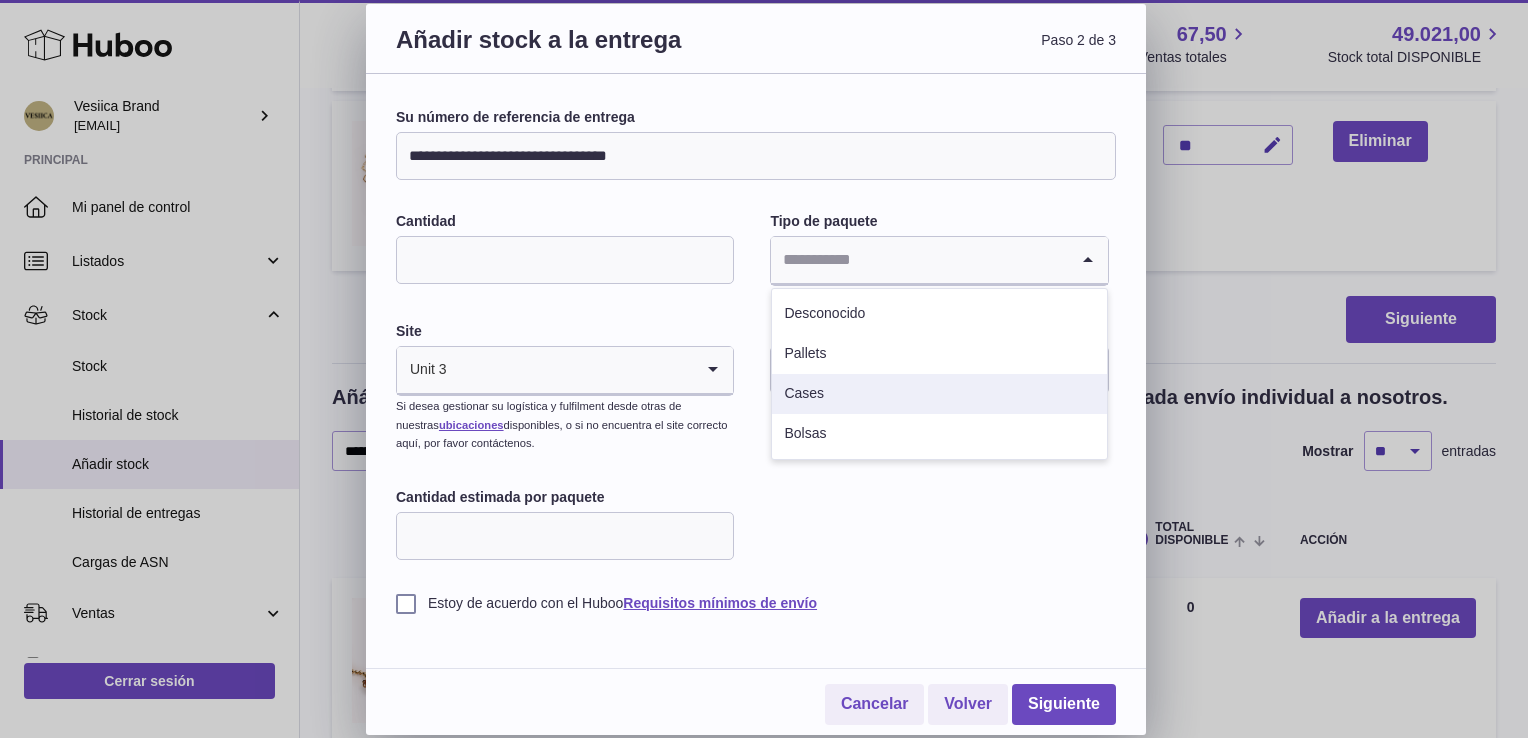 click on "Cases" at bounding box center (939, 394) 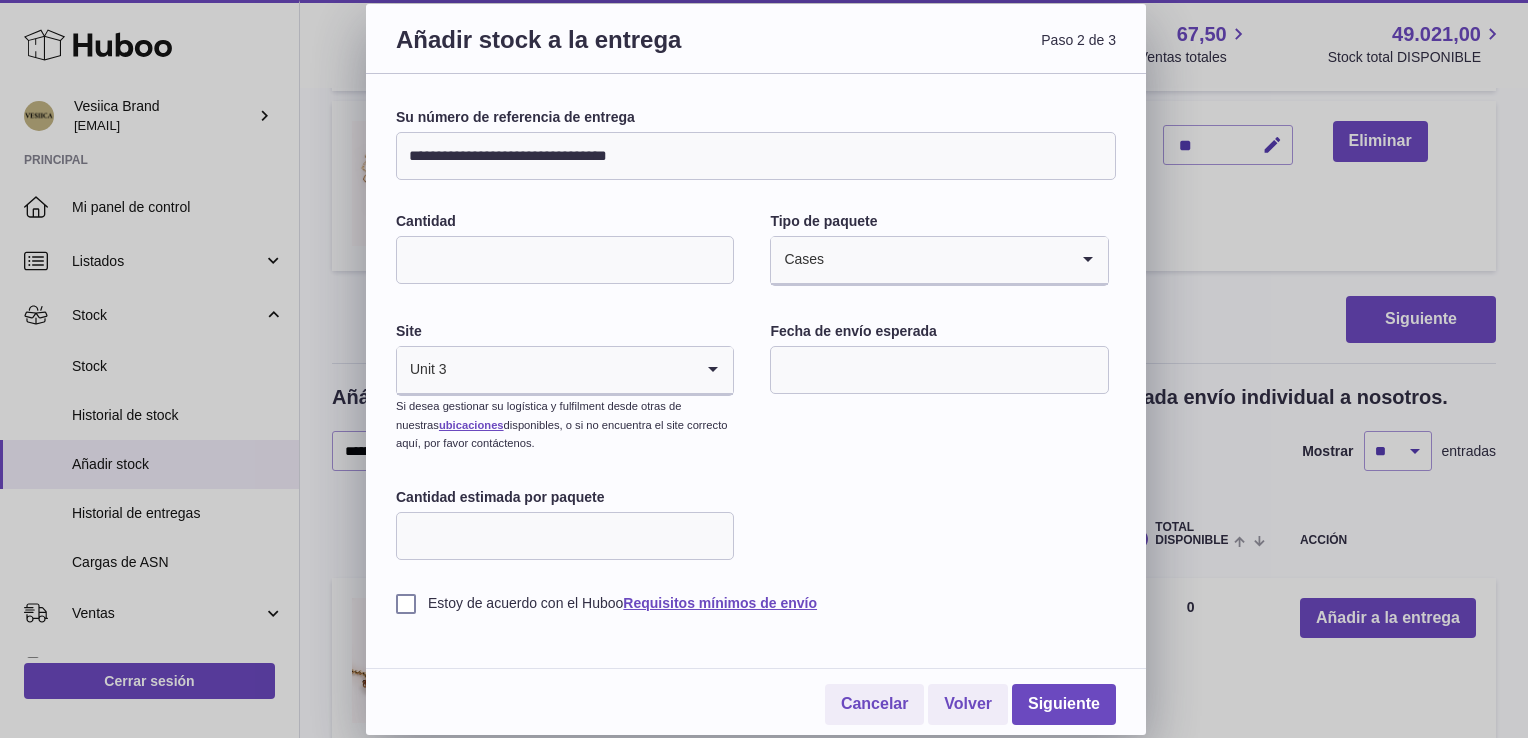 click at bounding box center (939, 370) 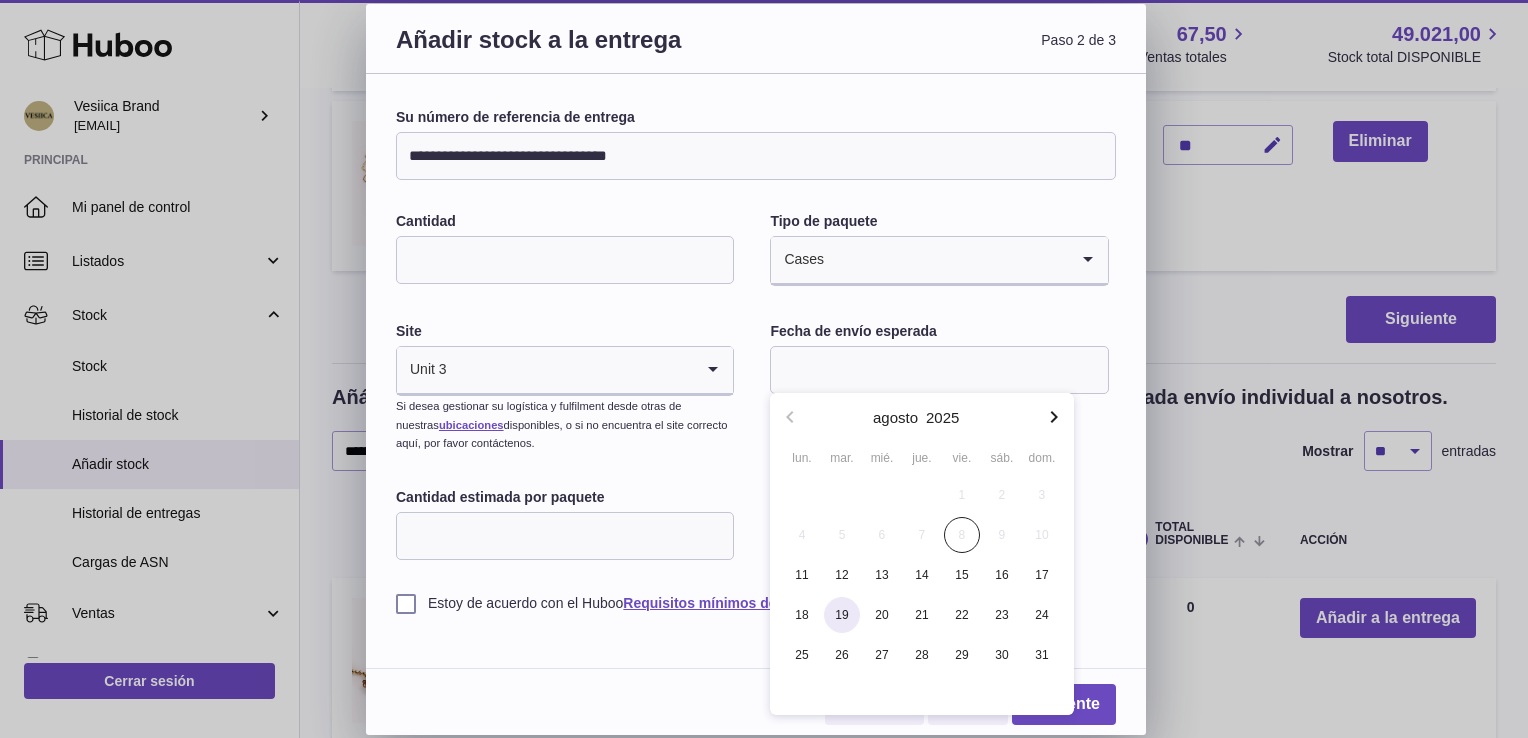 click on "19" at bounding box center (842, 615) 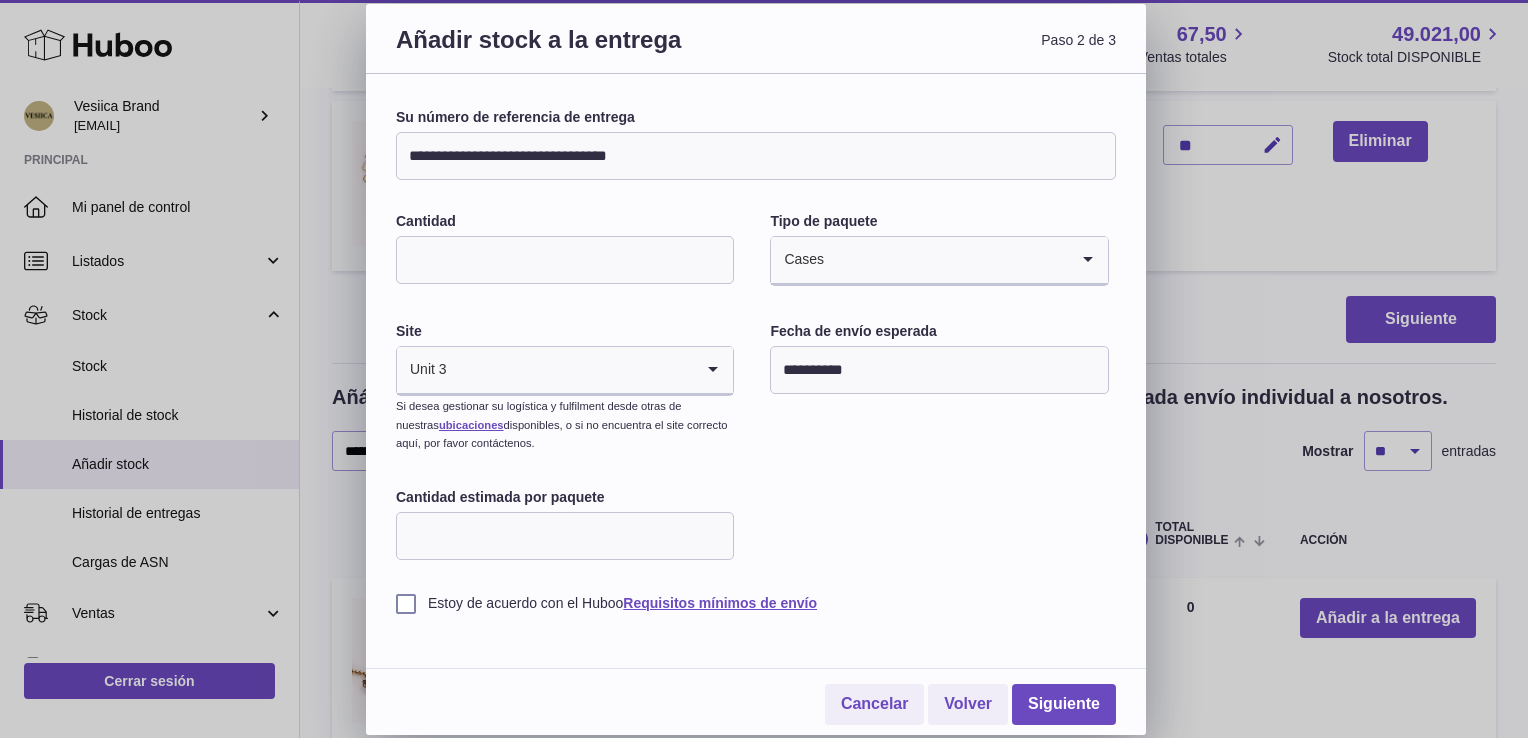 click on "Estoy de acuerdo con el Huboo
Requisitos mínimos de envío" at bounding box center [756, 603] 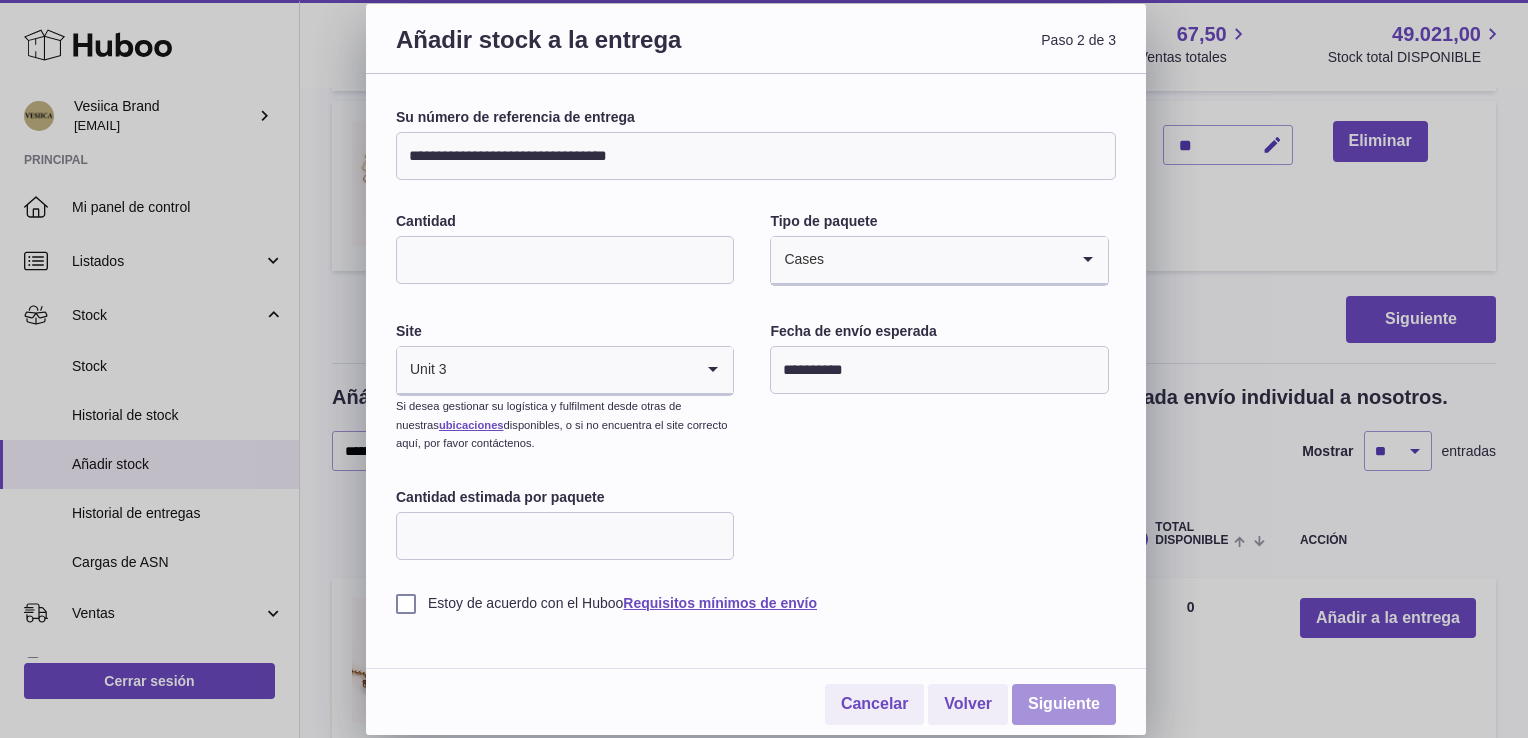 click on "Siguiente" at bounding box center (1064, 704) 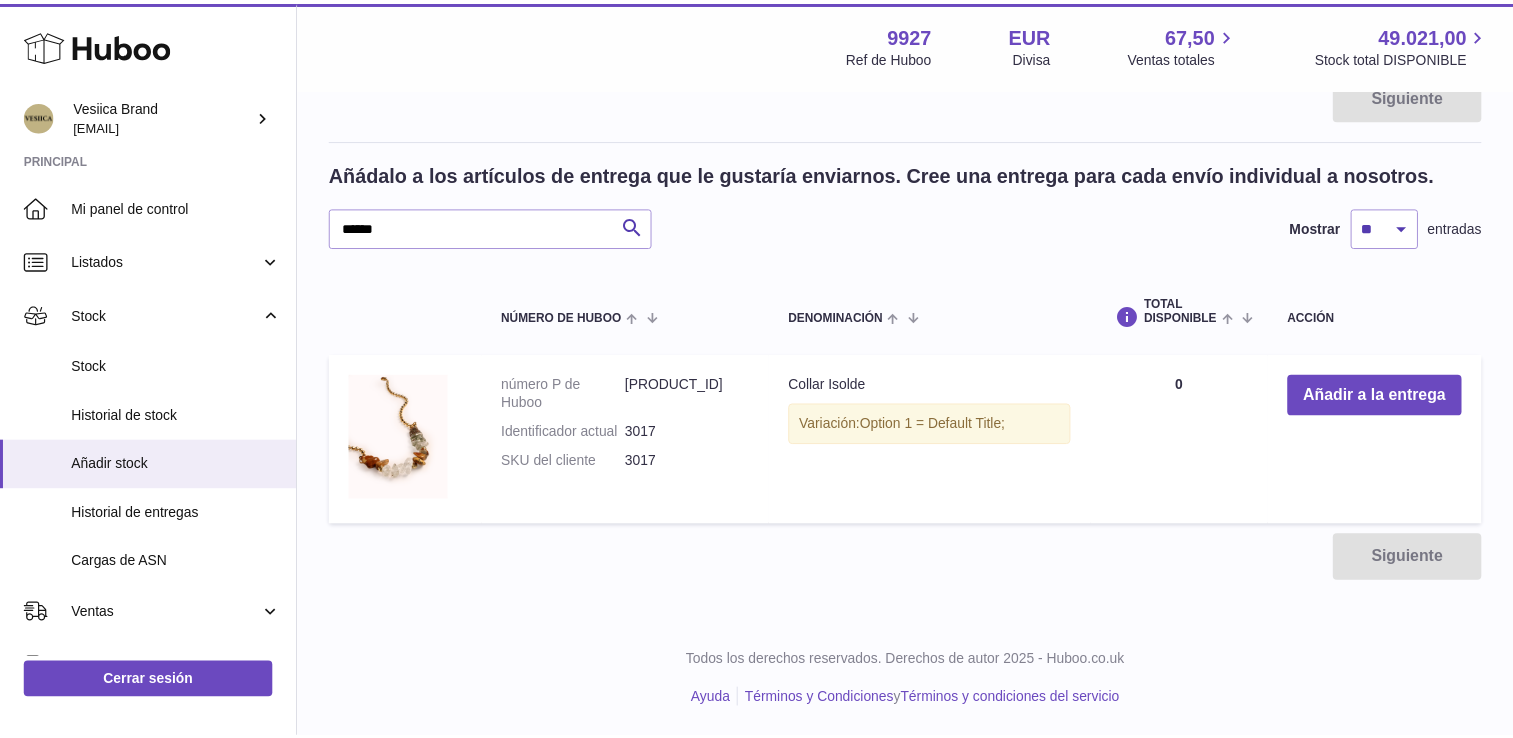 scroll, scrollTop: 361, scrollLeft: 0, axis: vertical 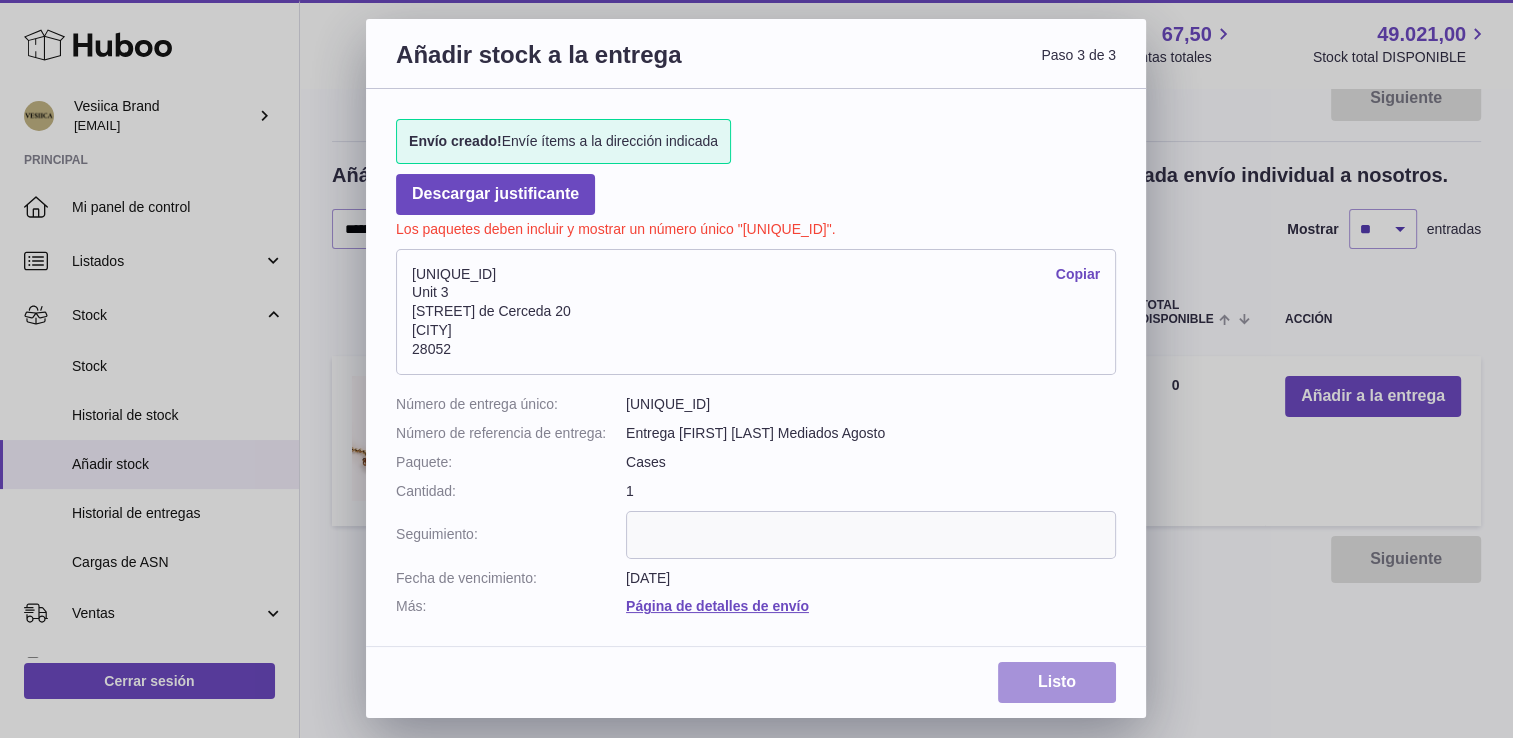 click on "Listo" at bounding box center [1057, 682] 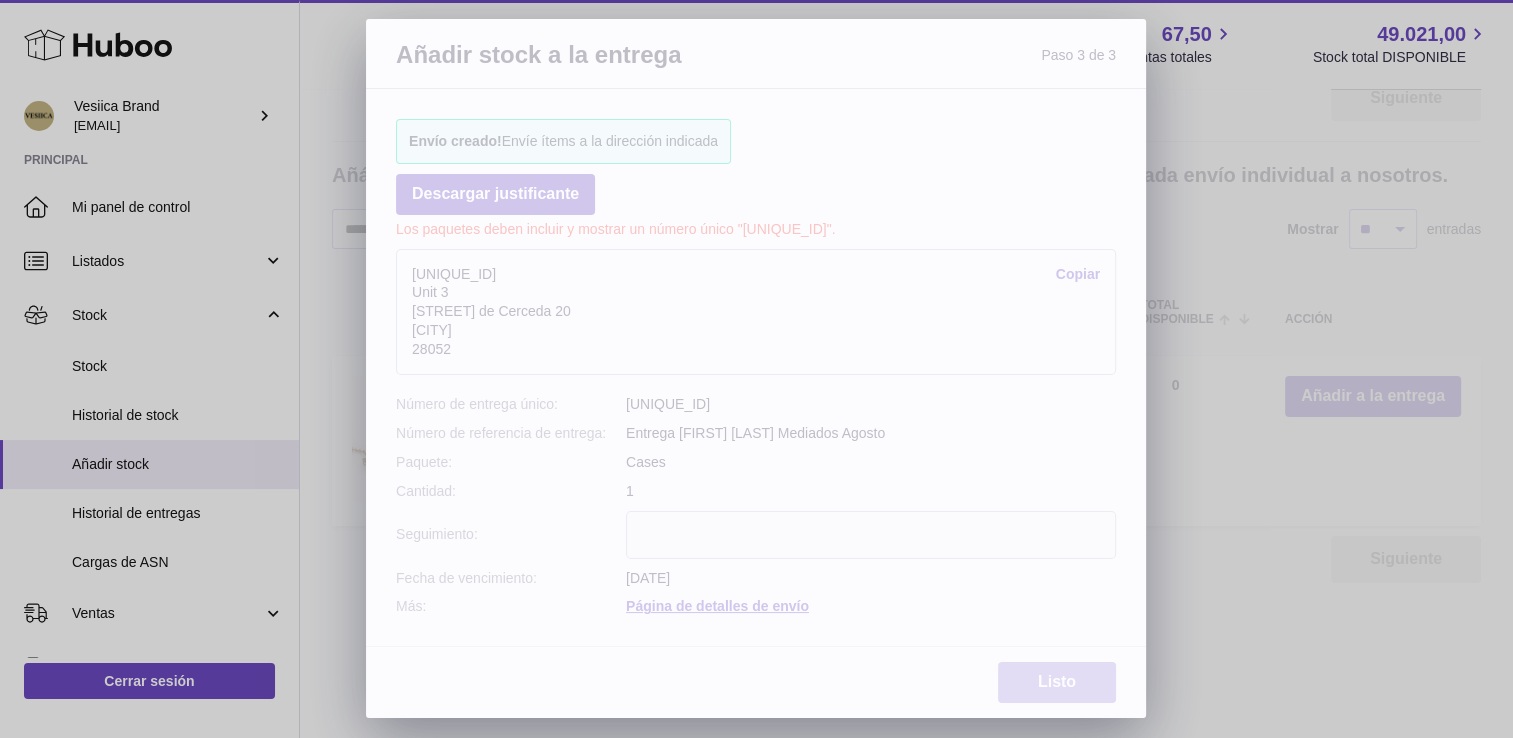 click on "Listo" at bounding box center (1057, 682) 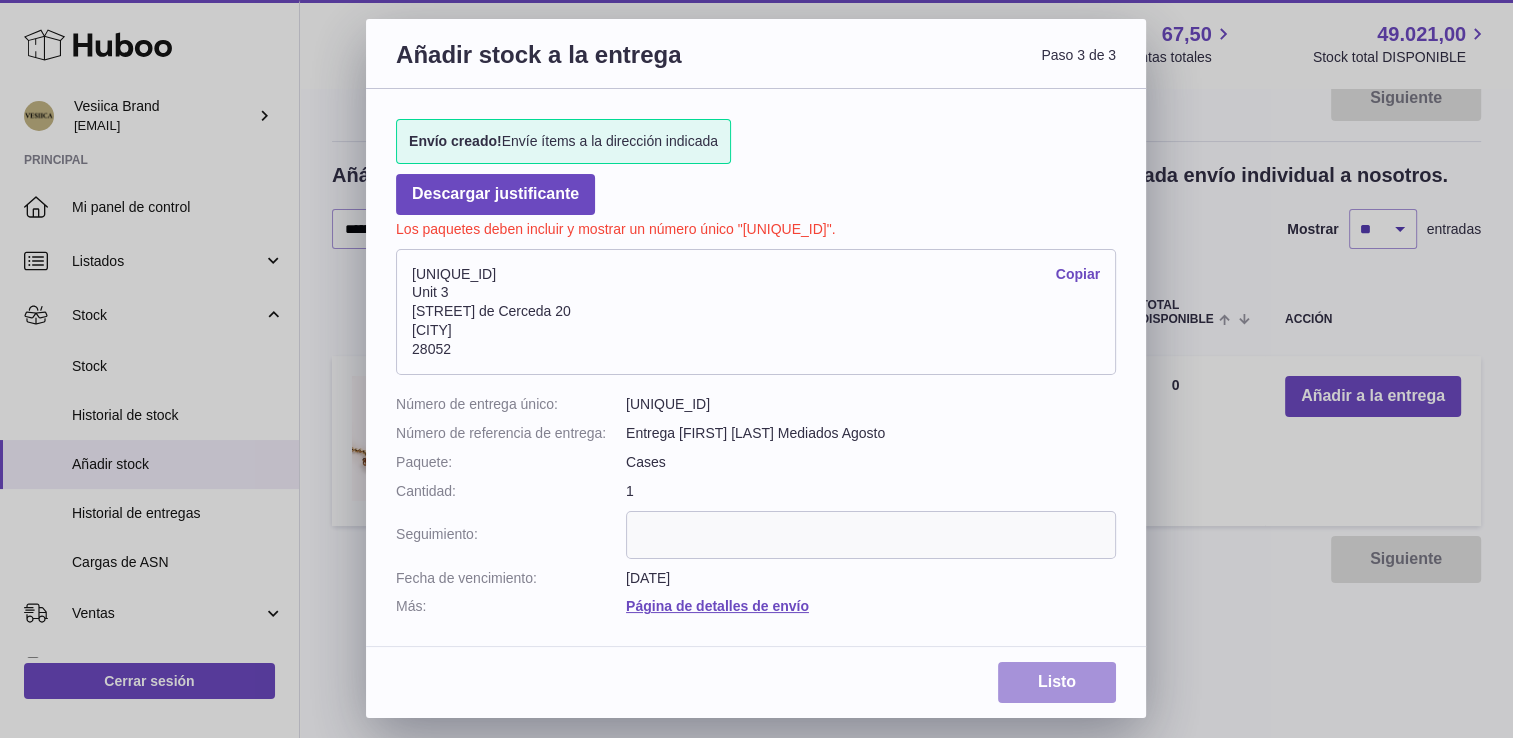 click on "Listo" at bounding box center [1057, 682] 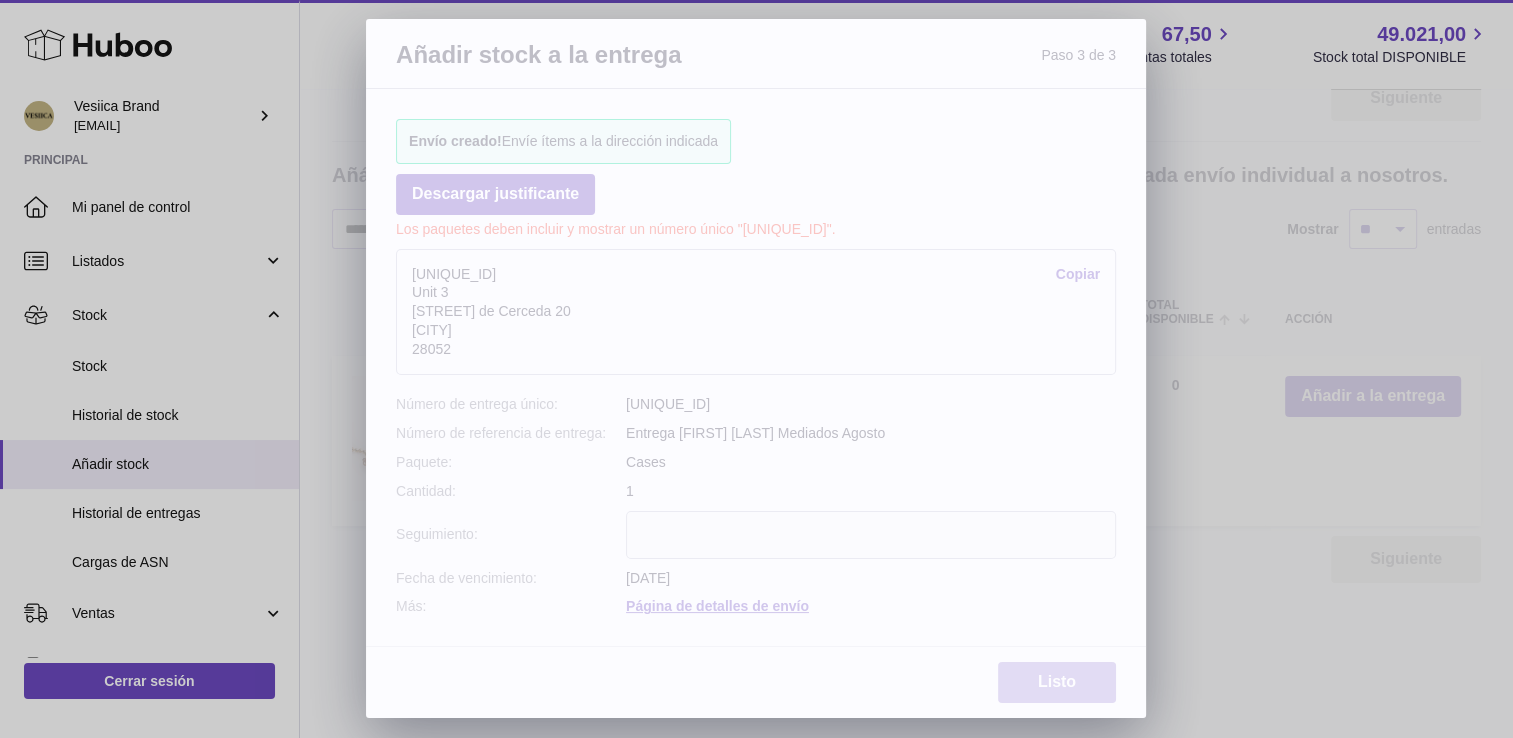 click on "Listo" at bounding box center [1057, 682] 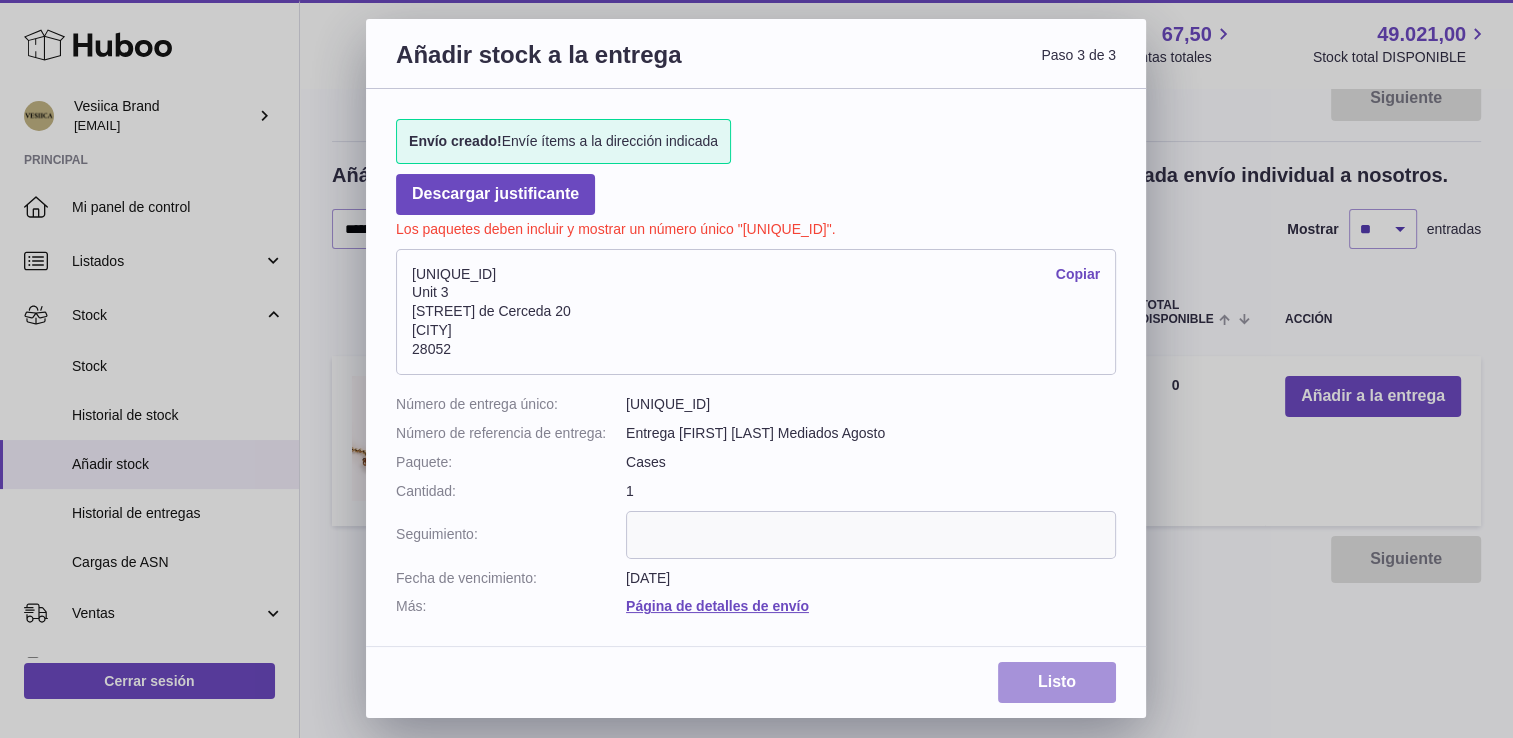 click on "Listo" at bounding box center [1057, 682] 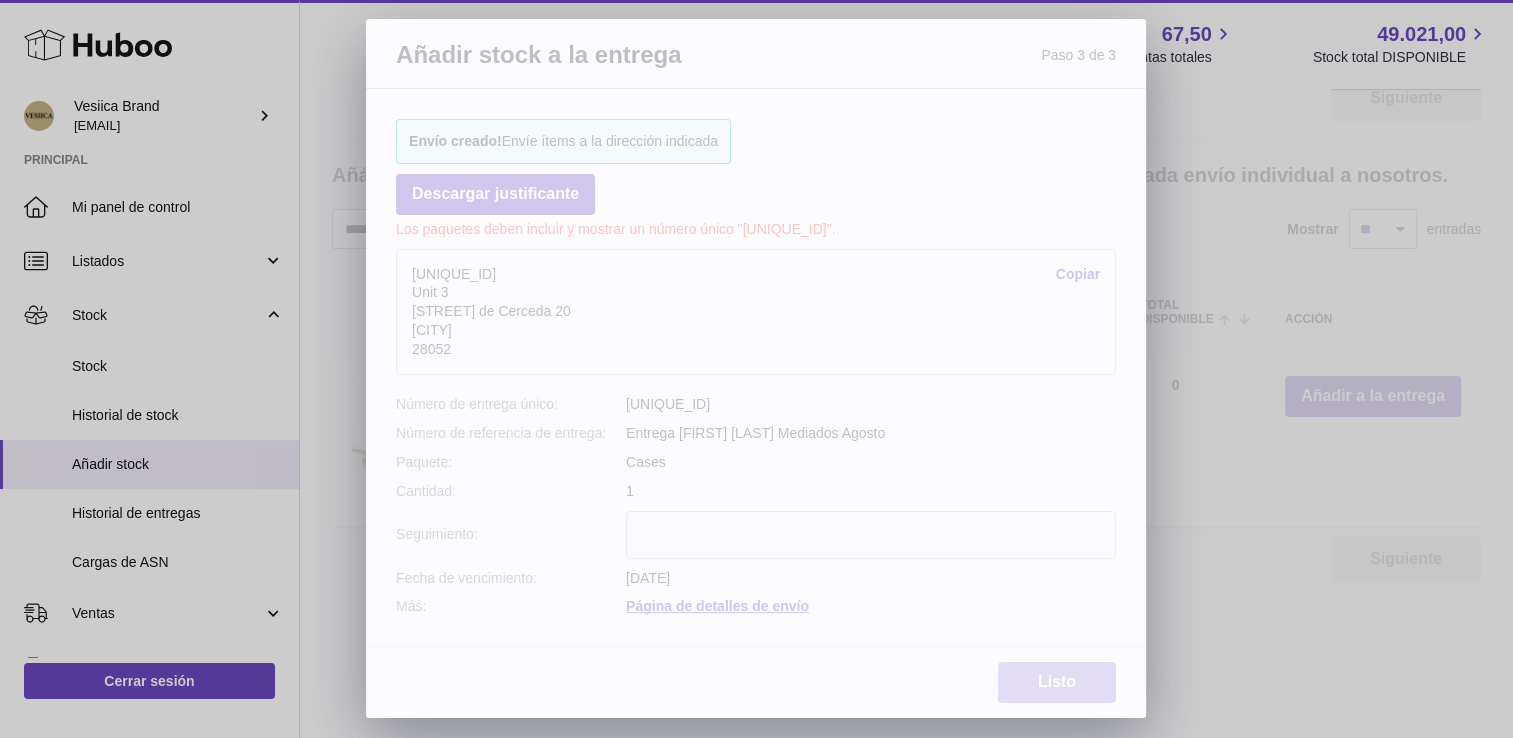 click on "Listo" at bounding box center (1057, 682) 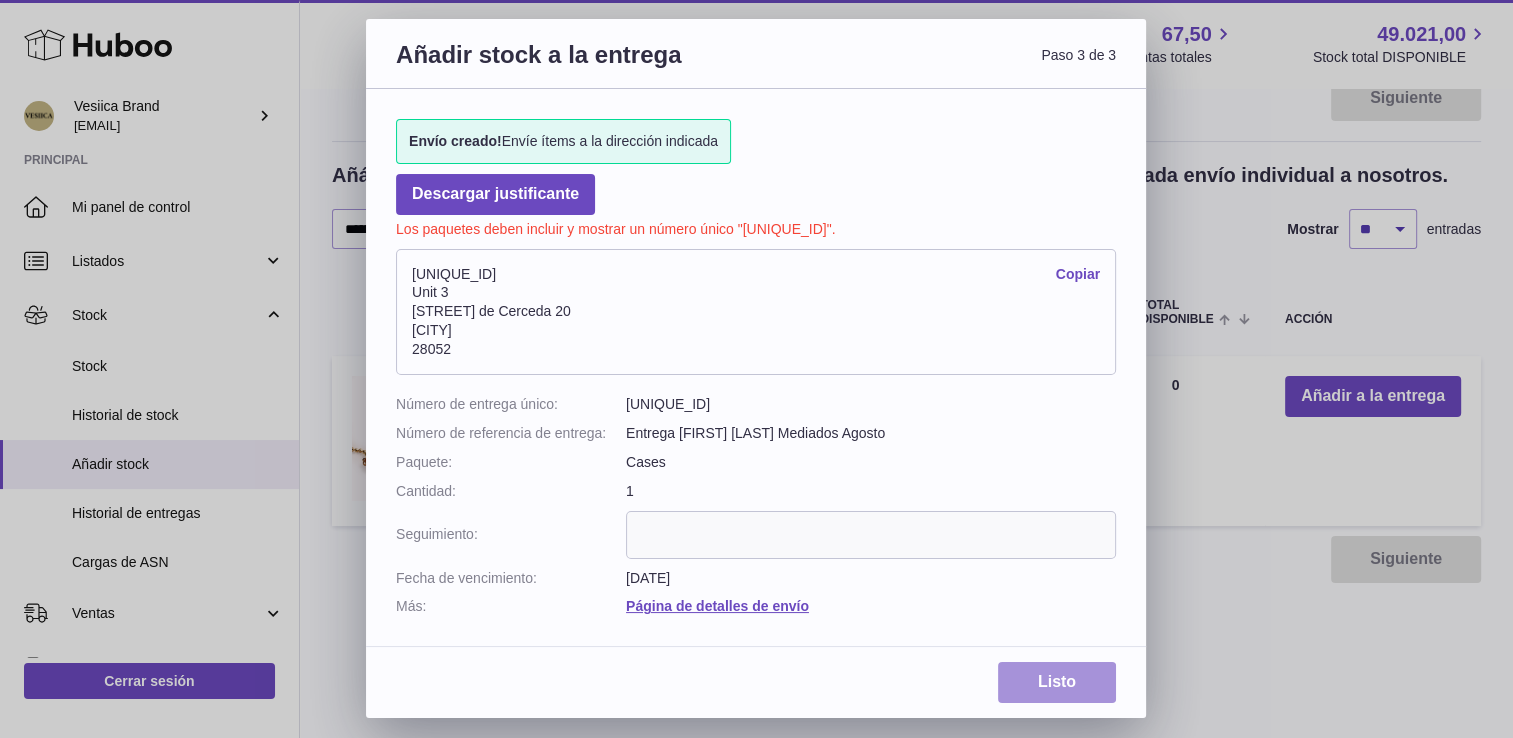 click on "Listo" at bounding box center [1057, 682] 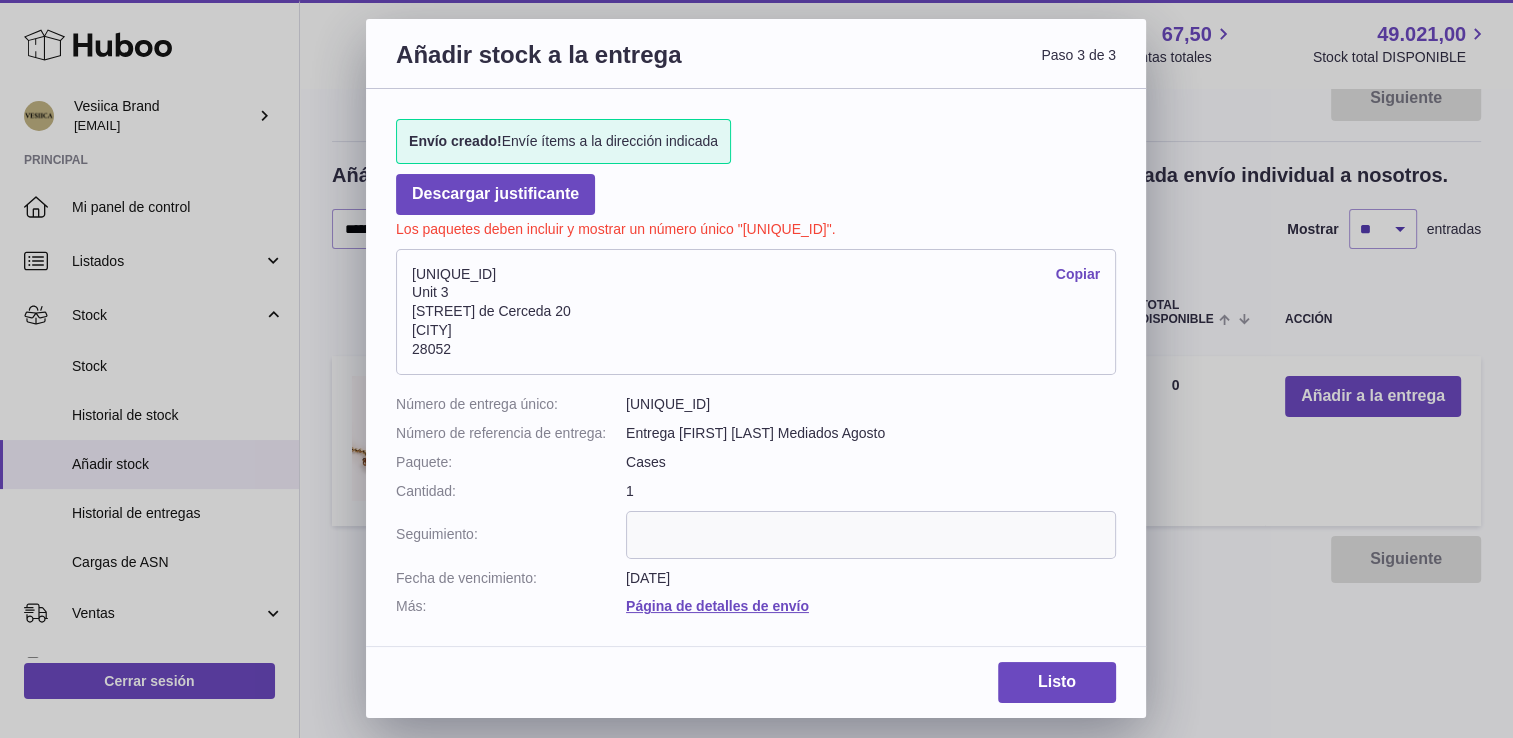 click on "Añadir stock a la entrega   Paso 3 de 3   Envíos creados!   Envíe ítems a la dirección indicada
Descargar justificante
Los paquetes deben incluir y mostrar un número único "[UNIQUE_ID]".
[UNIQUE_ID]
Copiar
Unit 3
[STREET]
[CITY]
[POSTAL_CODE]    Número de entrega único:   [UNIQUE_ID]   Número de referencia de entrega:   Entrega [FIRST] [LAST] Mediados Agosto   Paquete:   Cases   Cantidad:   1     Seguimiento:     Fecha de vencimiento:   [DATE]   Más:   Página de detalles de envío
Listo" at bounding box center (756, 369) 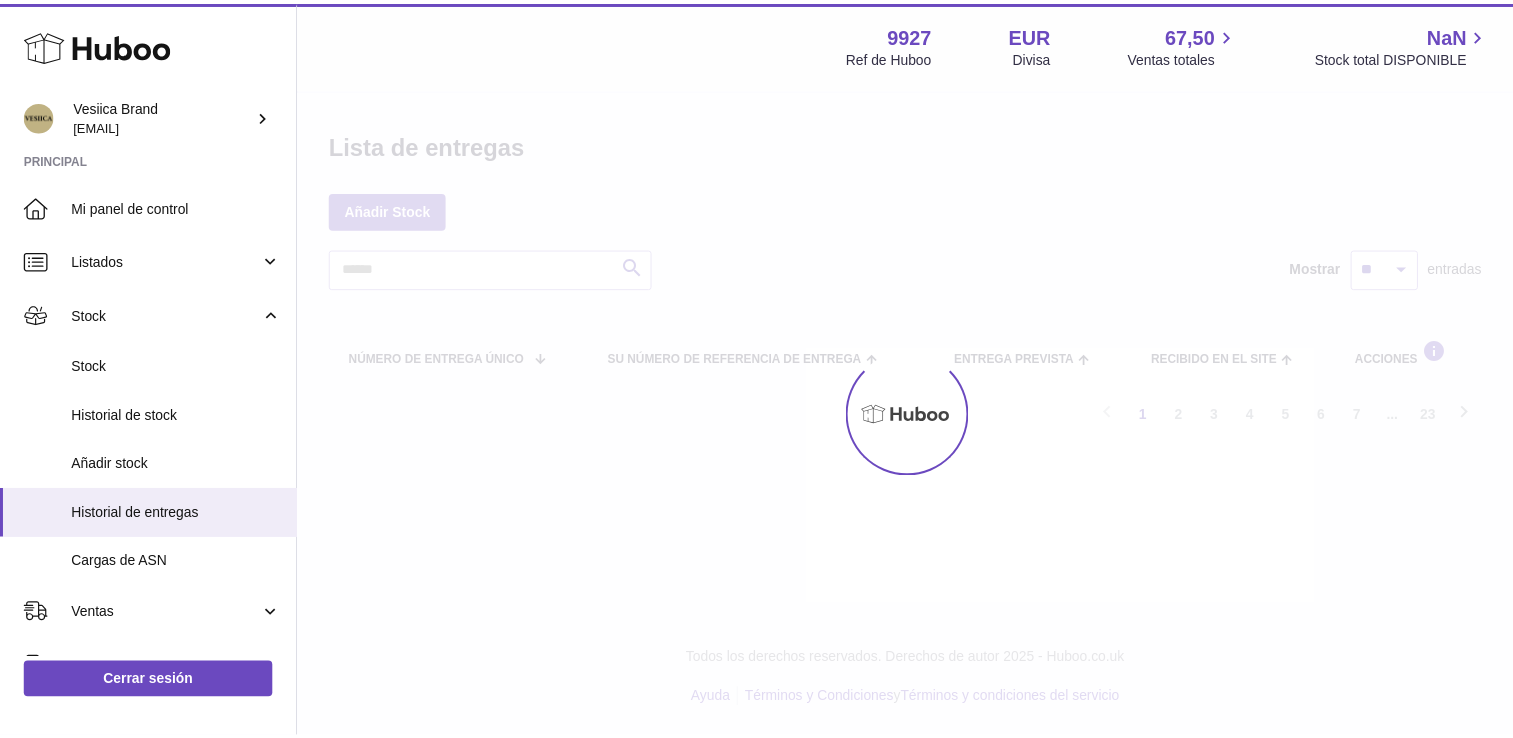 scroll, scrollTop: 0, scrollLeft: 0, axis: both 